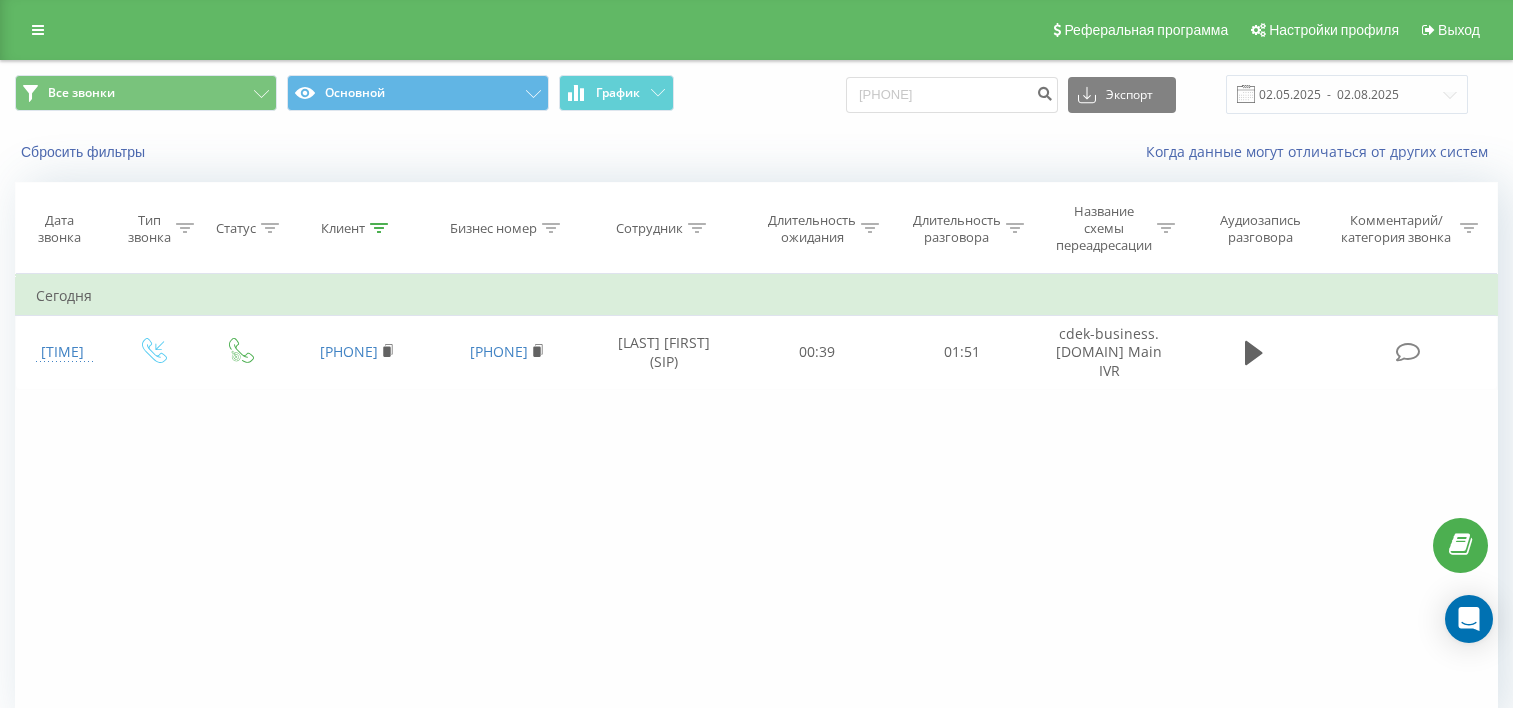 type on "[PHONE]" 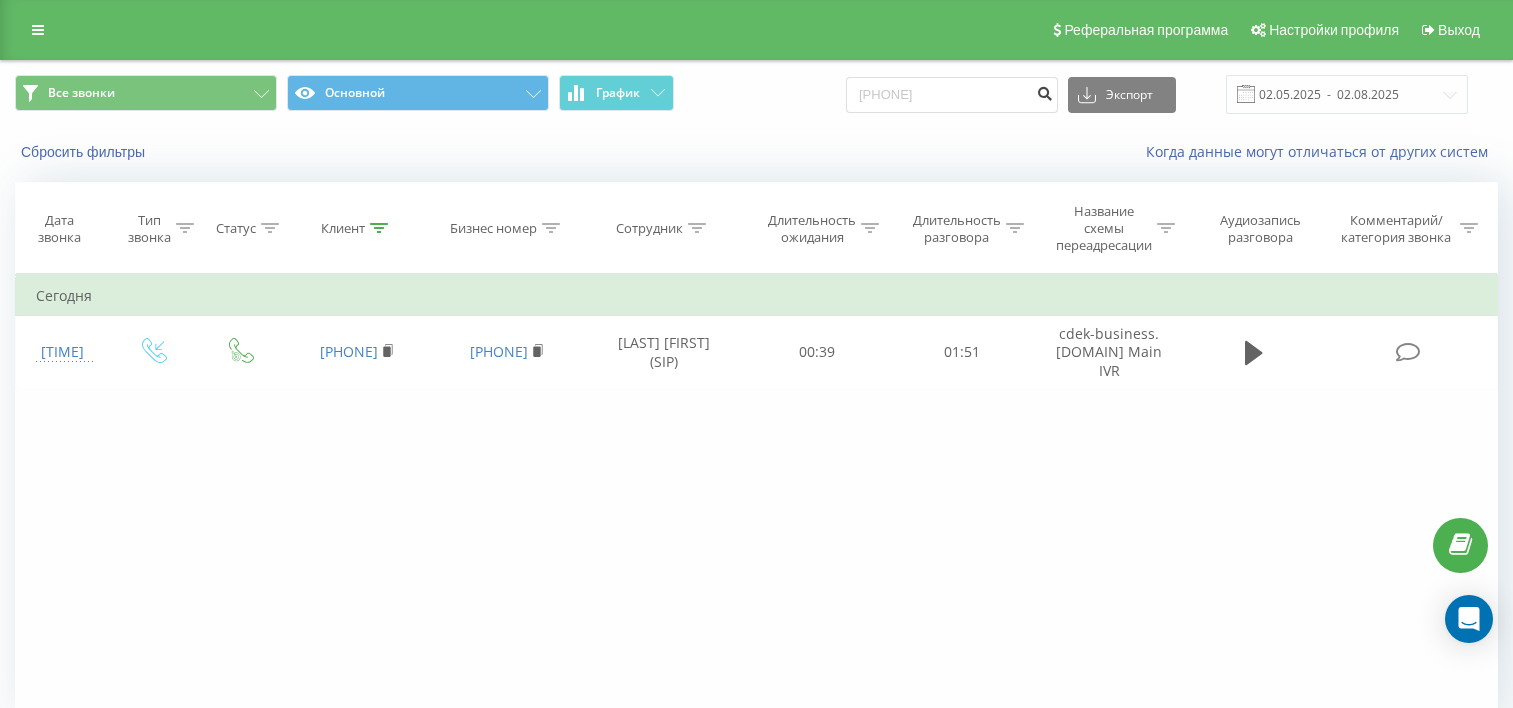 drag, startPoint x: 0, startPoint y: 0, endPoint x: 1057, endPoint y: 95, distance: 1061.2606 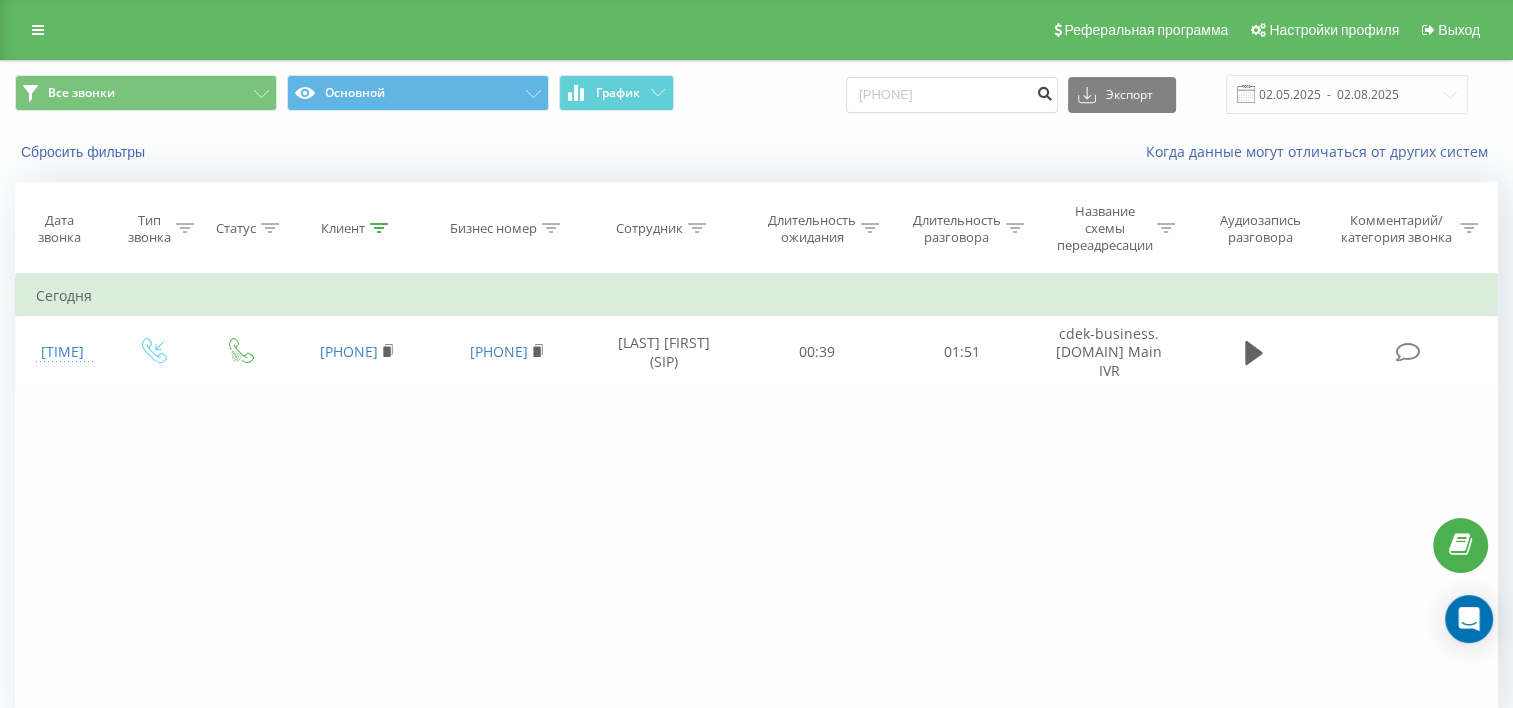 scroll, scrollTop: 0, scrollLeft: 0, axis: both 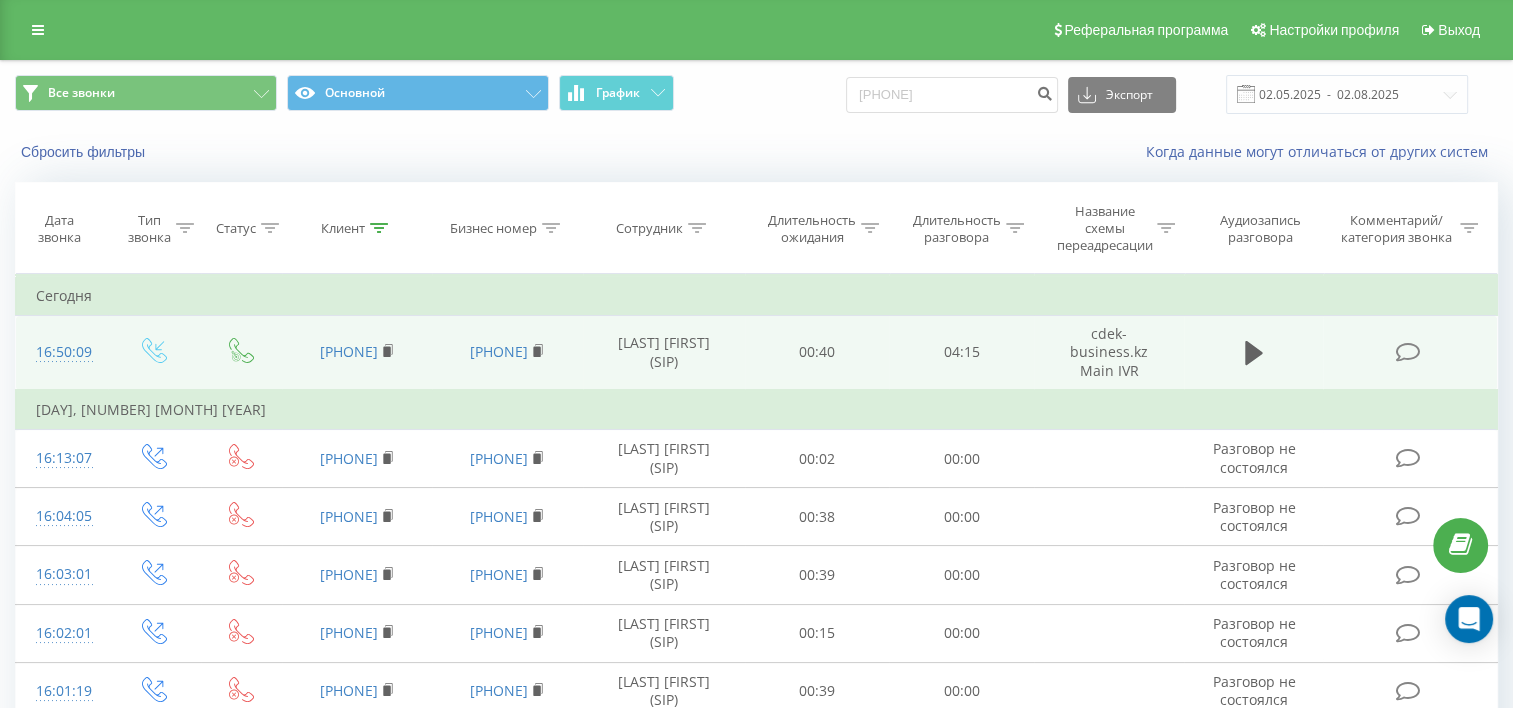 click at bounding box center [1253, 353] 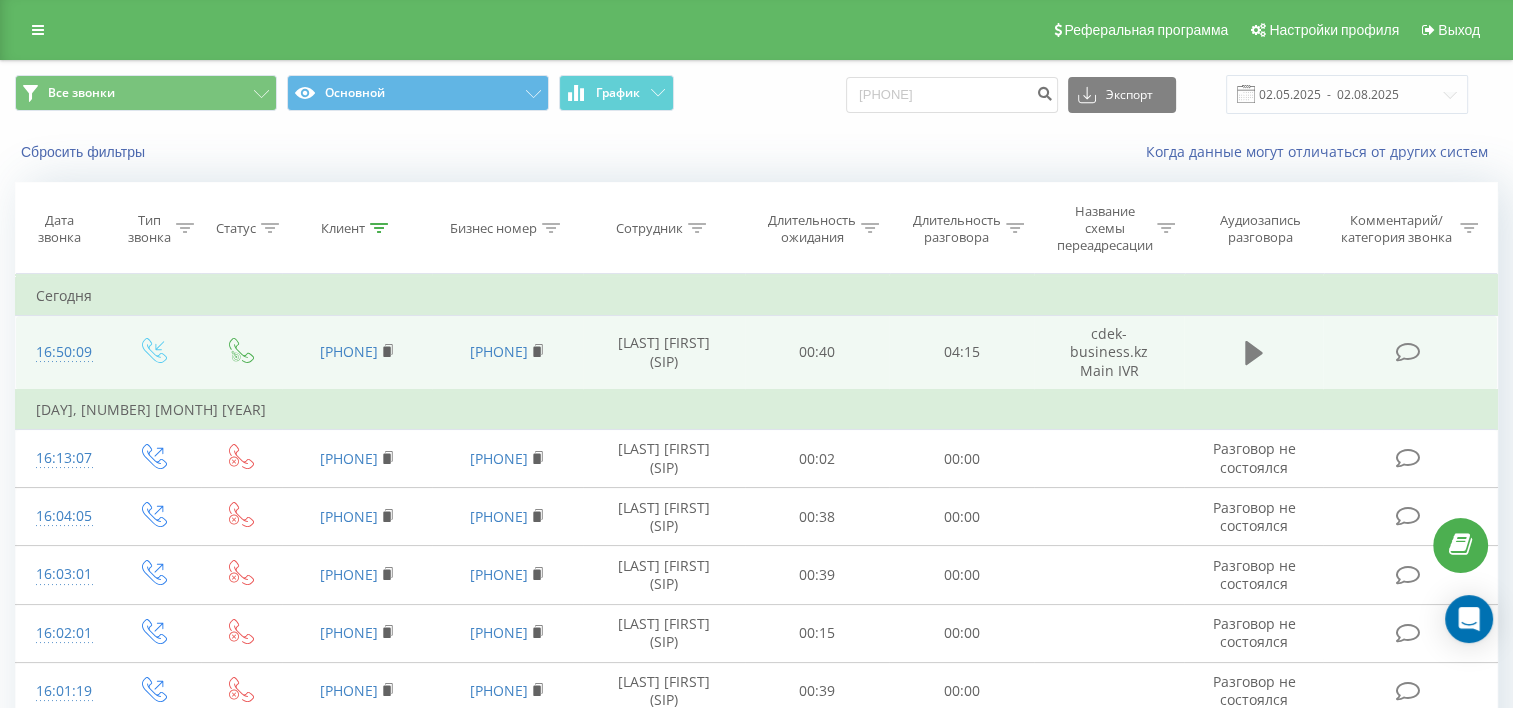 click at bounding box center [1254, 353] 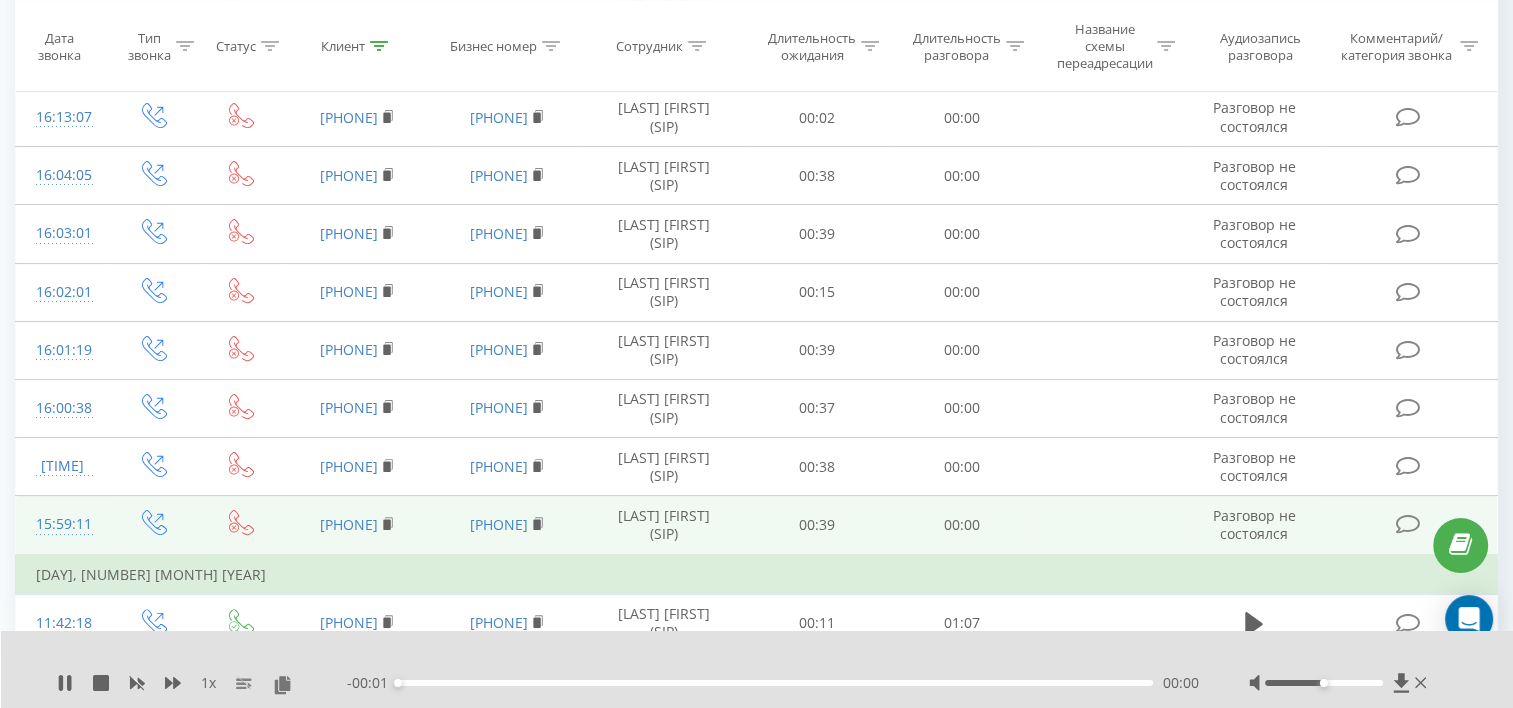 scroll, scrollTop: 0, scrollLeft: 0, axis: both 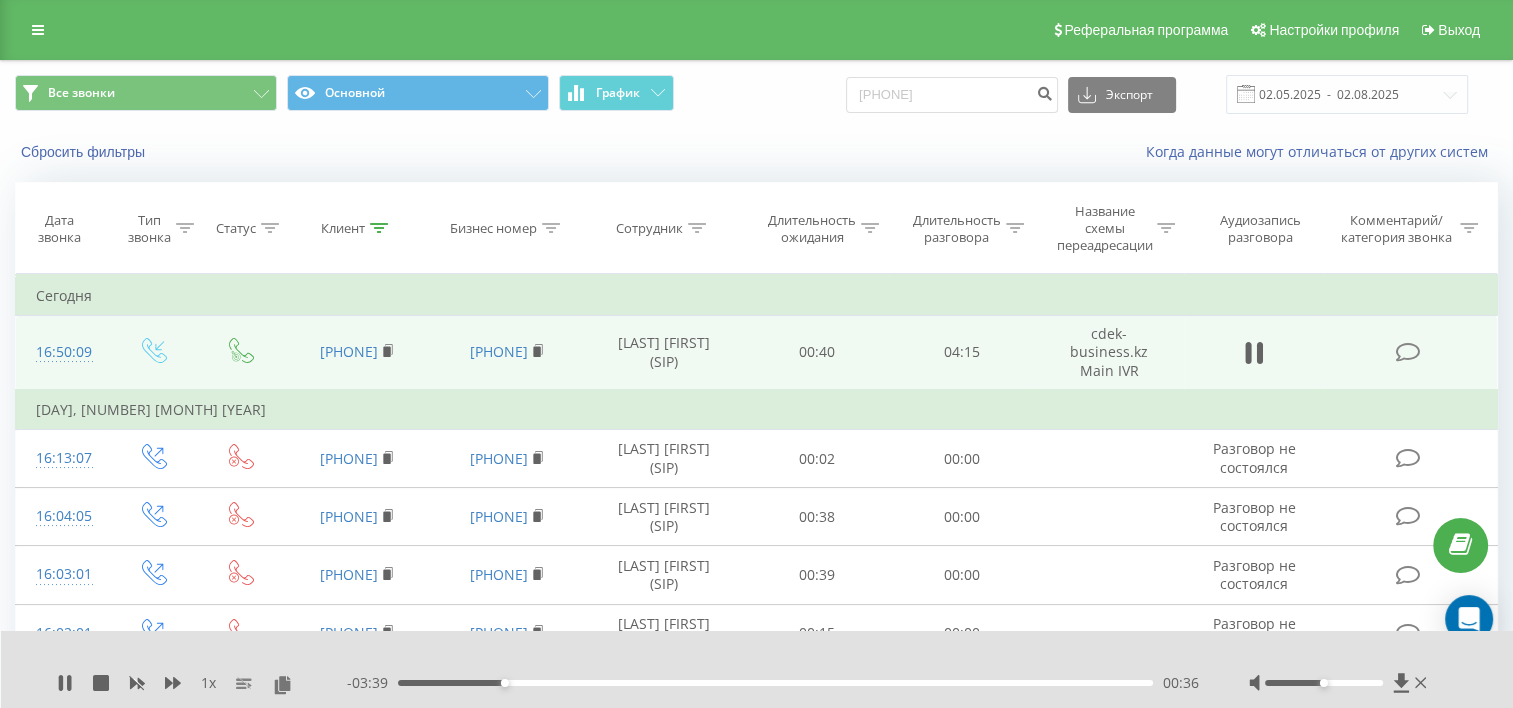 click on "00:36" at bounding box center [775, 683] 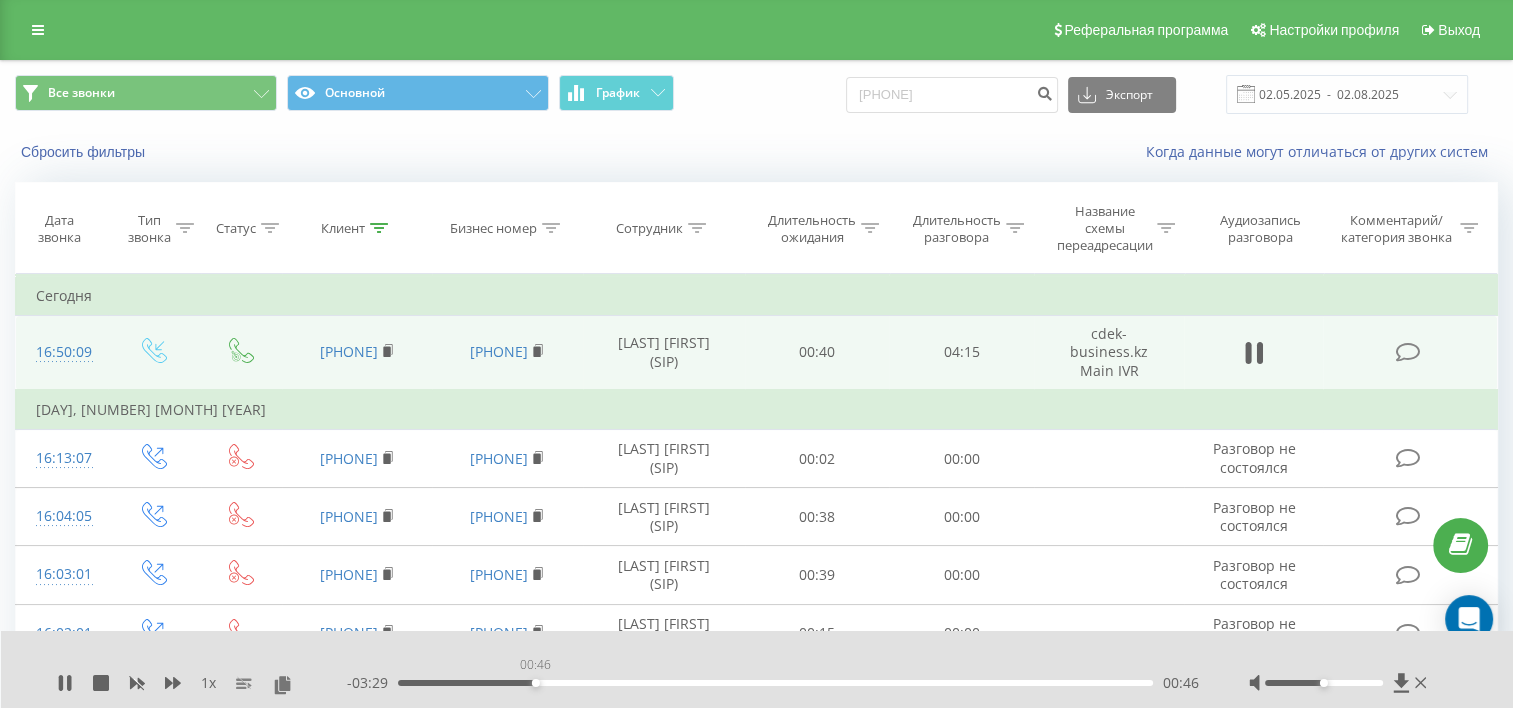 click on "00:46" at bounding box center (775, 683) 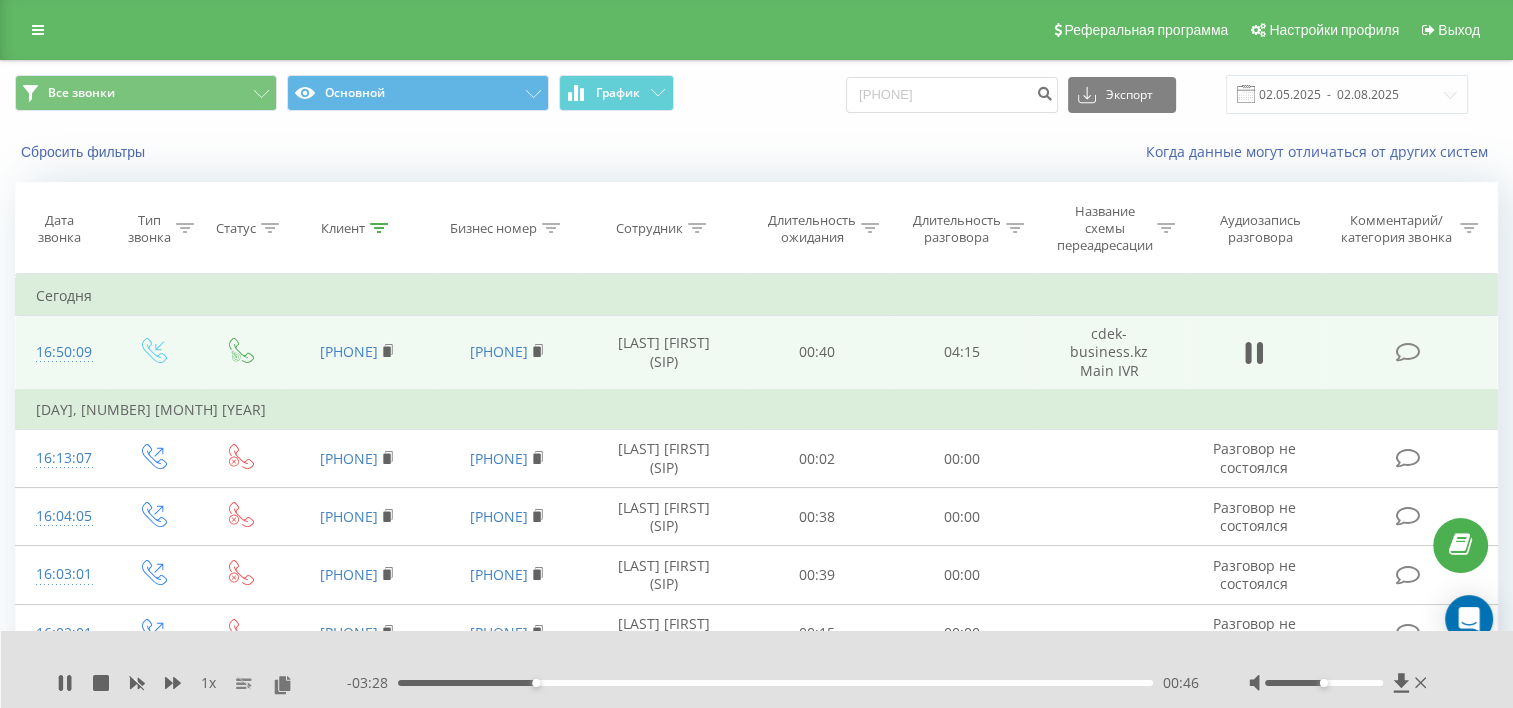 click on "00:46" at bounding box center [775, 683] 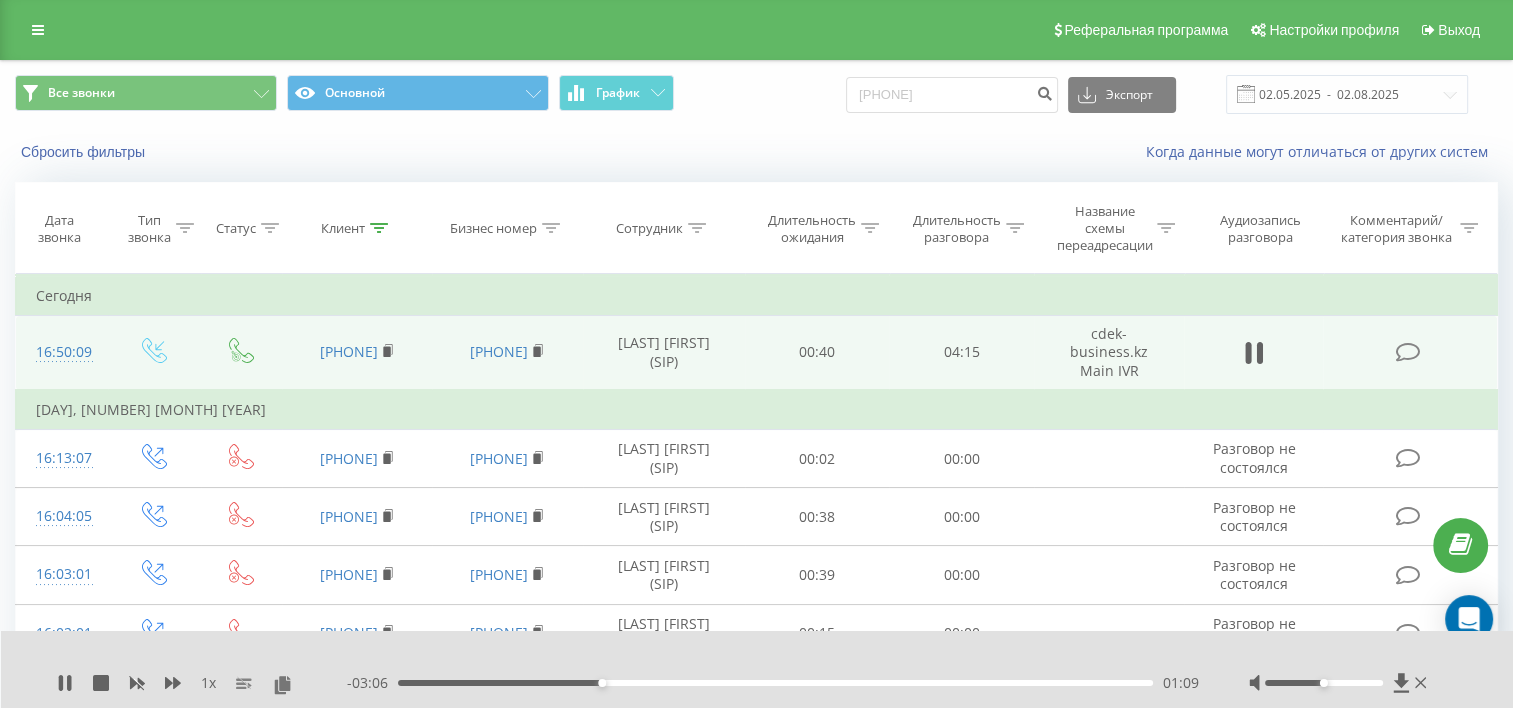 click on "- 03:06 01:09   01:09" at bounding box center [773, 683] 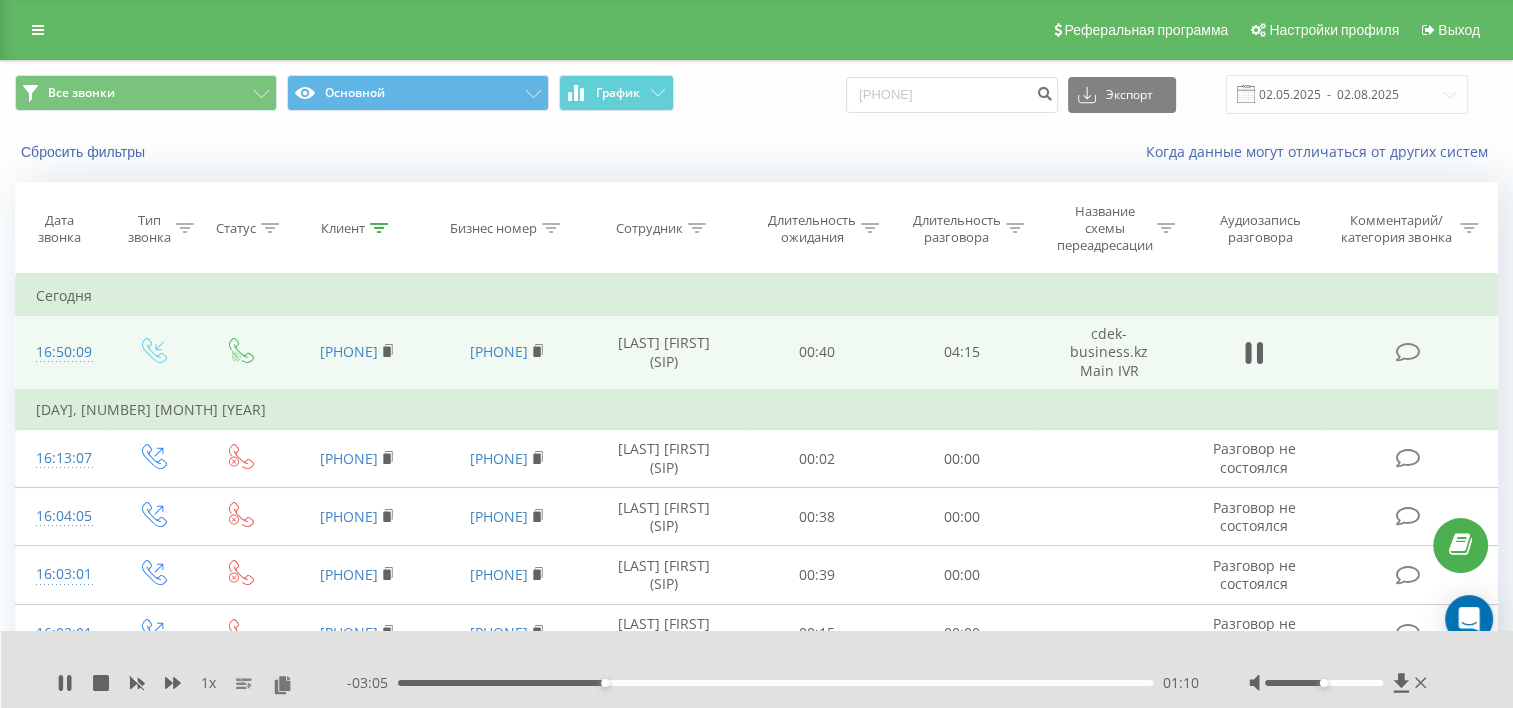 click on "01:10" at bounding box center [605, 683] 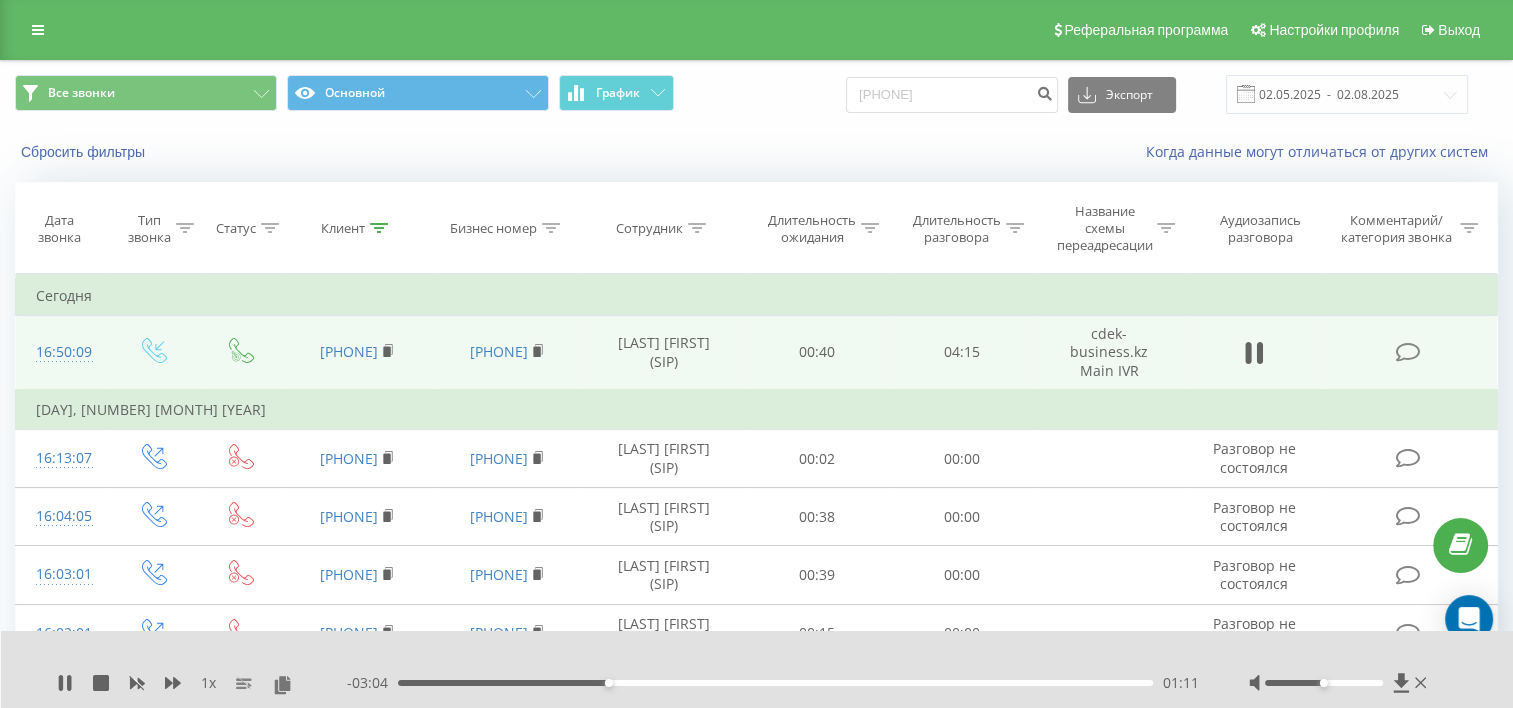 click on "- 03:04 01:11   01:11" at bounding box center [773, 683] 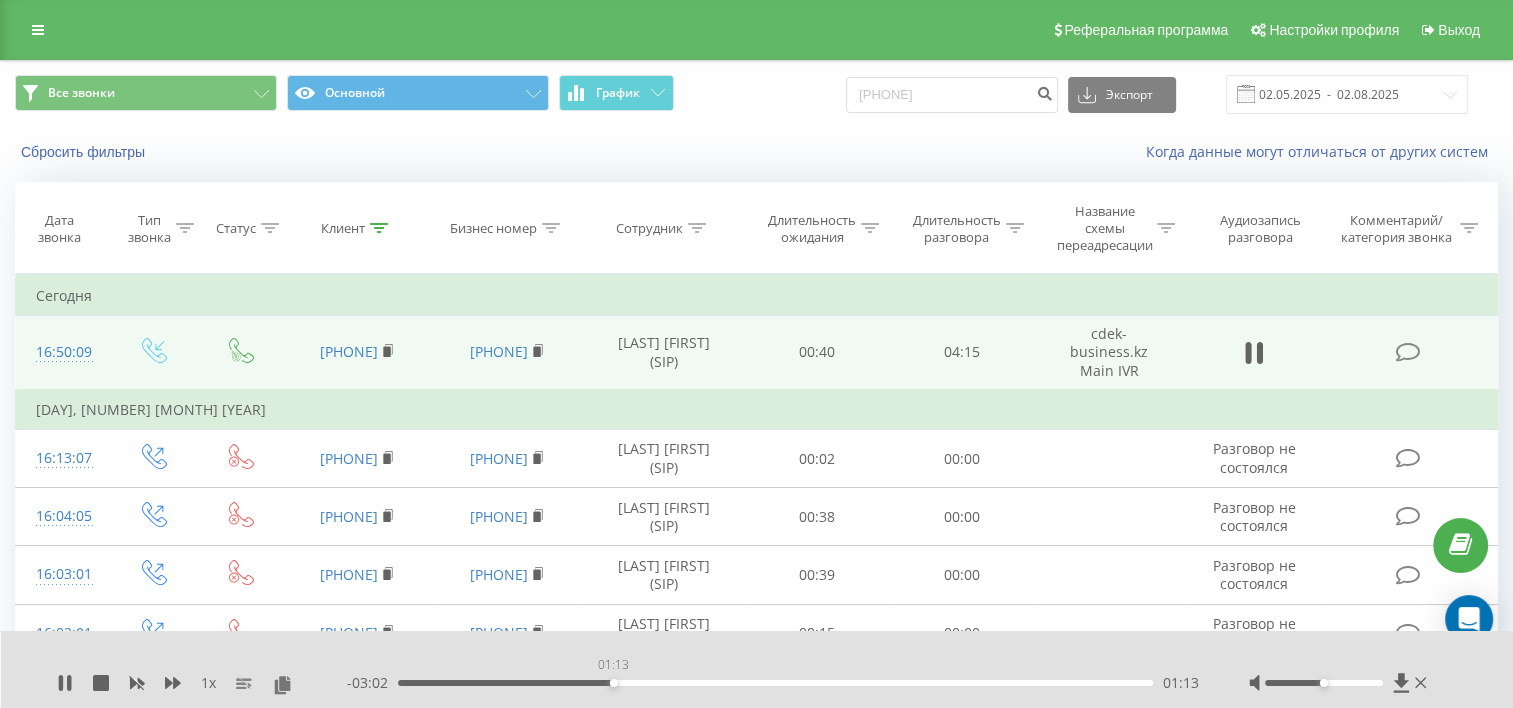 click on "01:13" at bounding box center [614, 683] 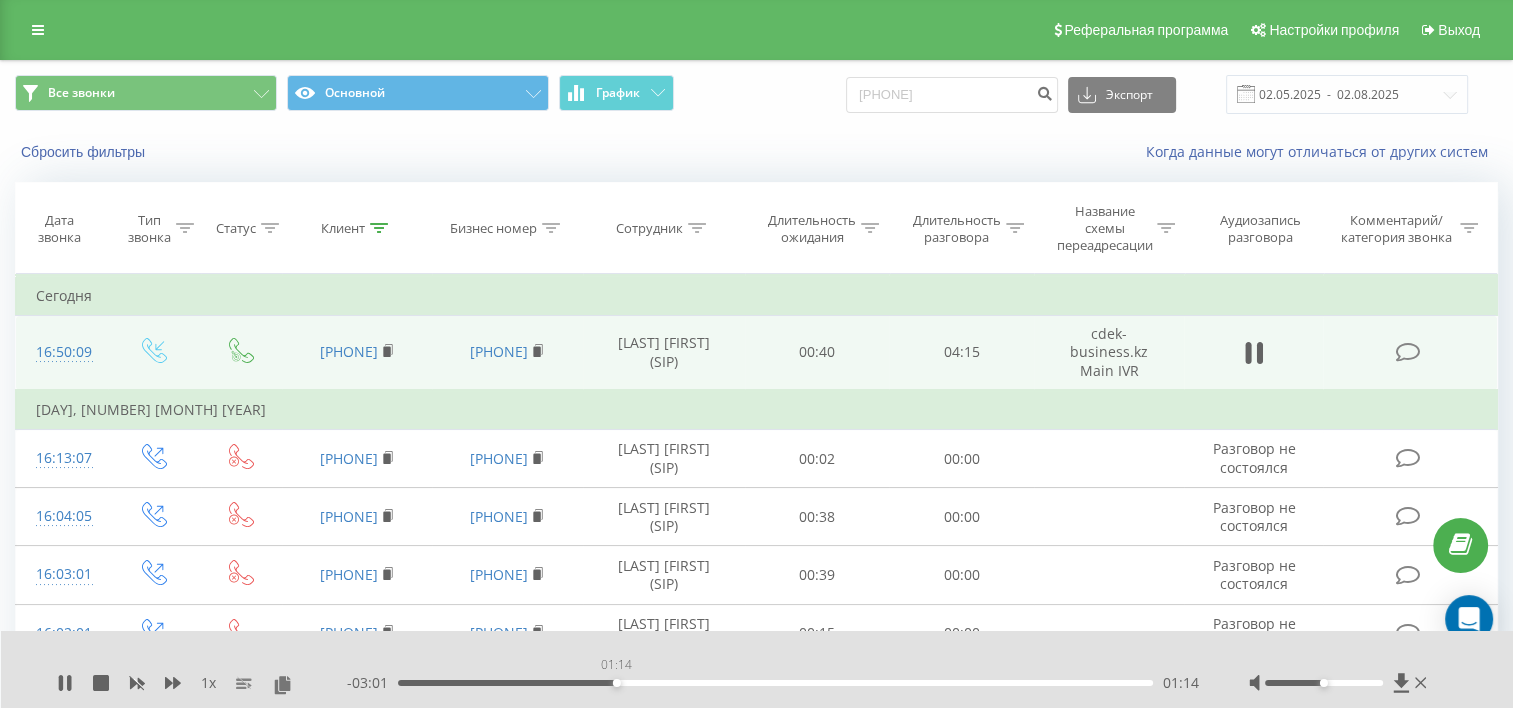 click on "01:14" at bounding box center [617, 683] 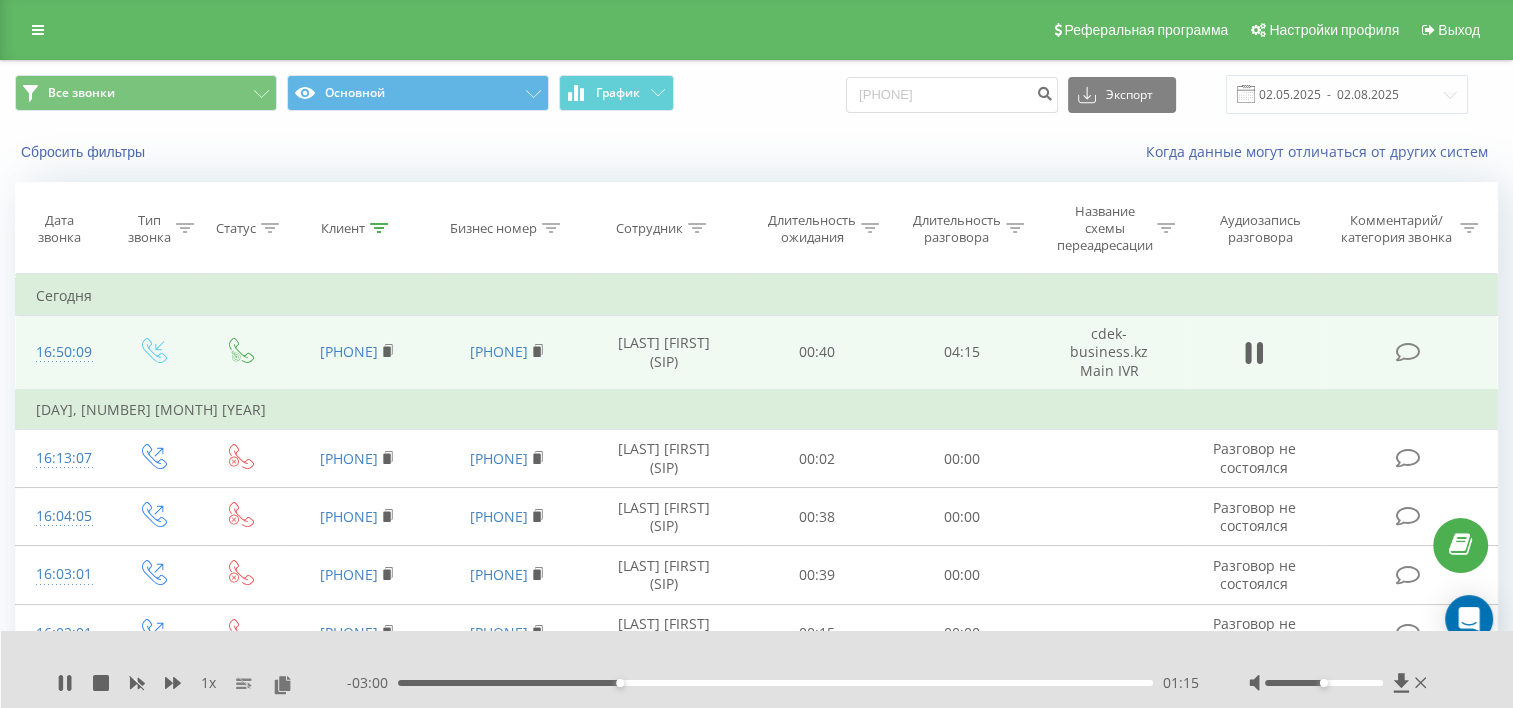 click on "01:15" at bounding box center (620, 683) 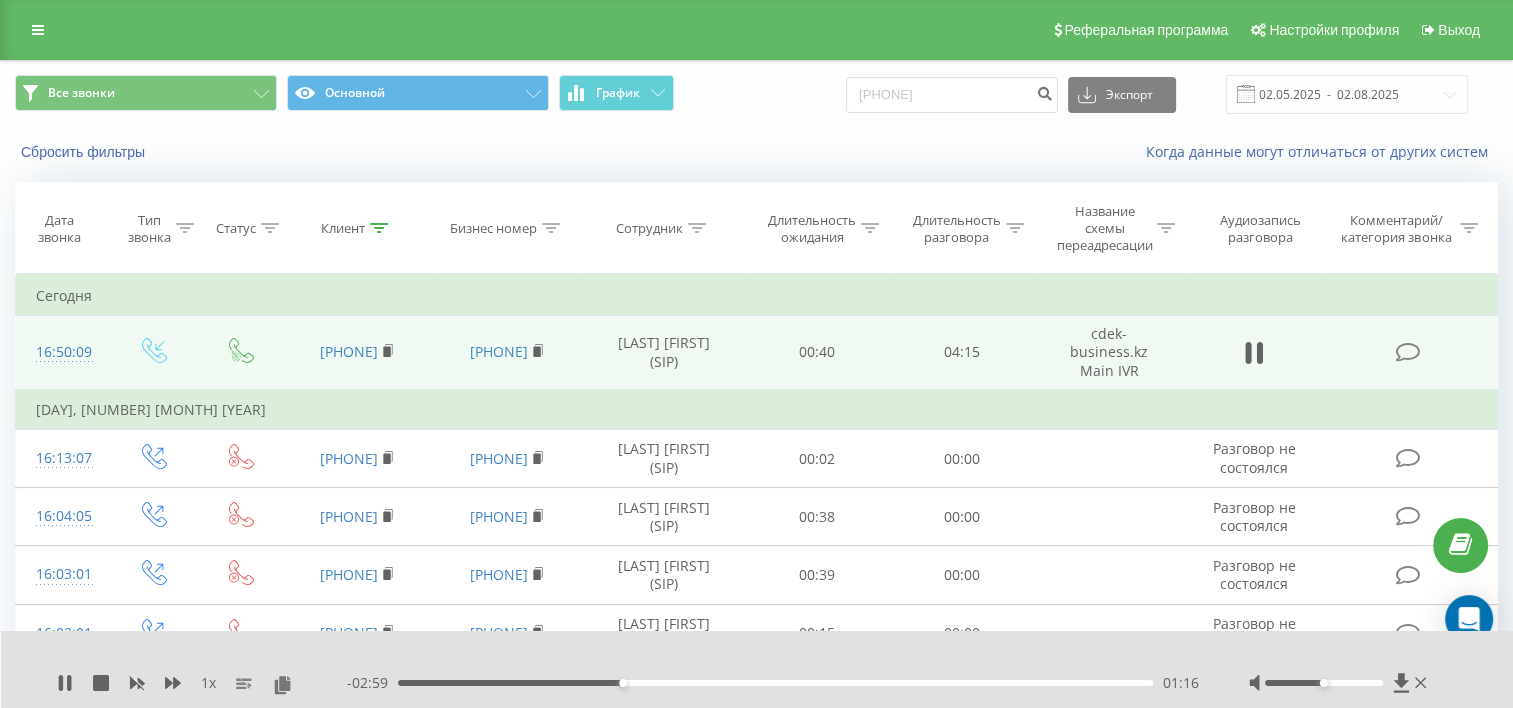click on "- 02:59 01:16   01:16" at bounding box center [773, 683] 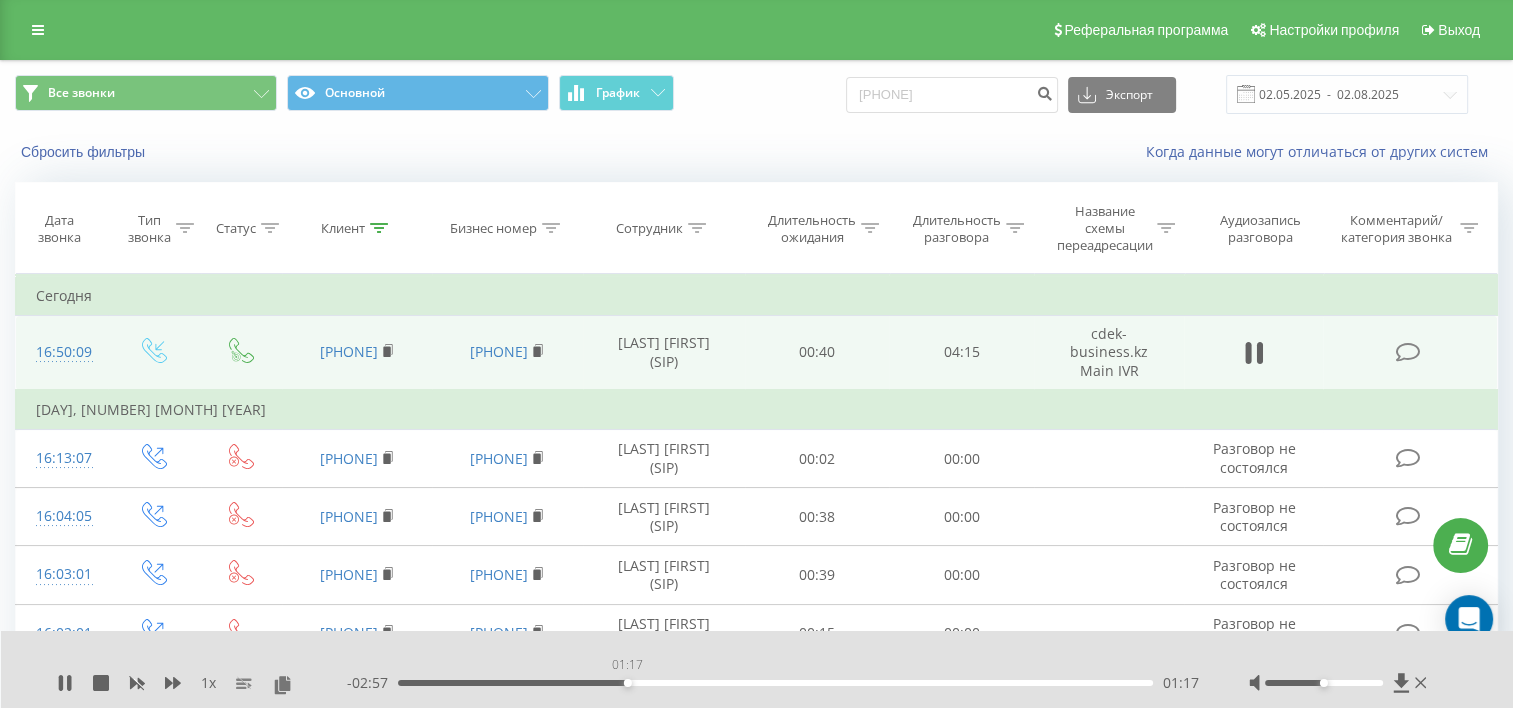 click on "01:17" at bounding box center (775, 683) 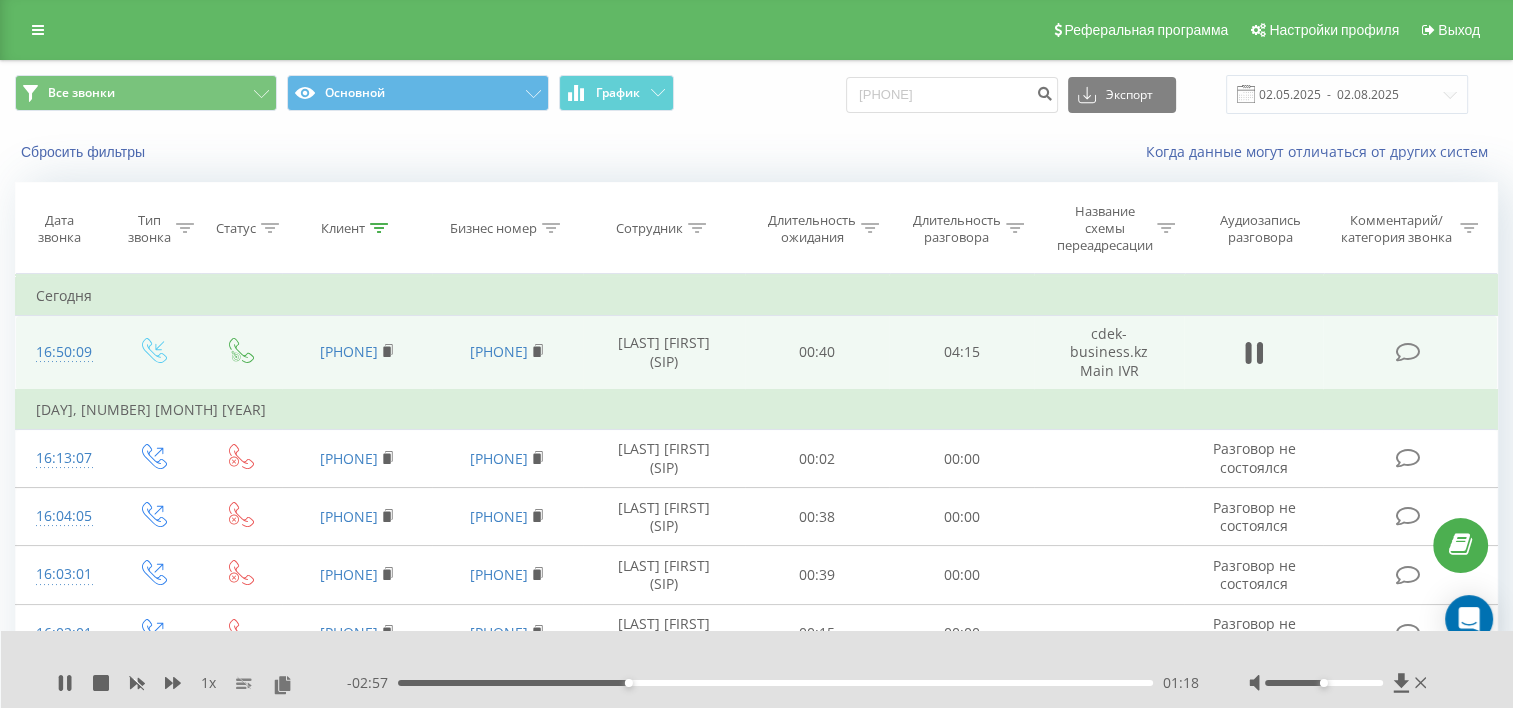 click on "01:18" at bounding box center (775, 683) 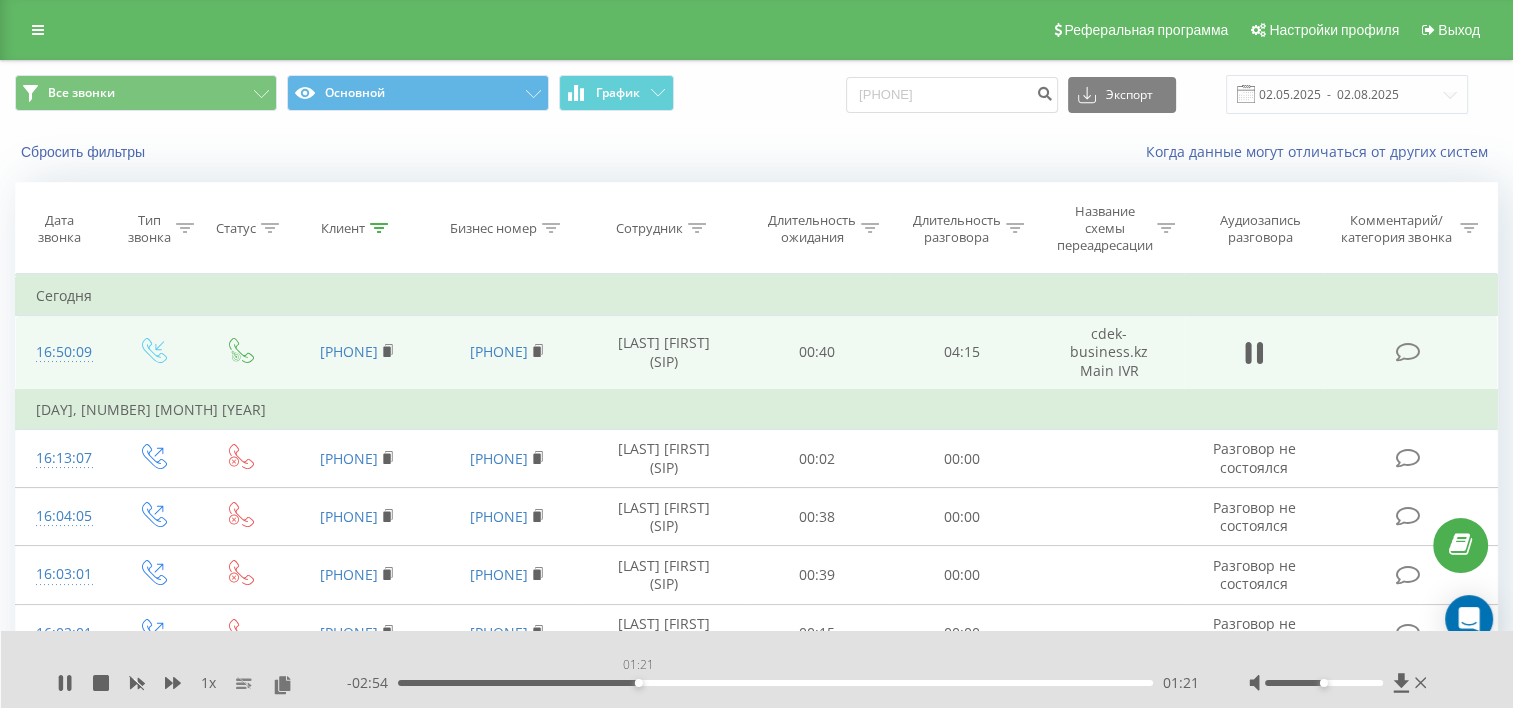 click on "01:21" at bounding box center (639, 683) 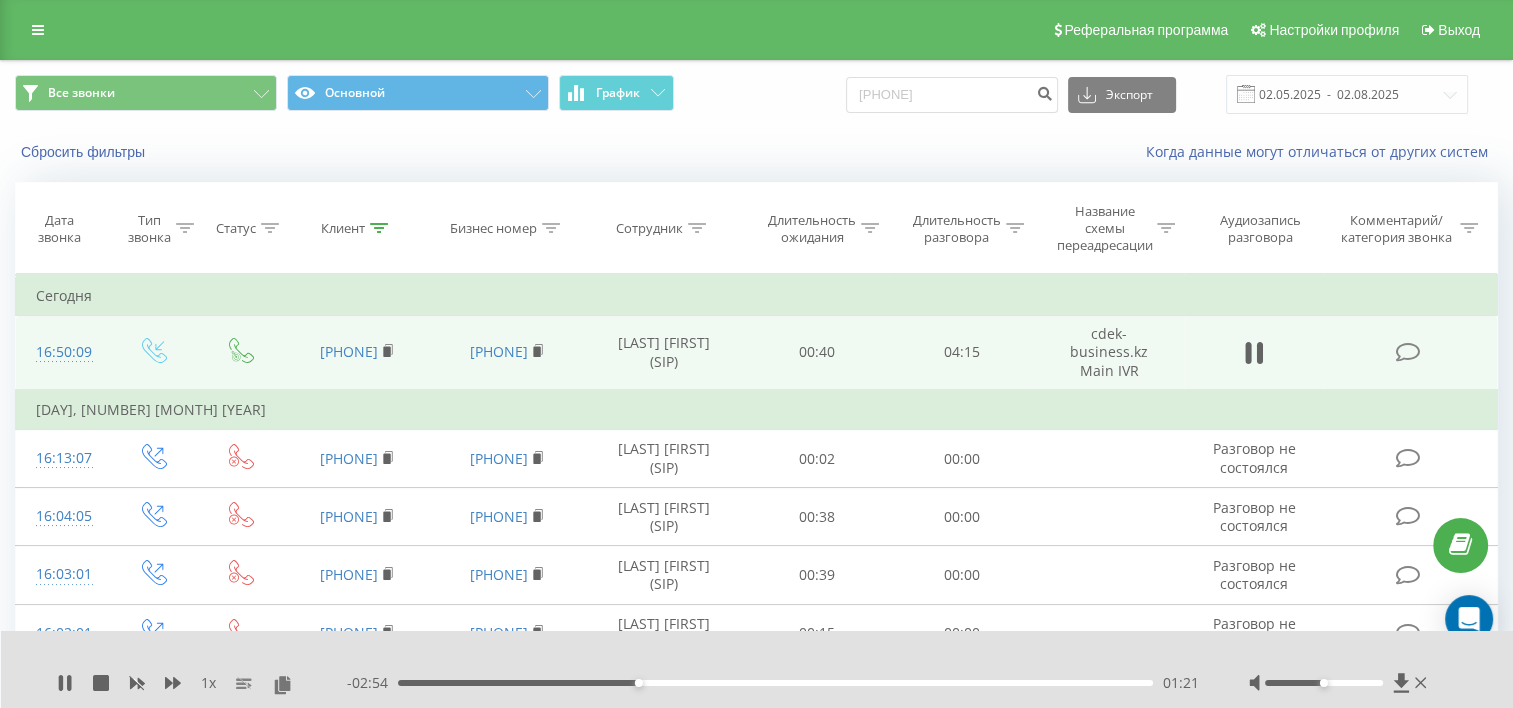 click on "01:21" at bounding box center (775, 683) 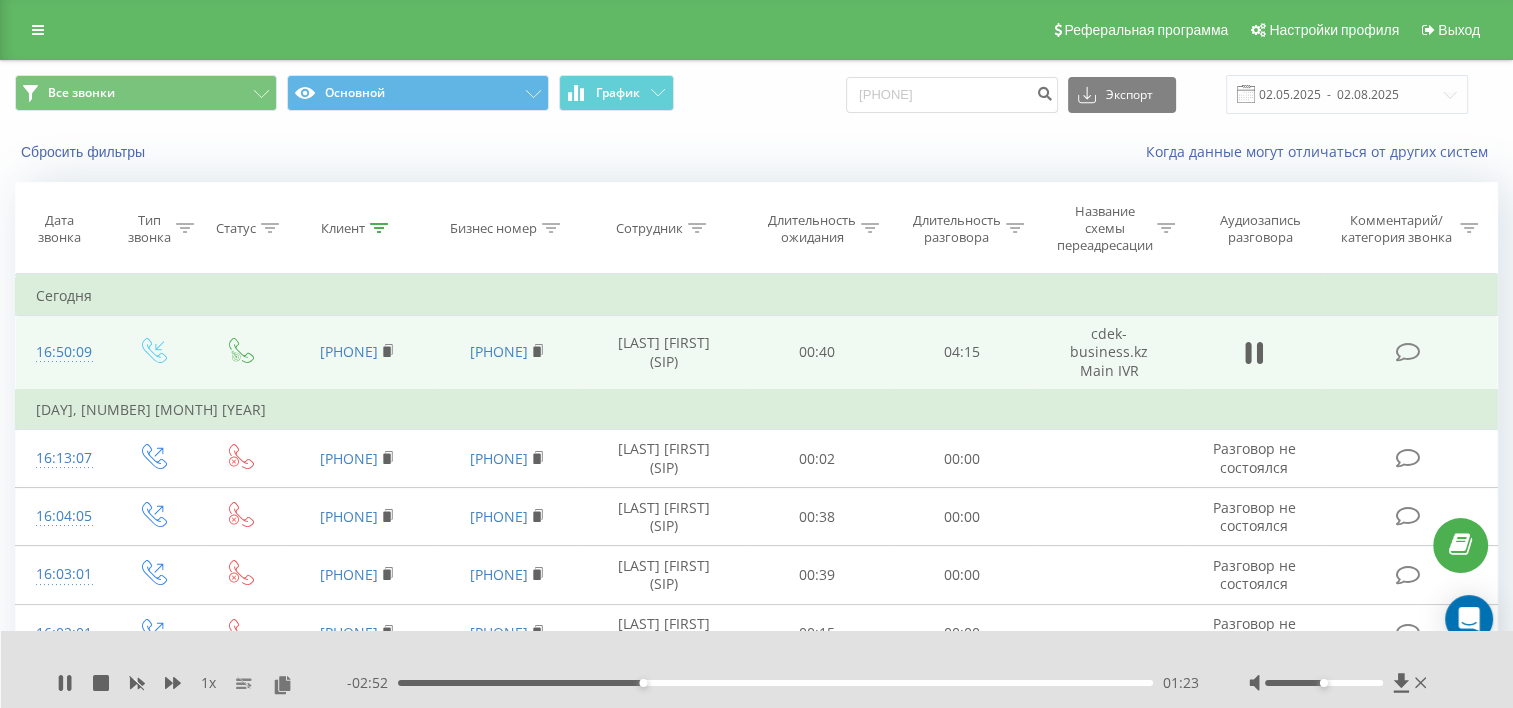 click on "01:23" at bounding box center [775, 683] 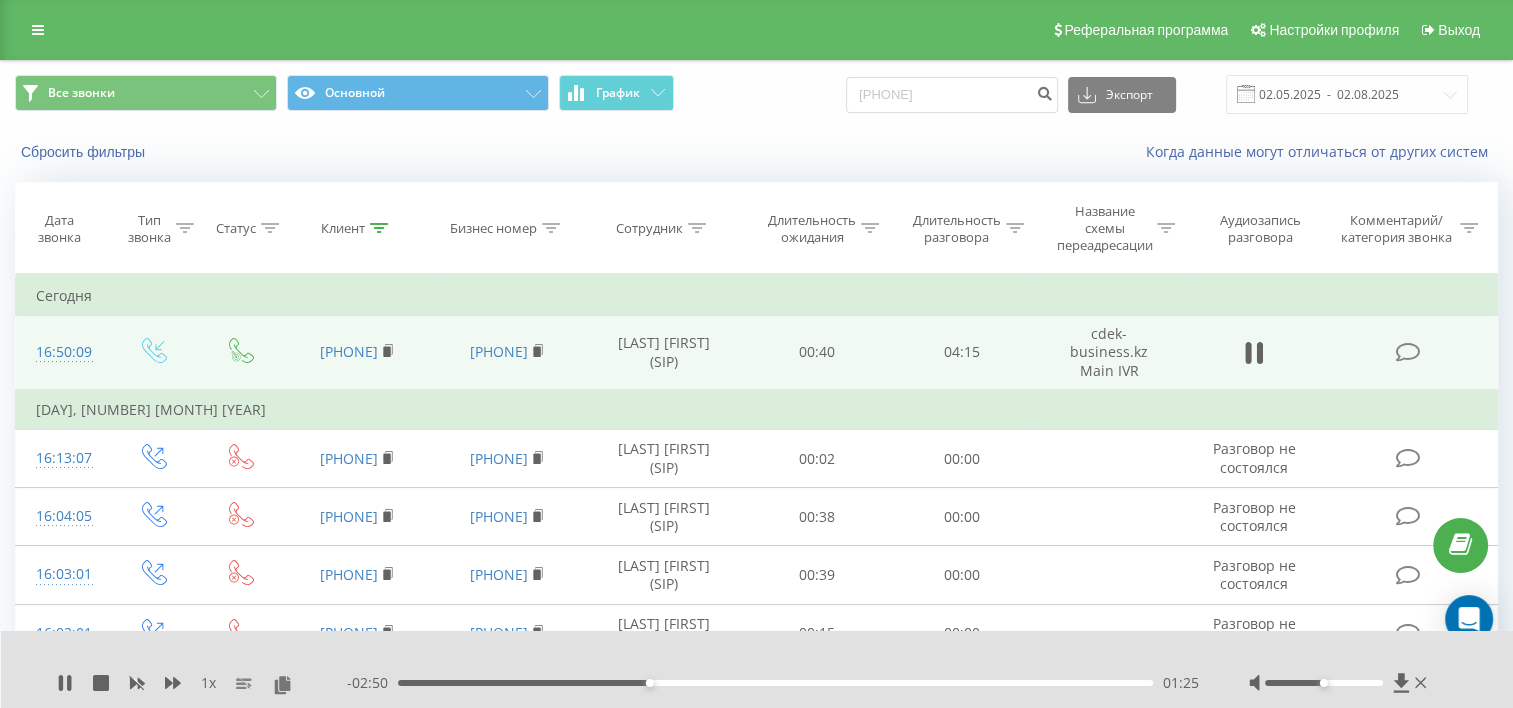 click on "01:25" at bounding box center [775, 683] 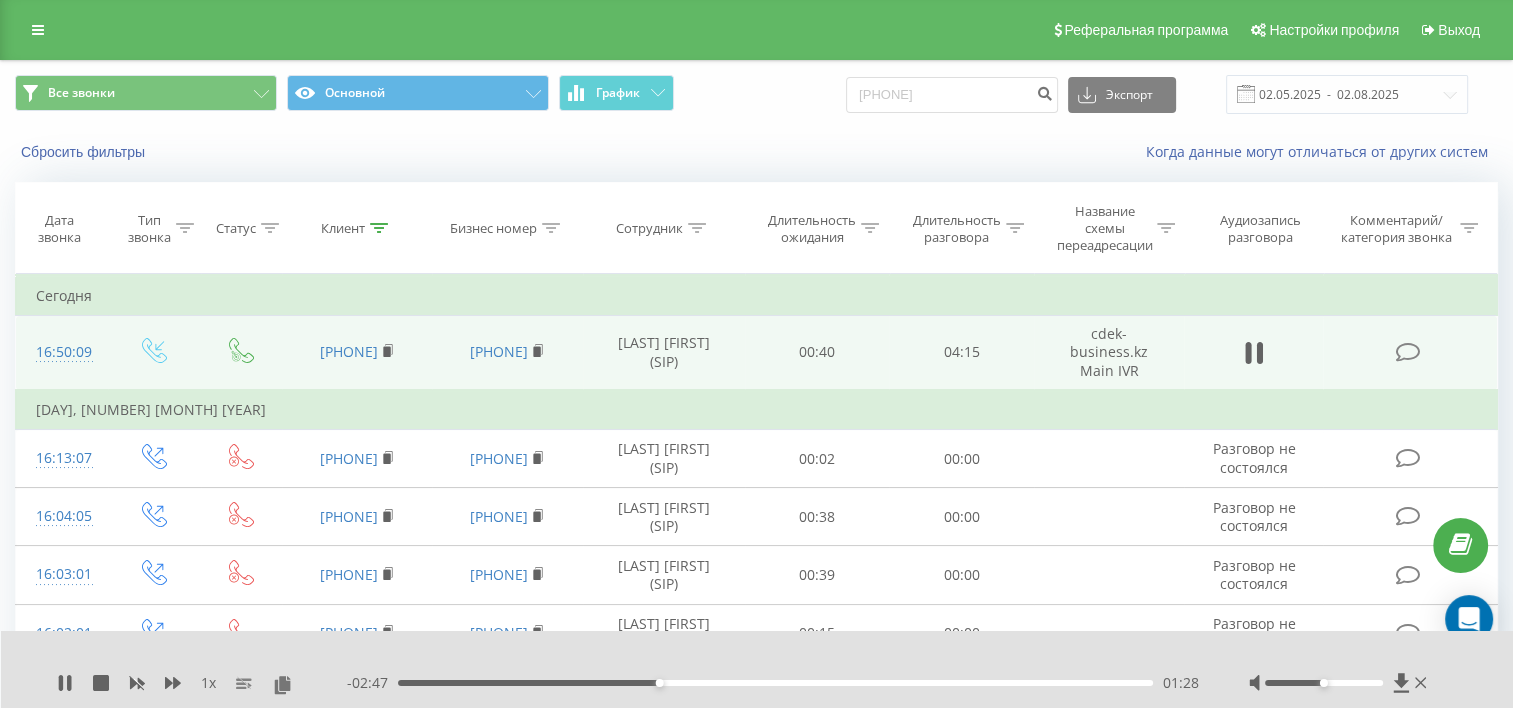 click on "01:28" at bounding box center [775, 683] 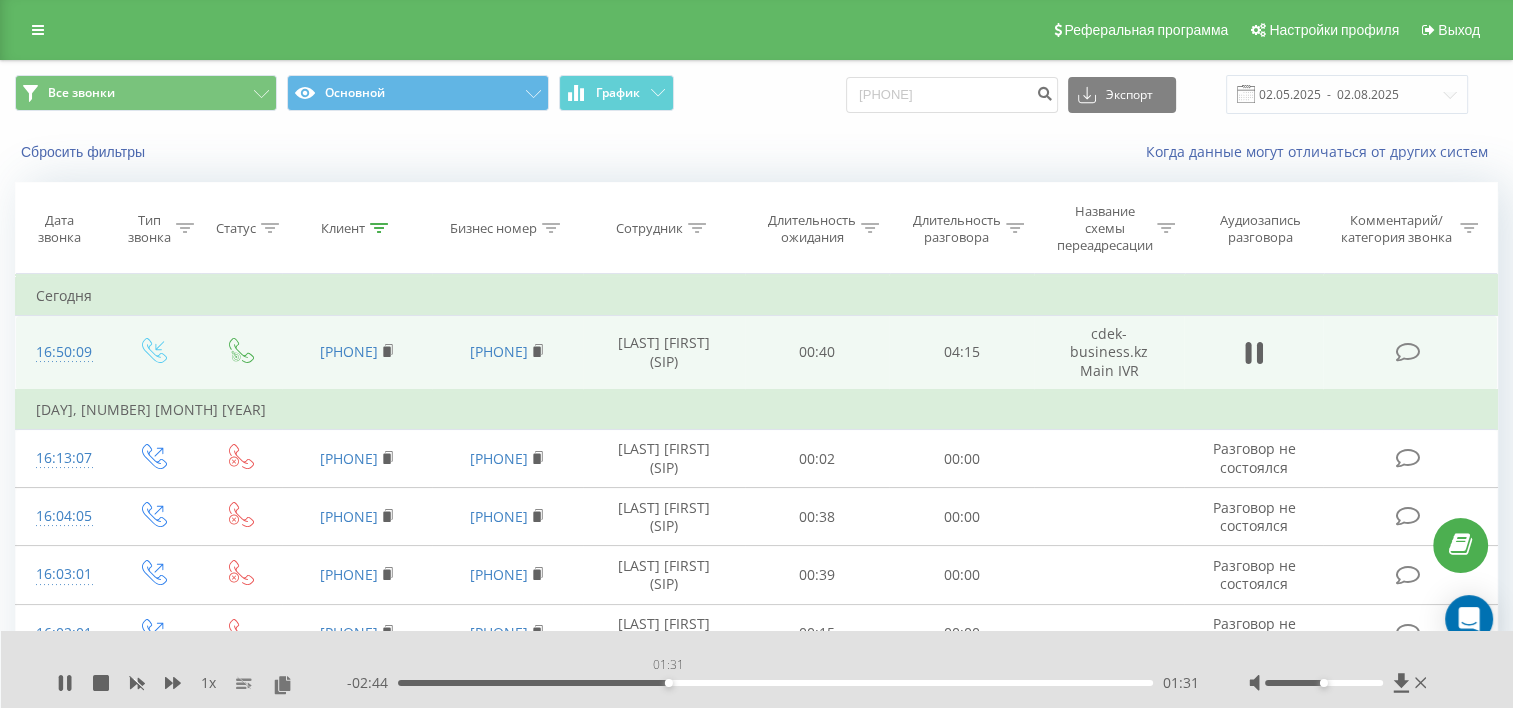 click on "01:31" at bounding box center [775, 683] 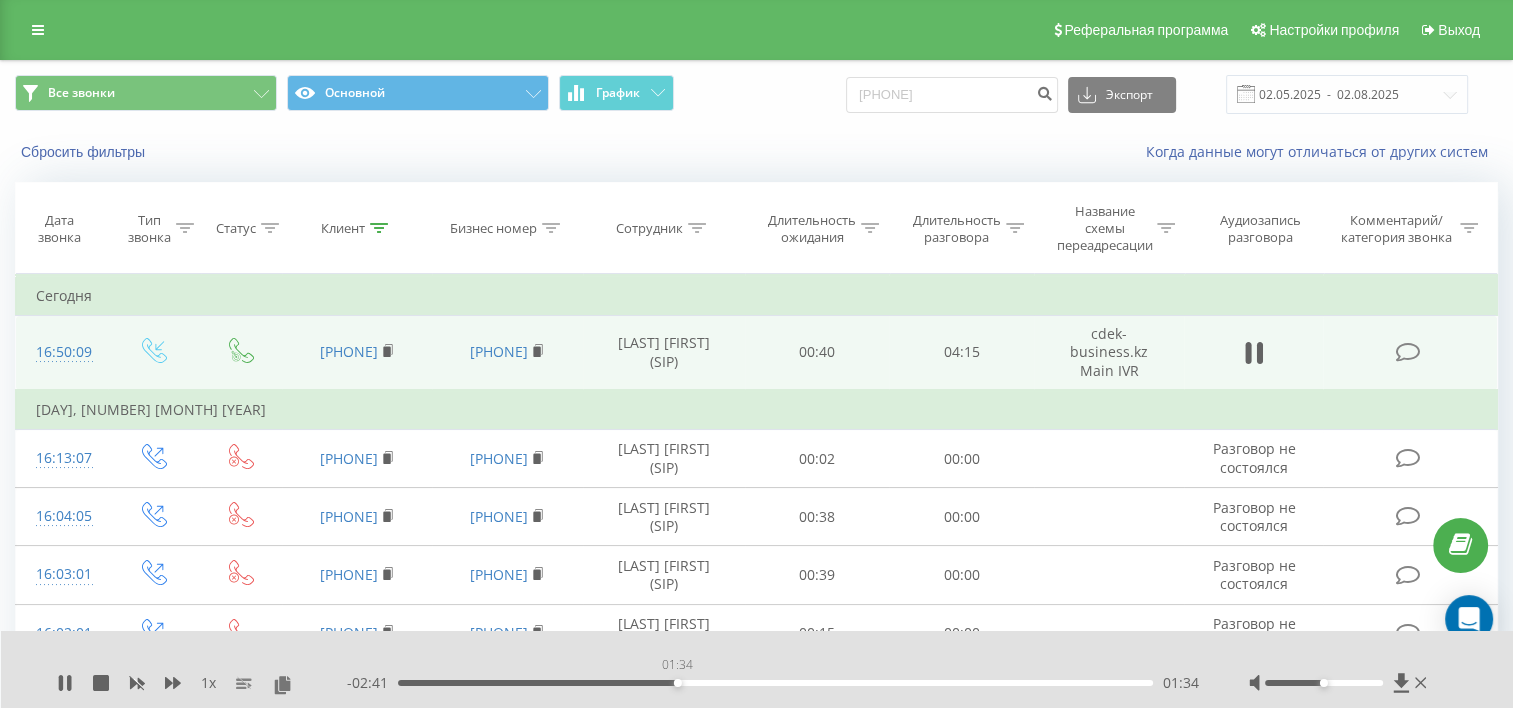 click on "01:34" at bounding box center [775, 683] 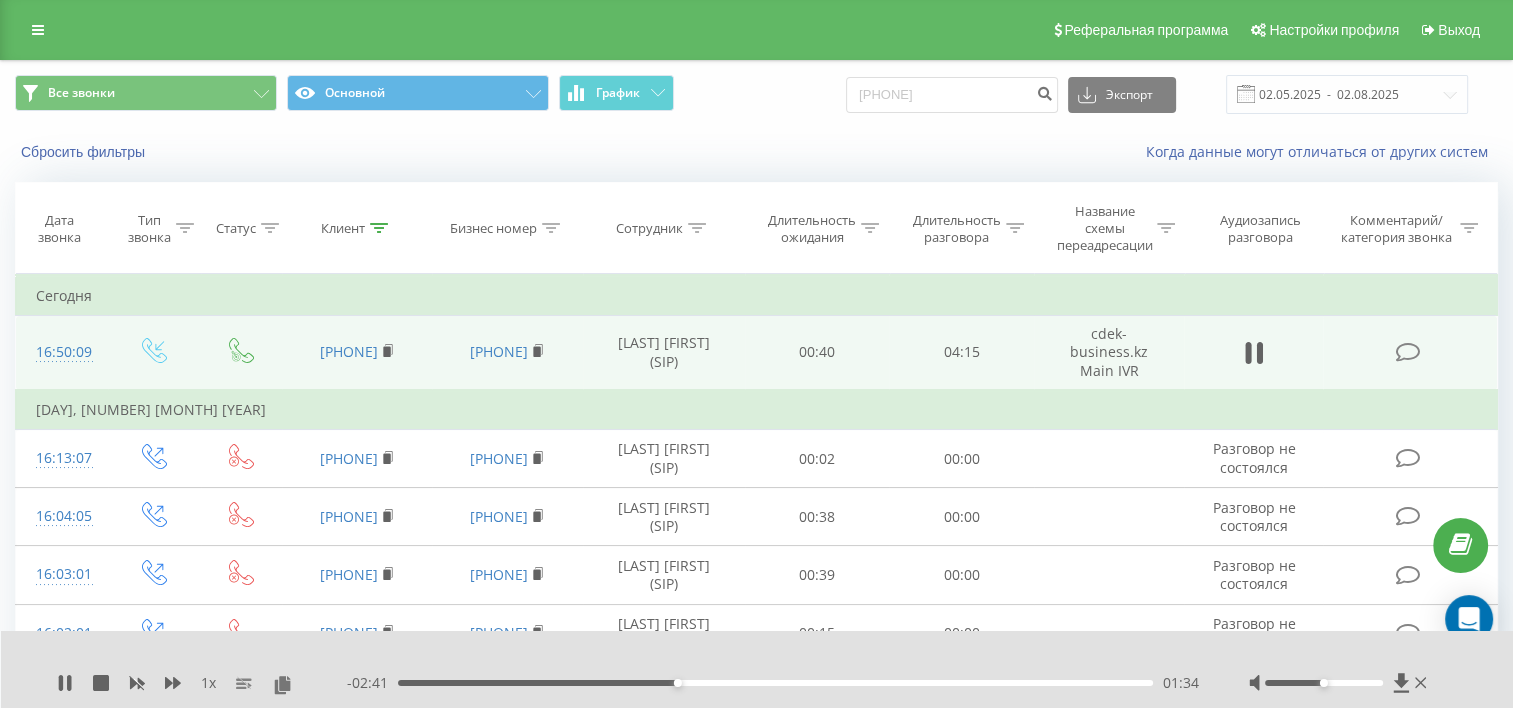 click on "01:34" at bounding box center (775, 683) 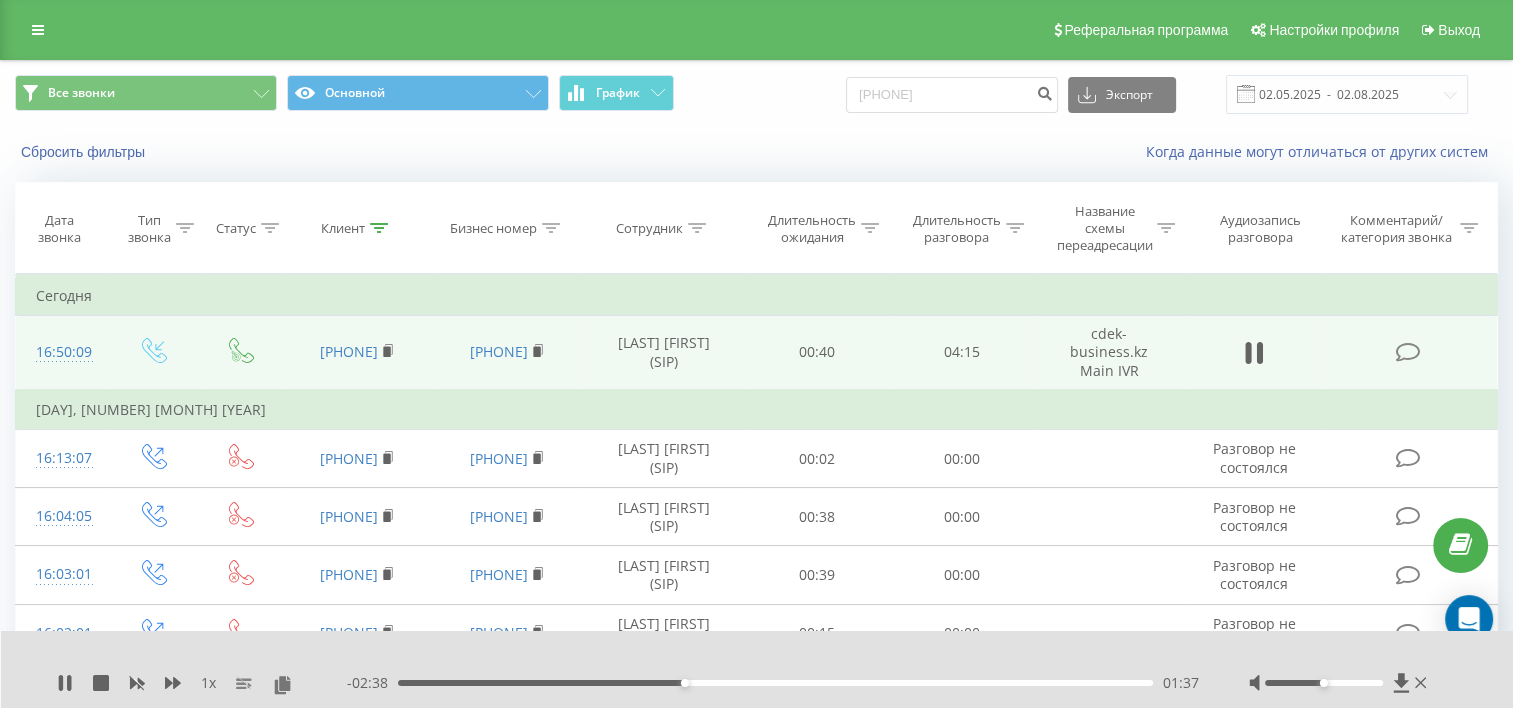 click on "01:37" at bounding box center (775, 683) 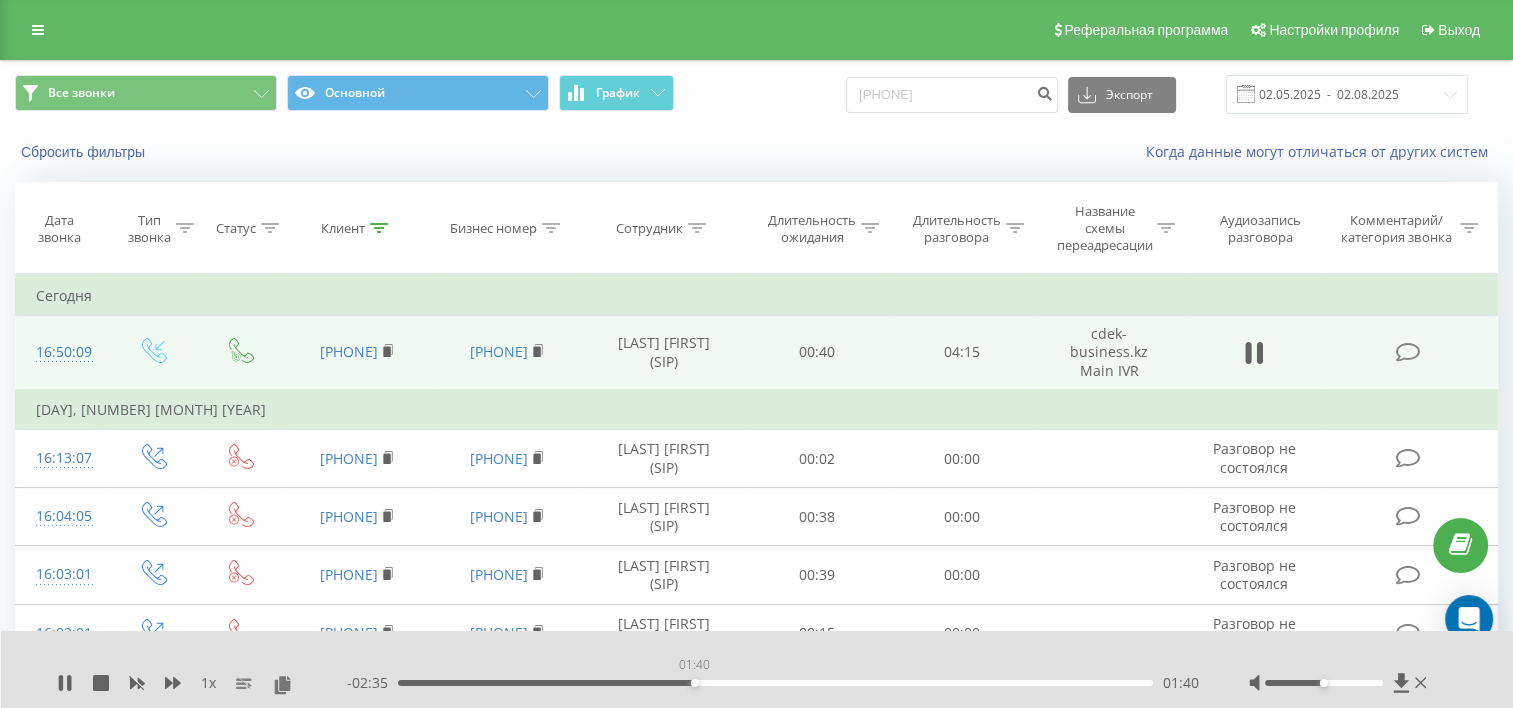 click on "01:40" at bounding box center [775, 683] 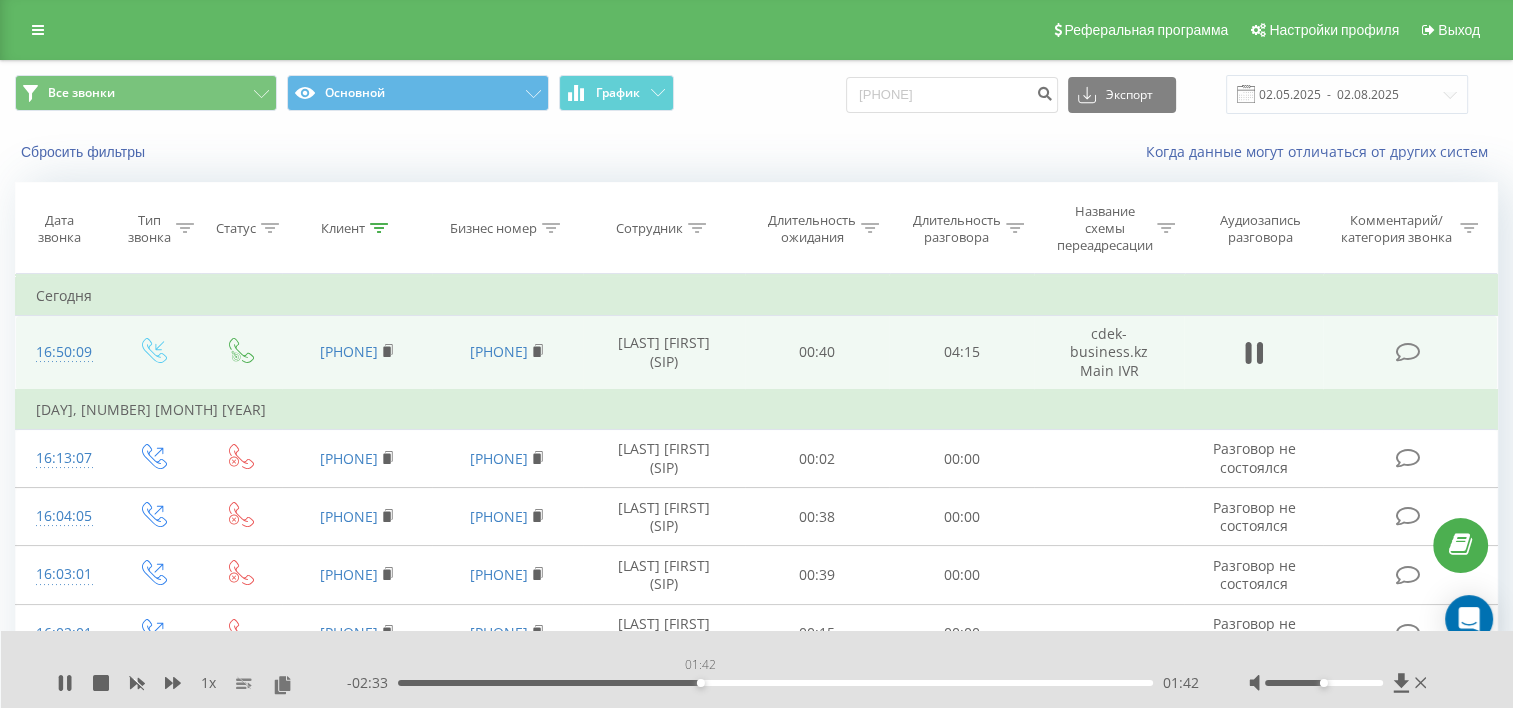 click on "01:42" at bounding box center (775, 683) 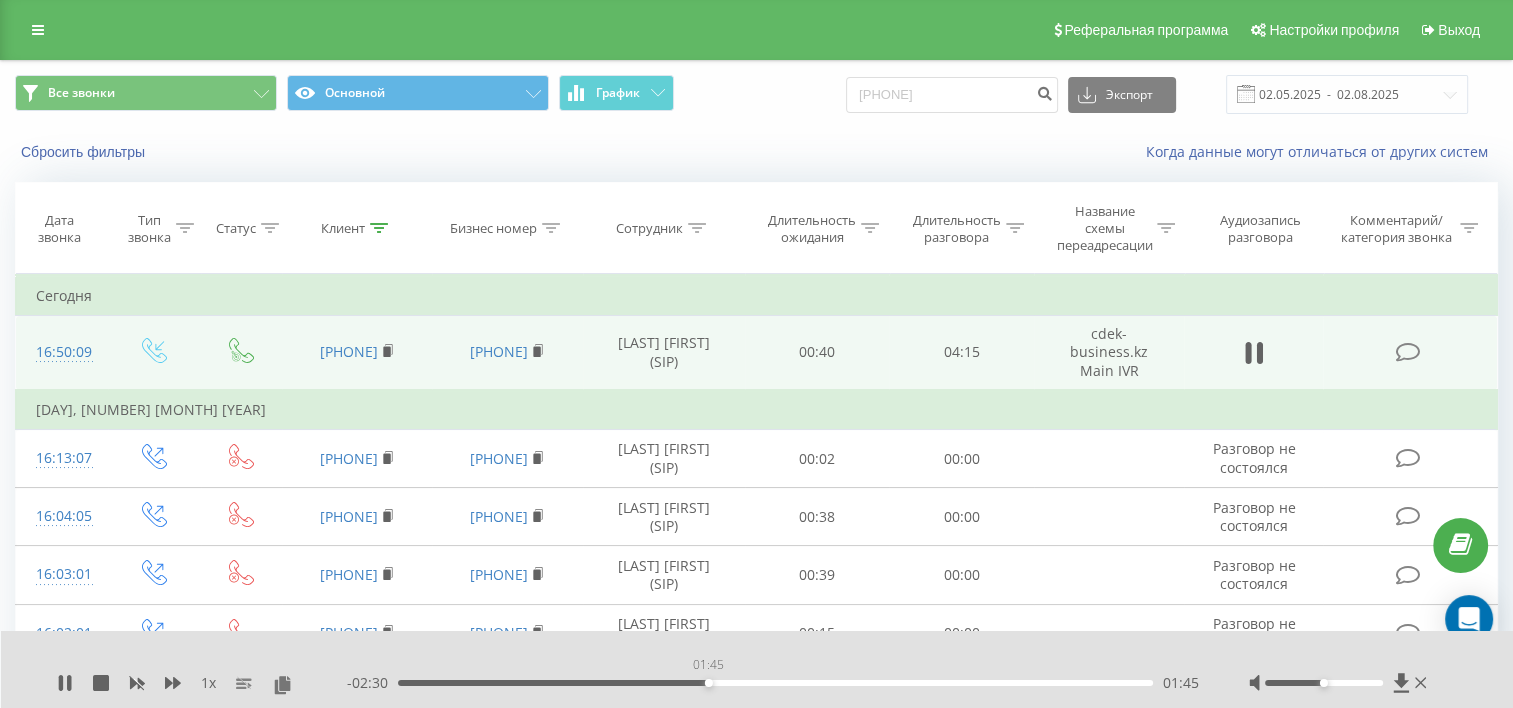 click on "01:45" at bounding box center (775, 683) 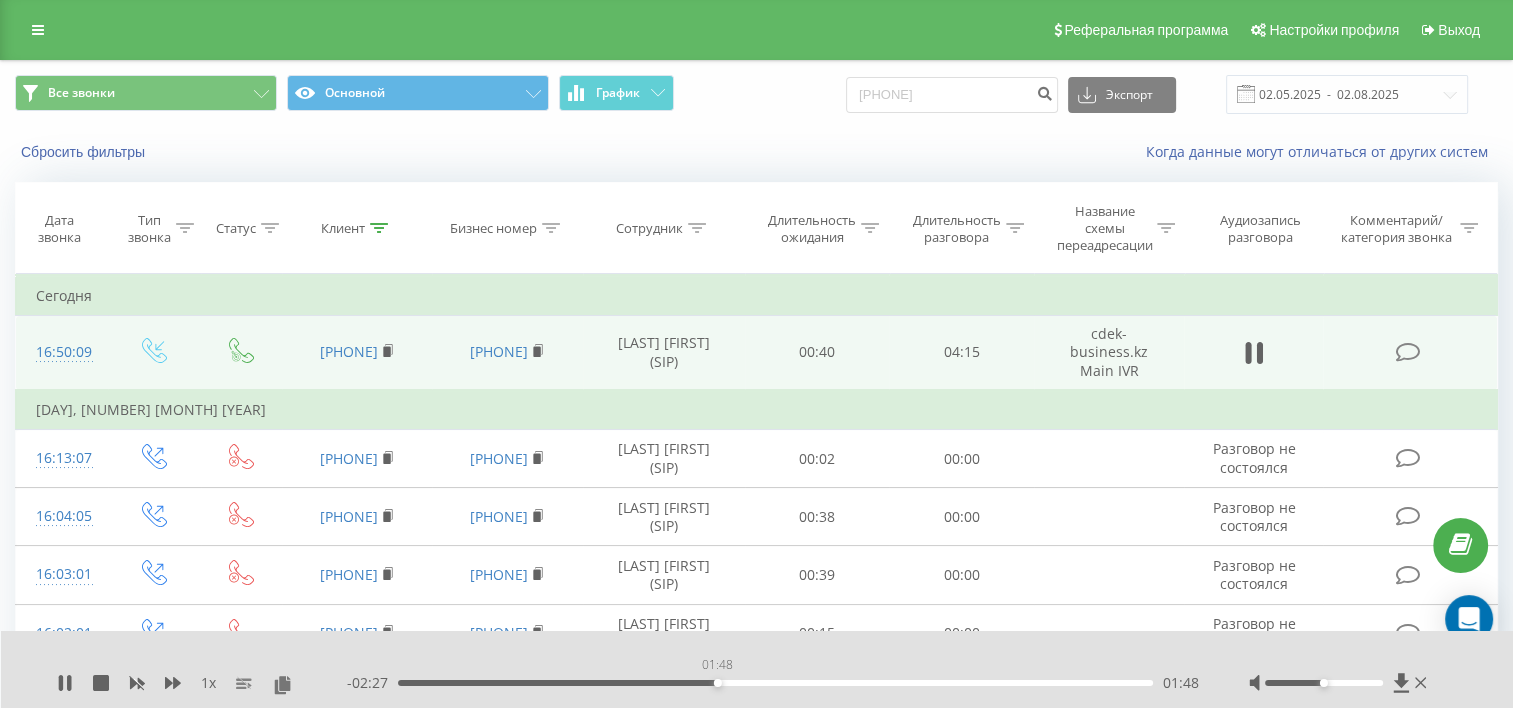 click on "01:48" at bounding box center (775, 683) 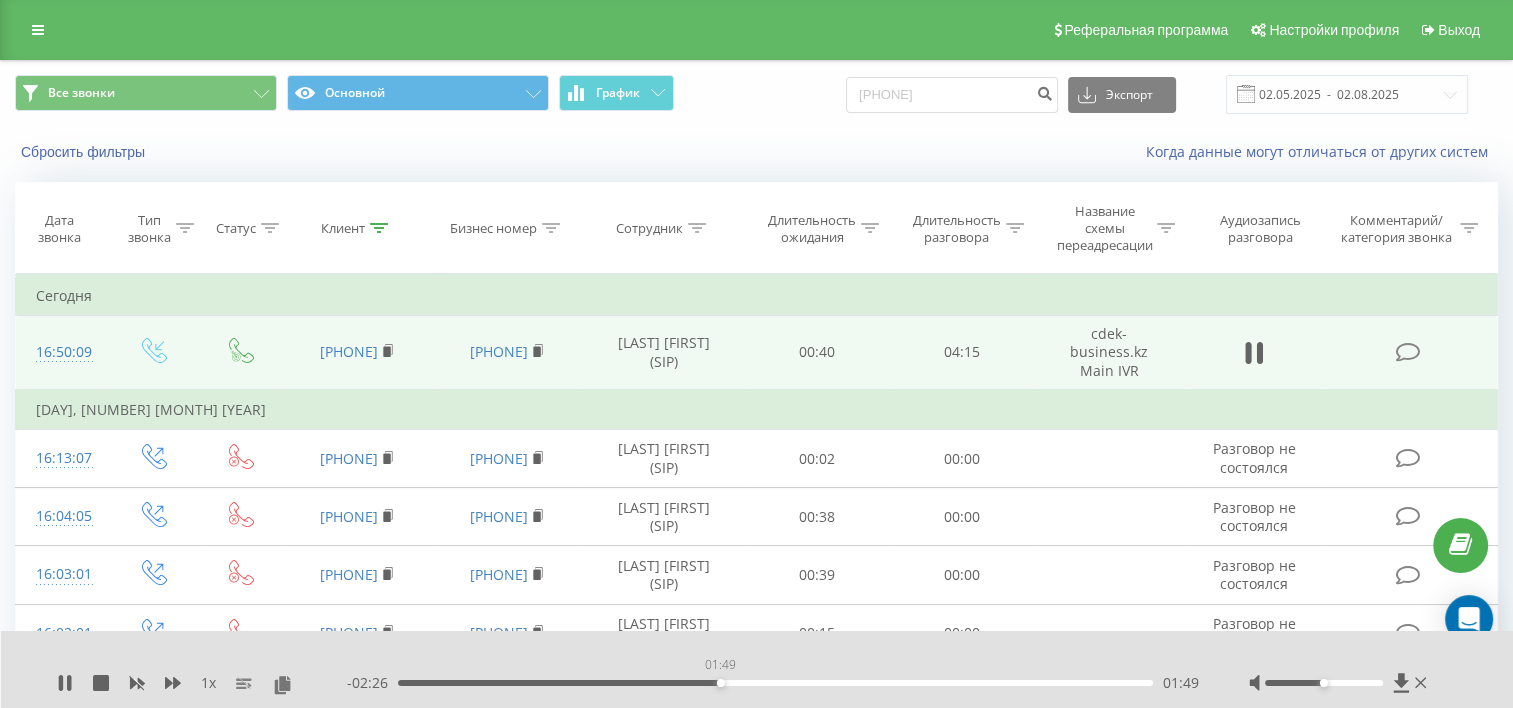 click on "01:49" at bounding box center [721, 683] 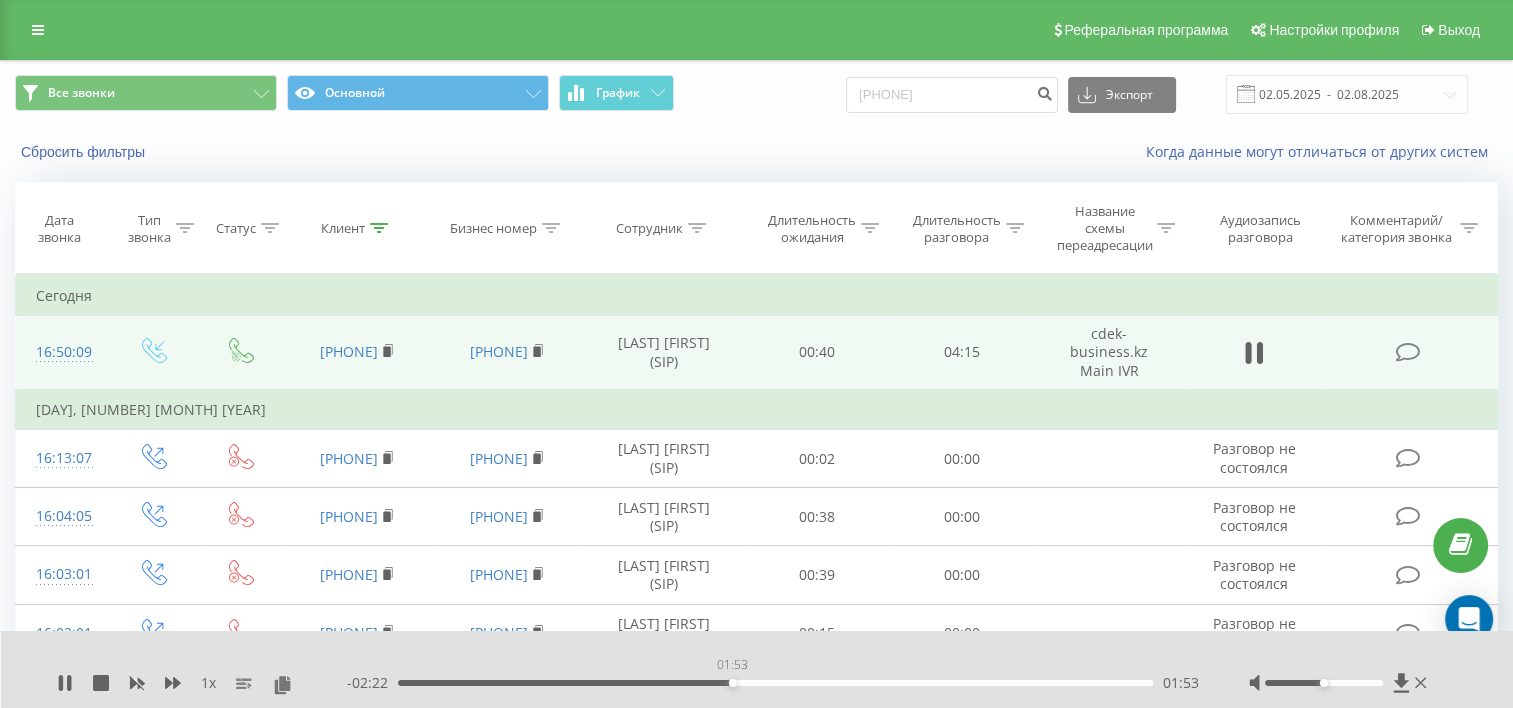 click on "01:53" at bounding box center (775, 683) 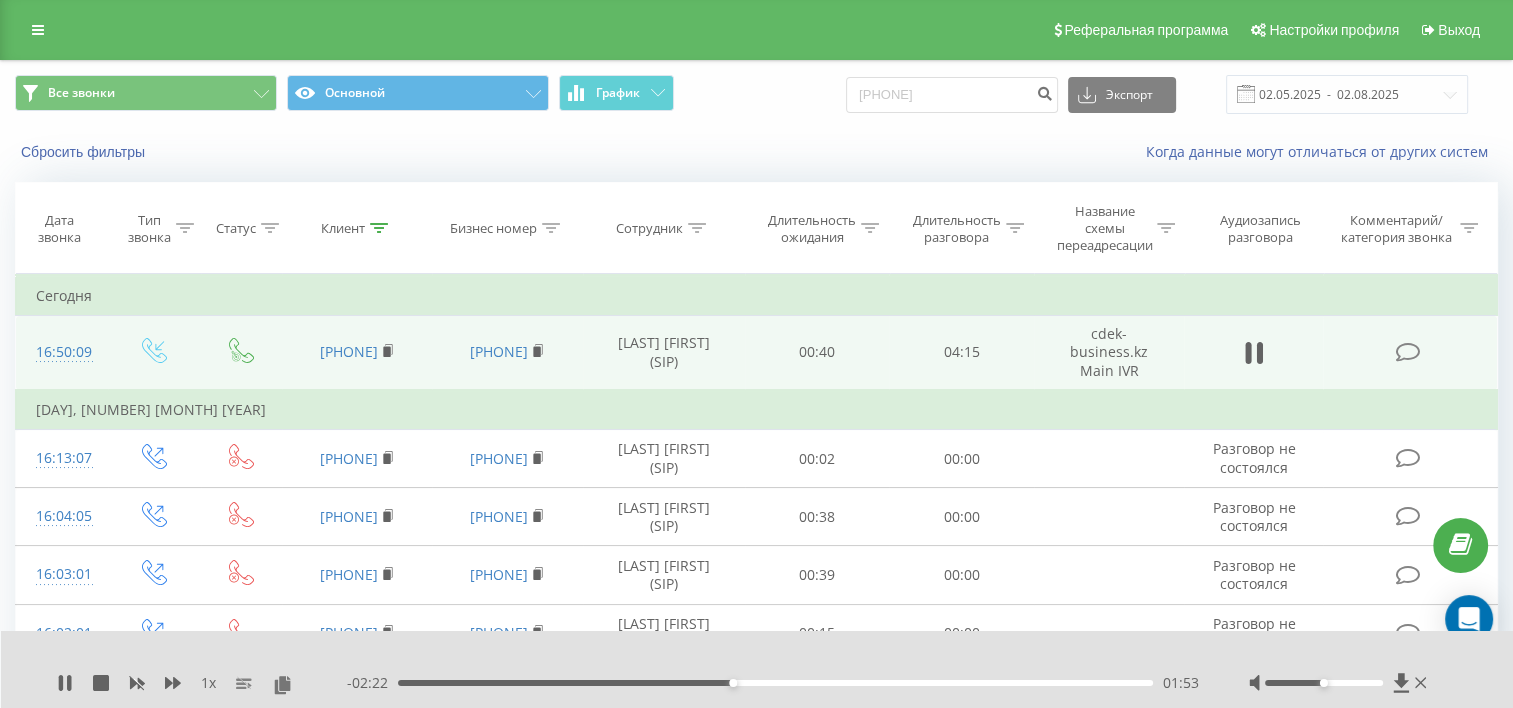 click on "01:53" at bounding box center (775, 683) 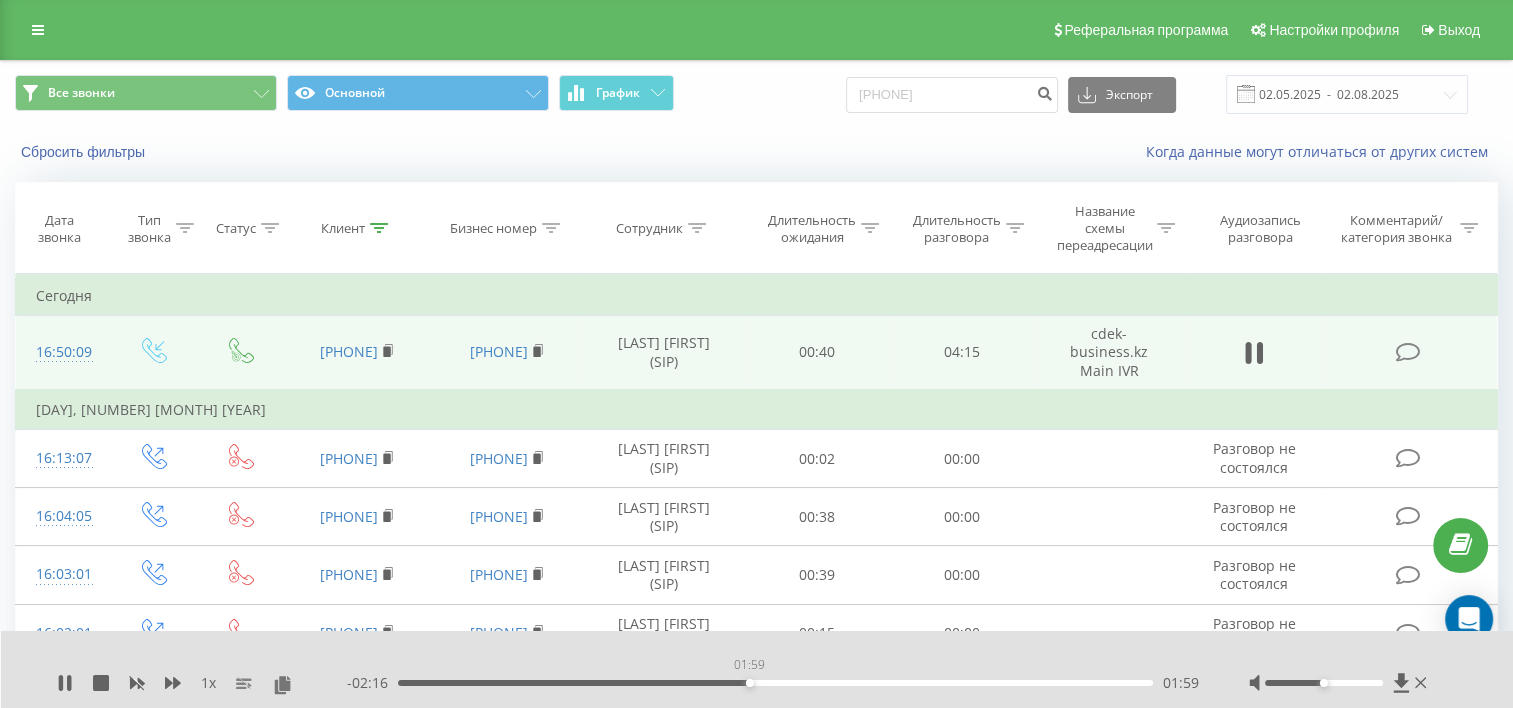 click on "01:59" at bounding box center [775, 683] 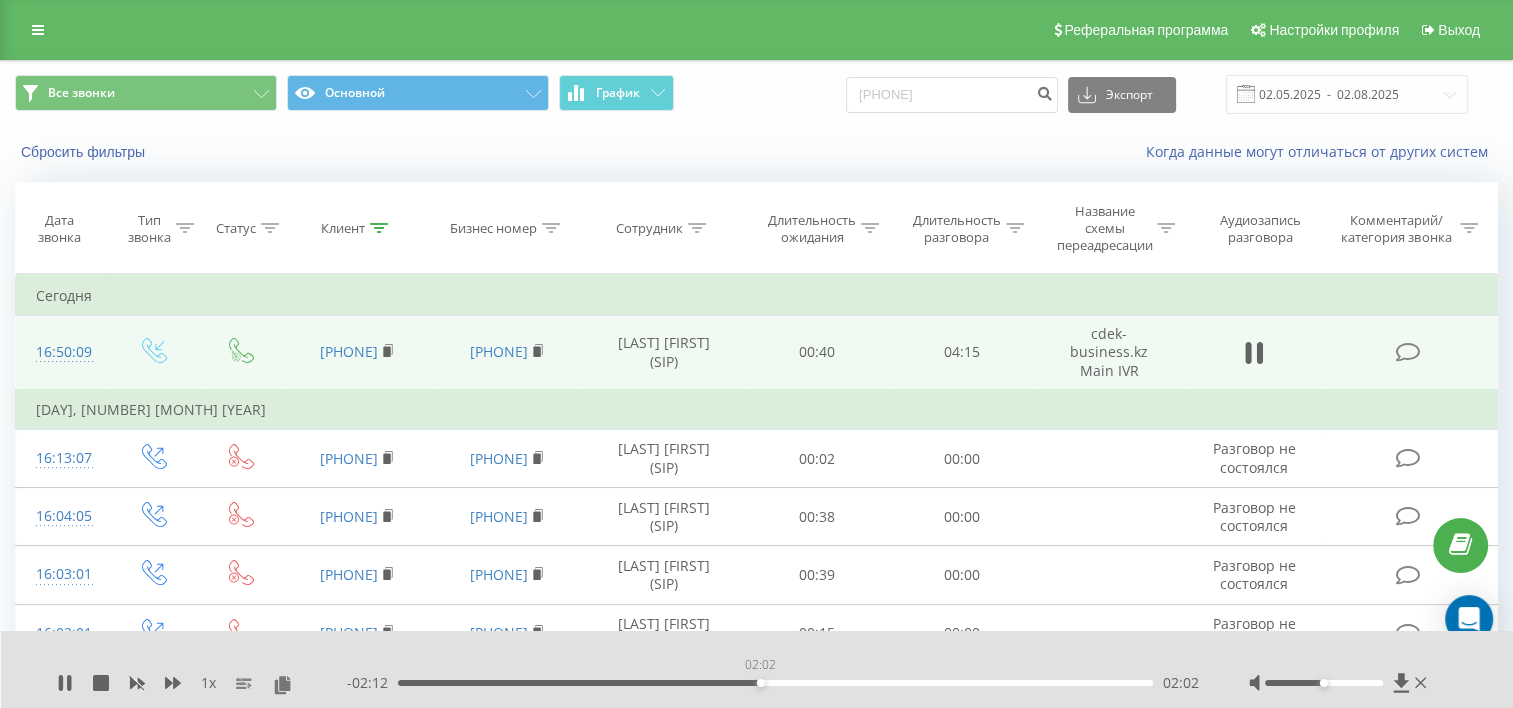 click on "02:02" at bounding box center (775, 683) 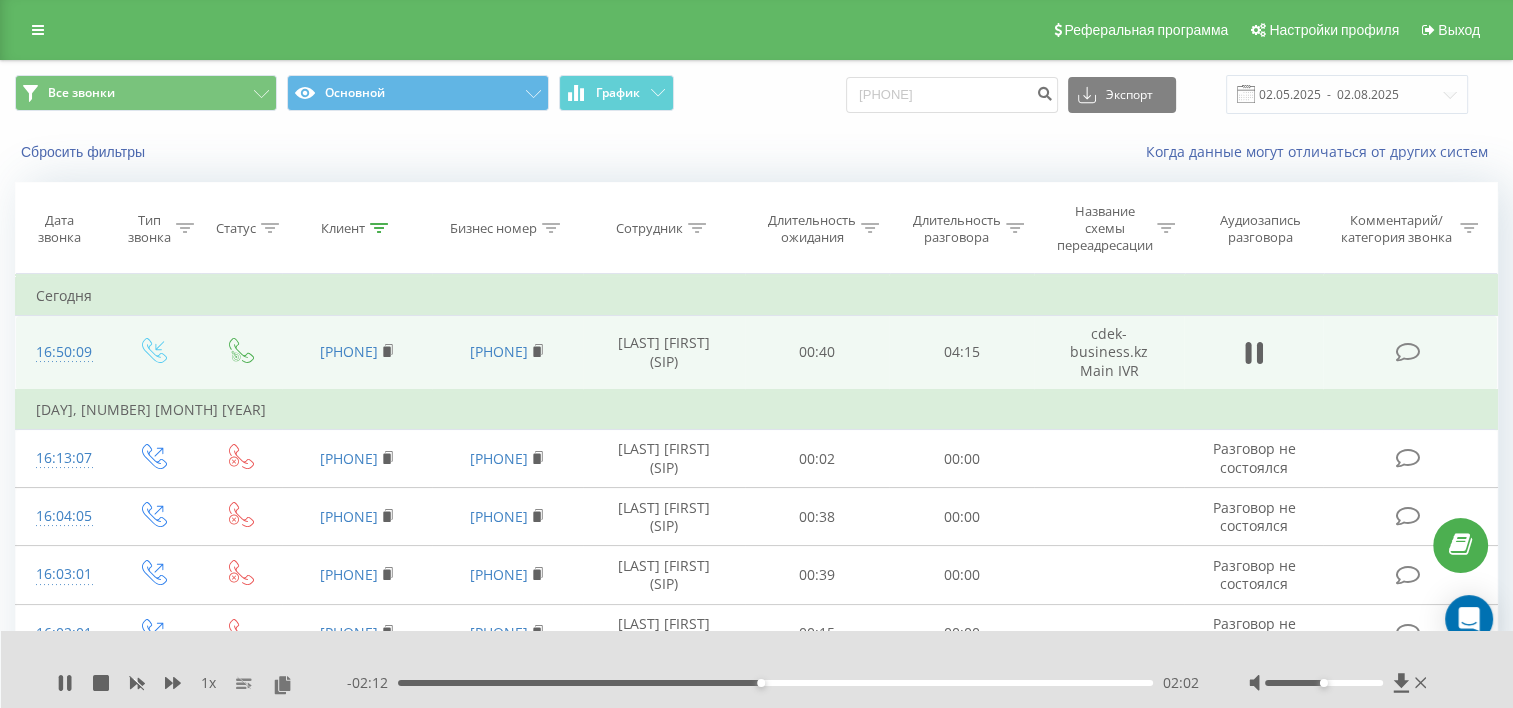 click on "02:02" at bounding box center (775, 683) 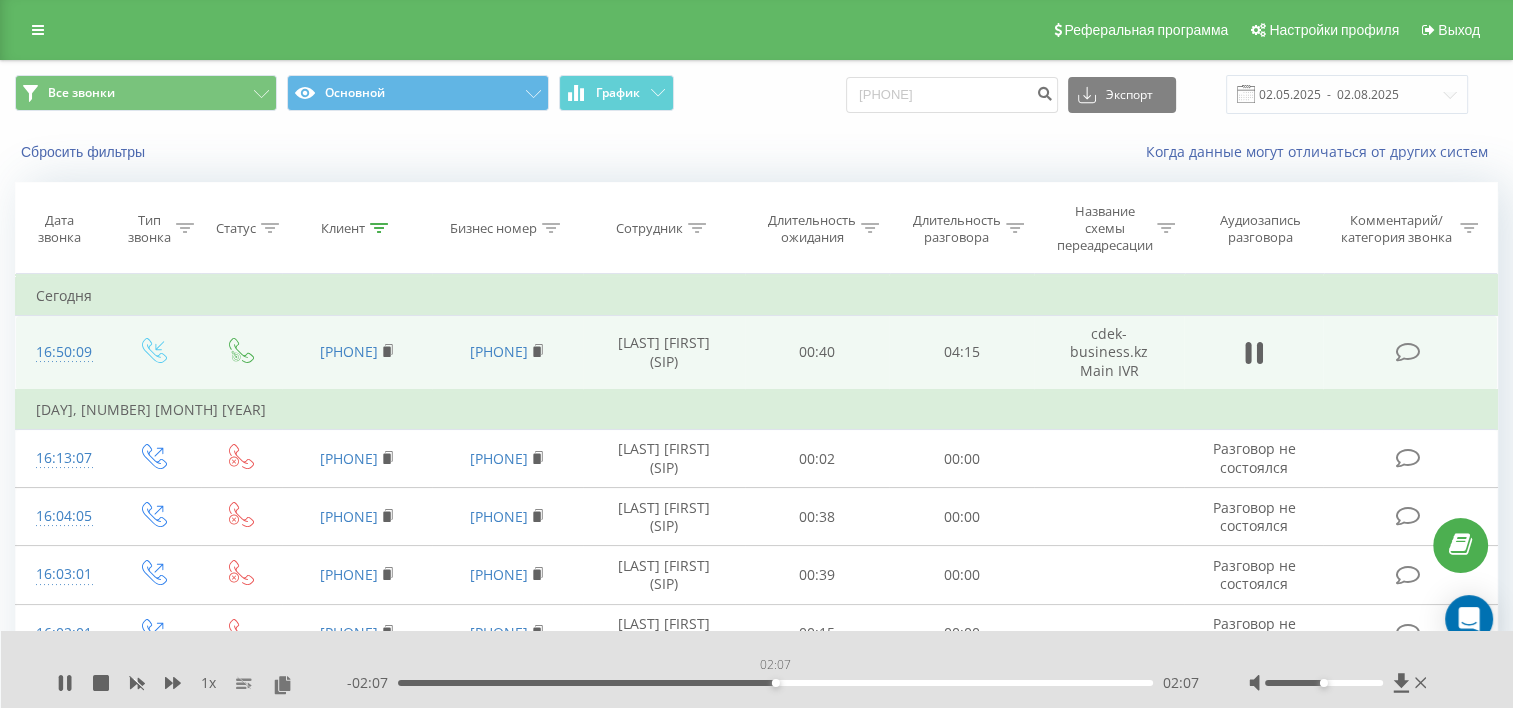 click on "02:07" at bounding box center [776, 683] 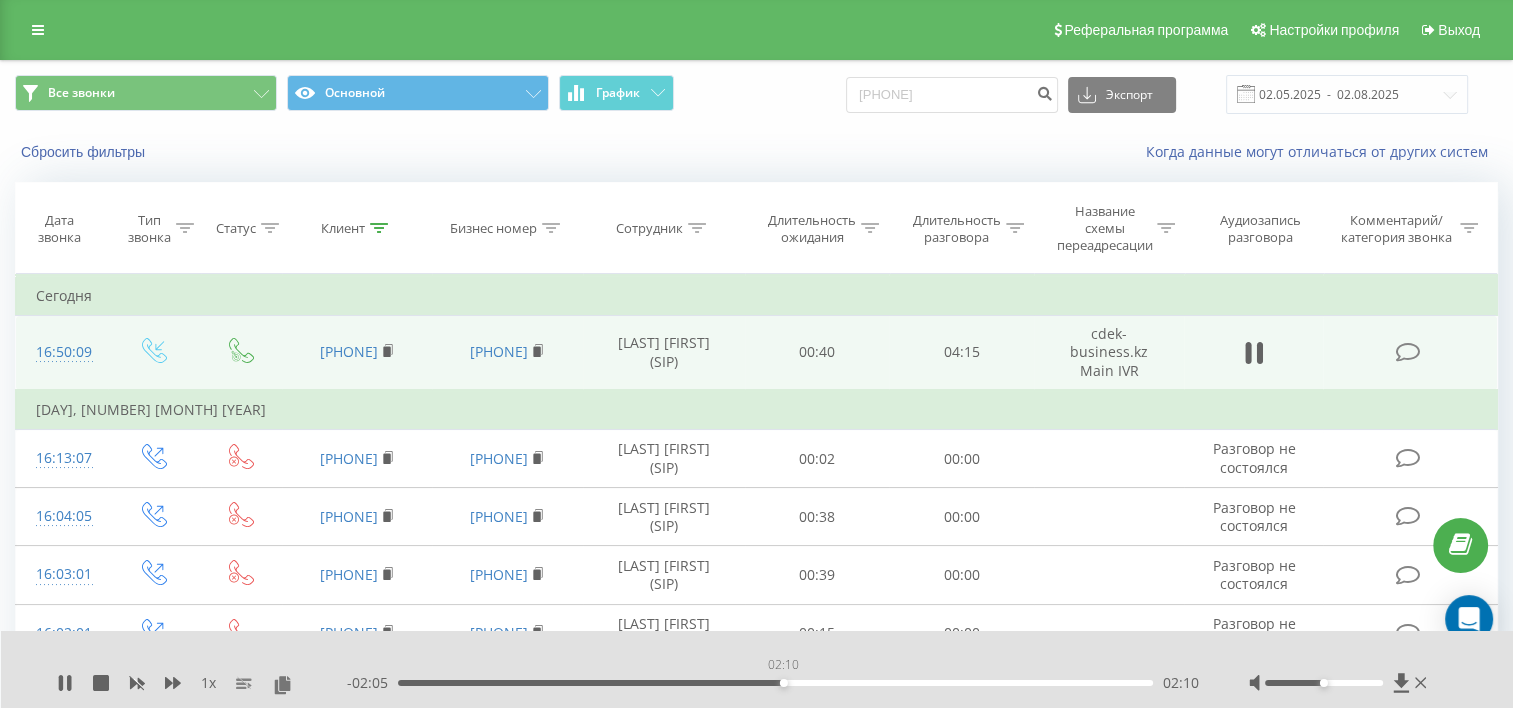 click on "02:10" at bounding box center (775, 683) 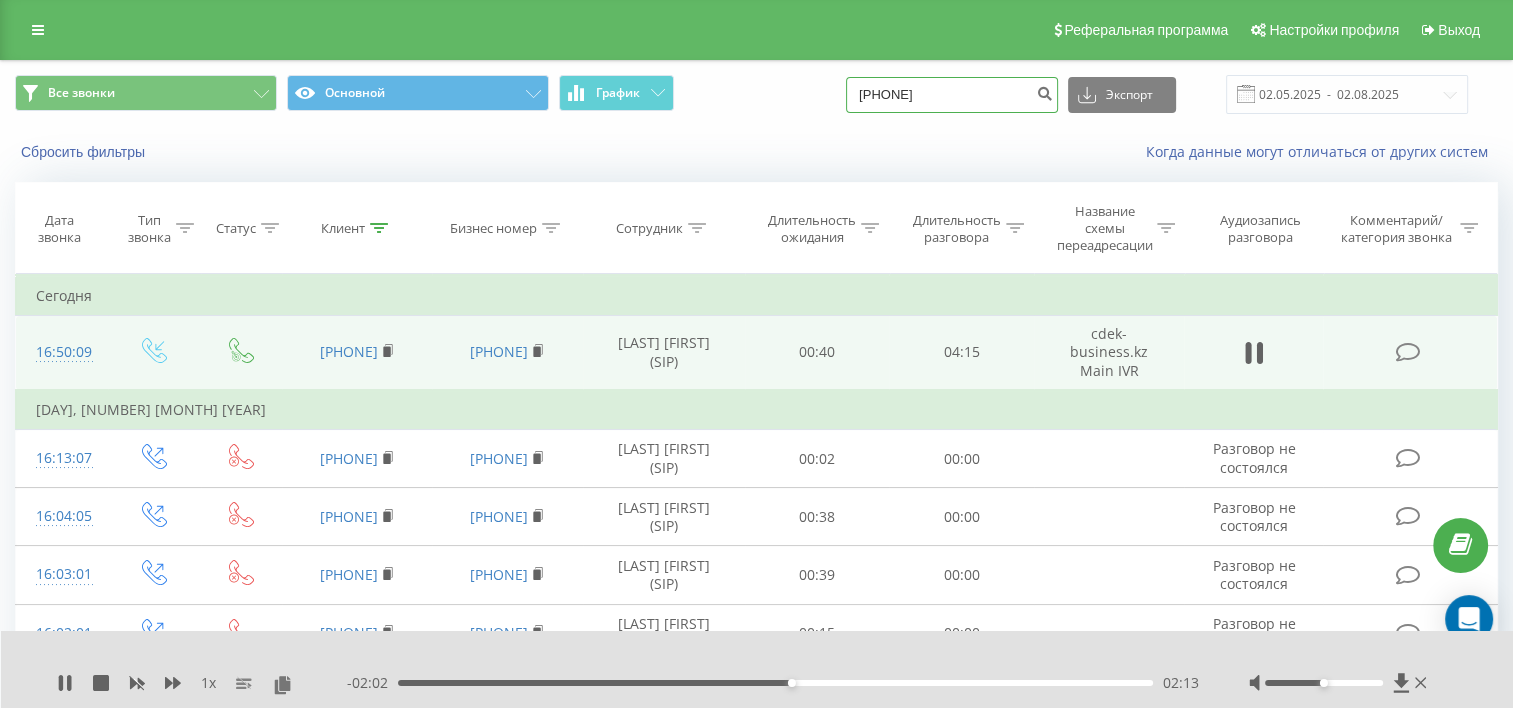 click on "7008476599" at bounding box center (952, 95) 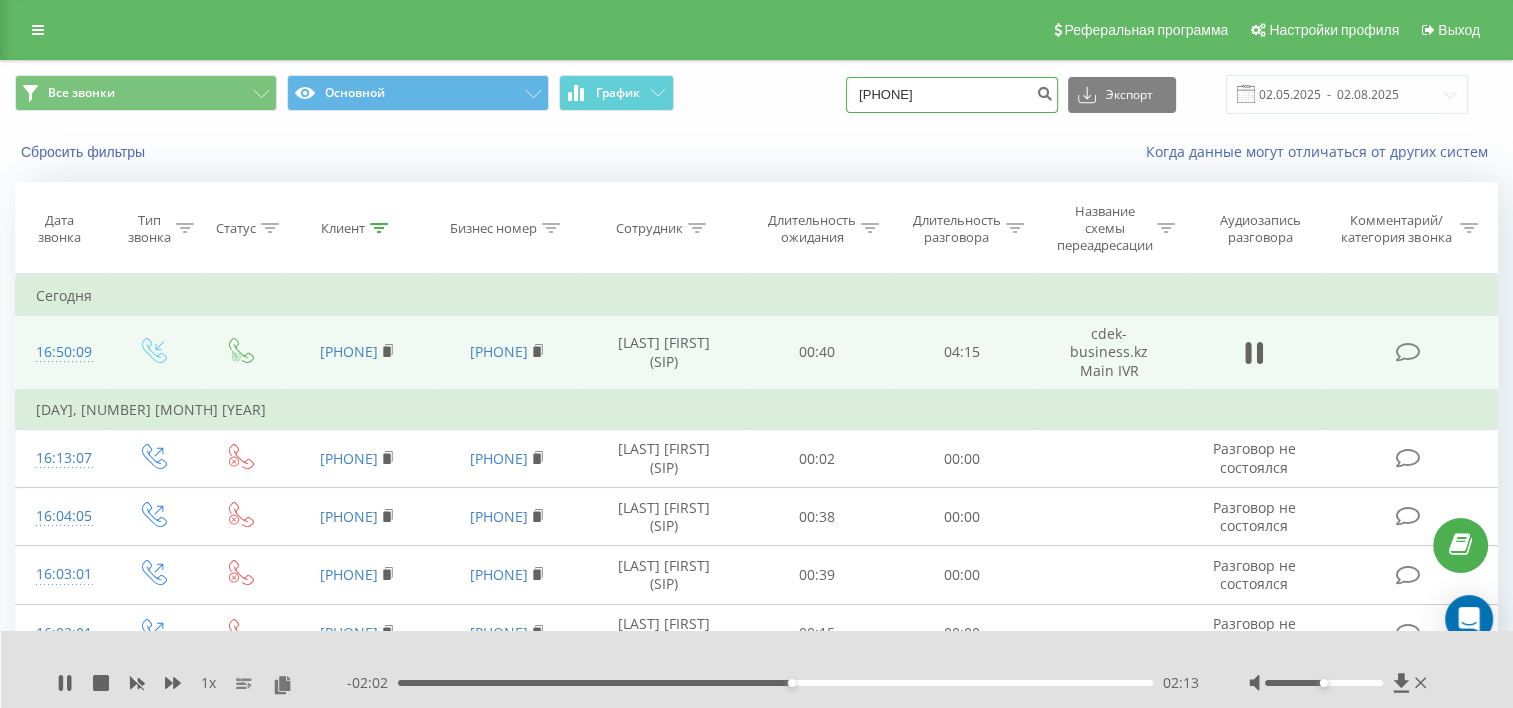 click on "7008476599" at bounding box center [952, 95] 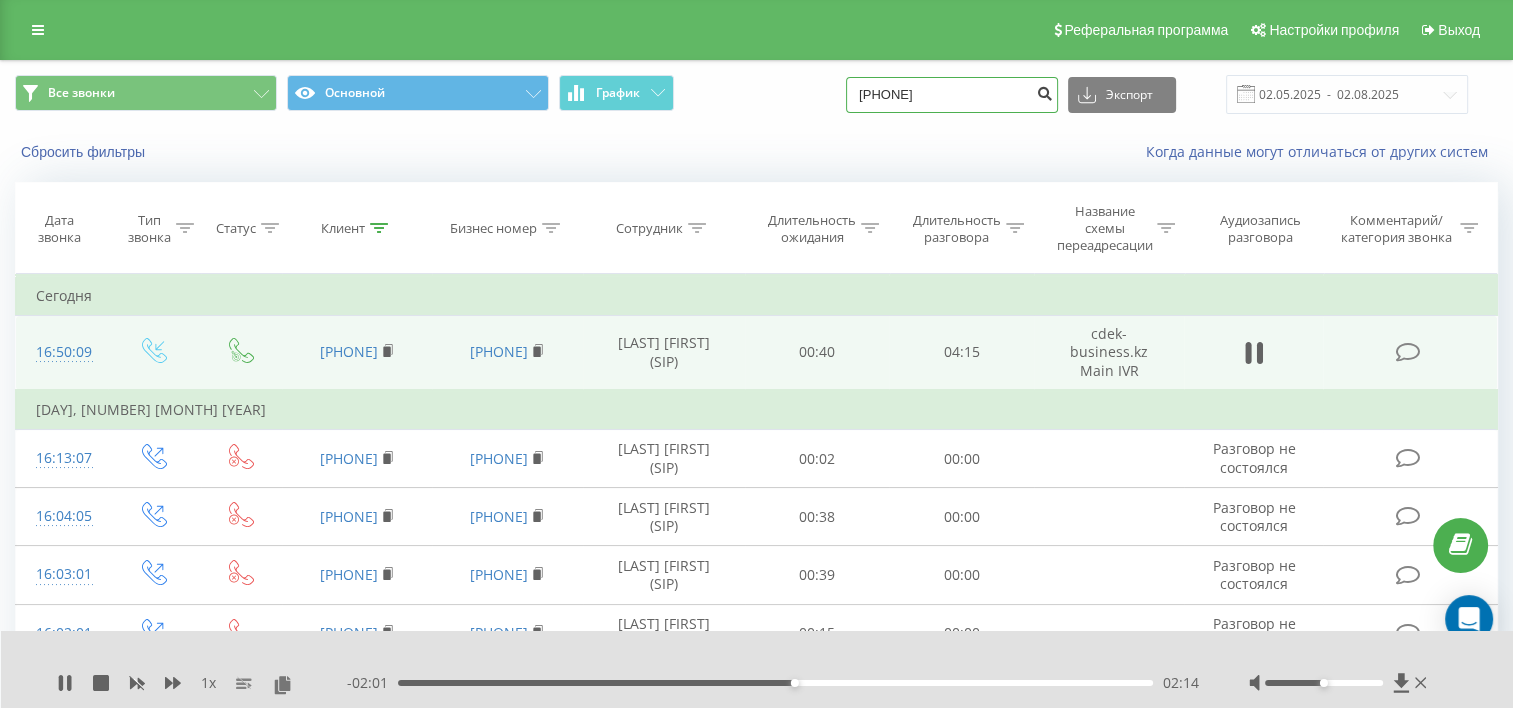 type on "7076508173" 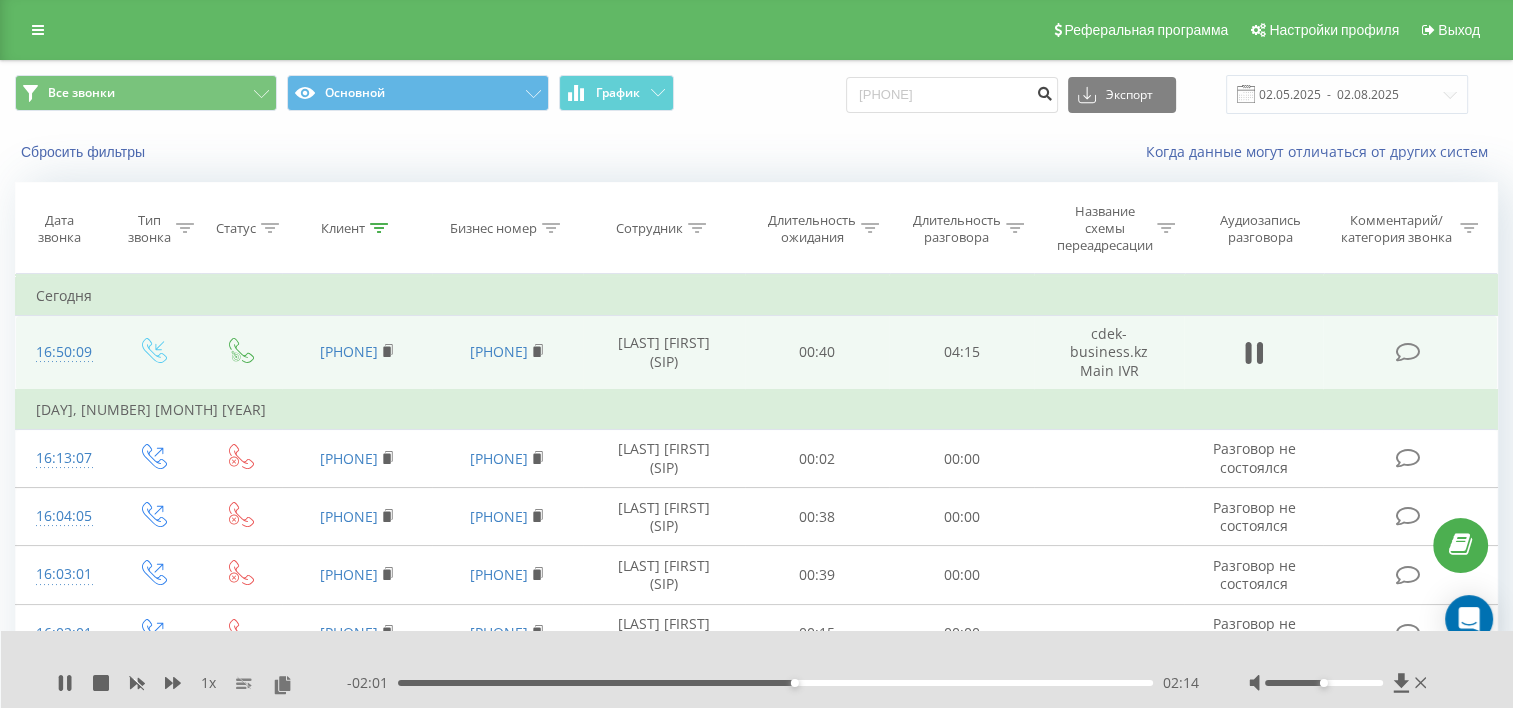click at bounding box center [1044, 91] 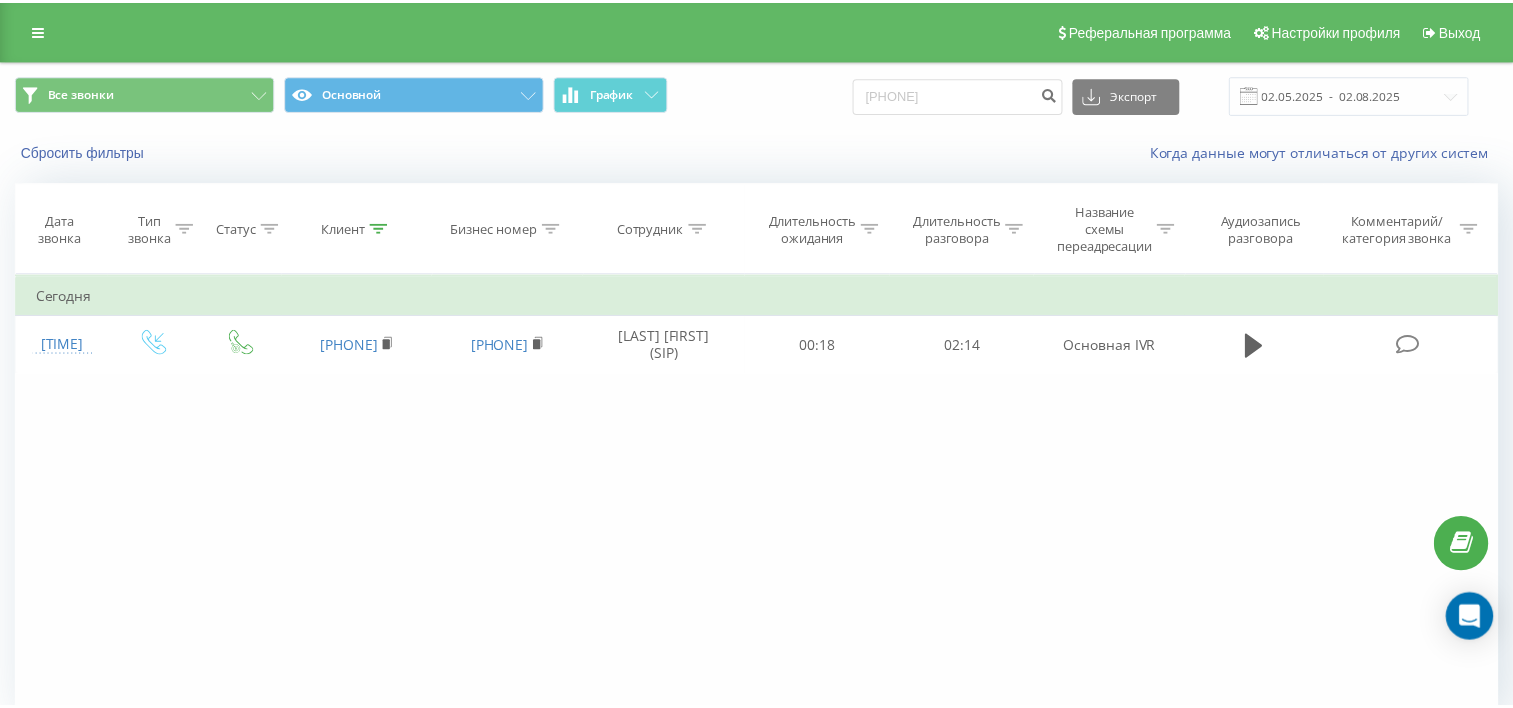 scroll, scrollTop: 0, scrollLeft: 0, axis: both 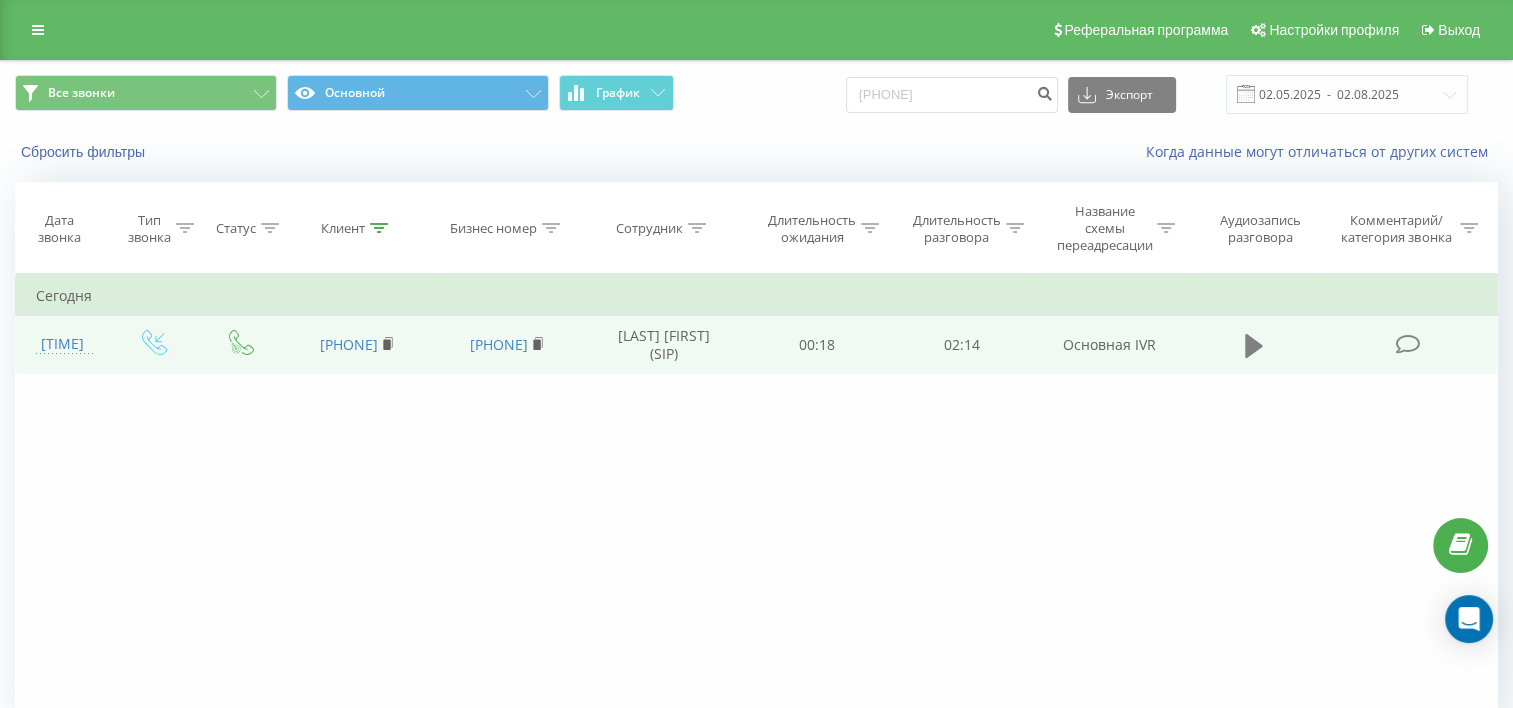 click 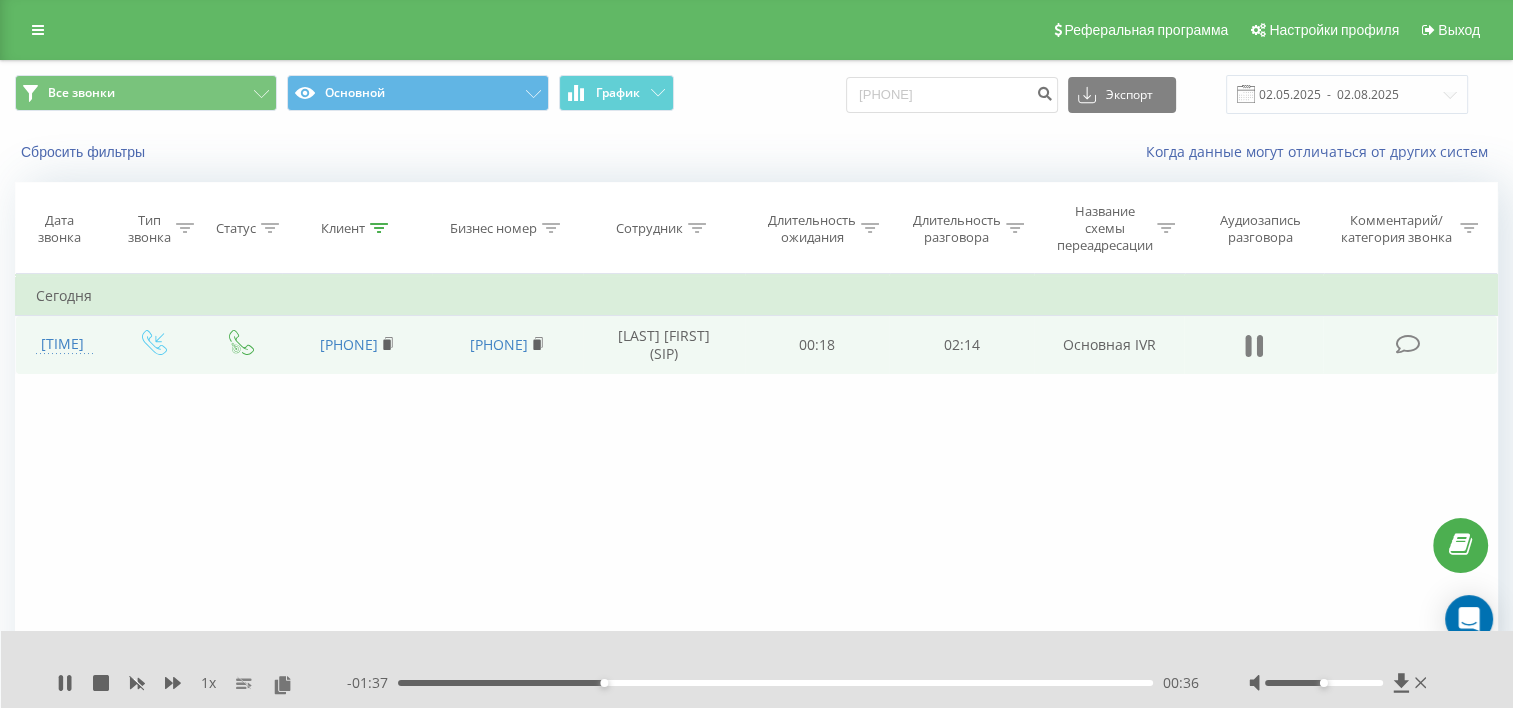 click at bounding box center [1254, 346] 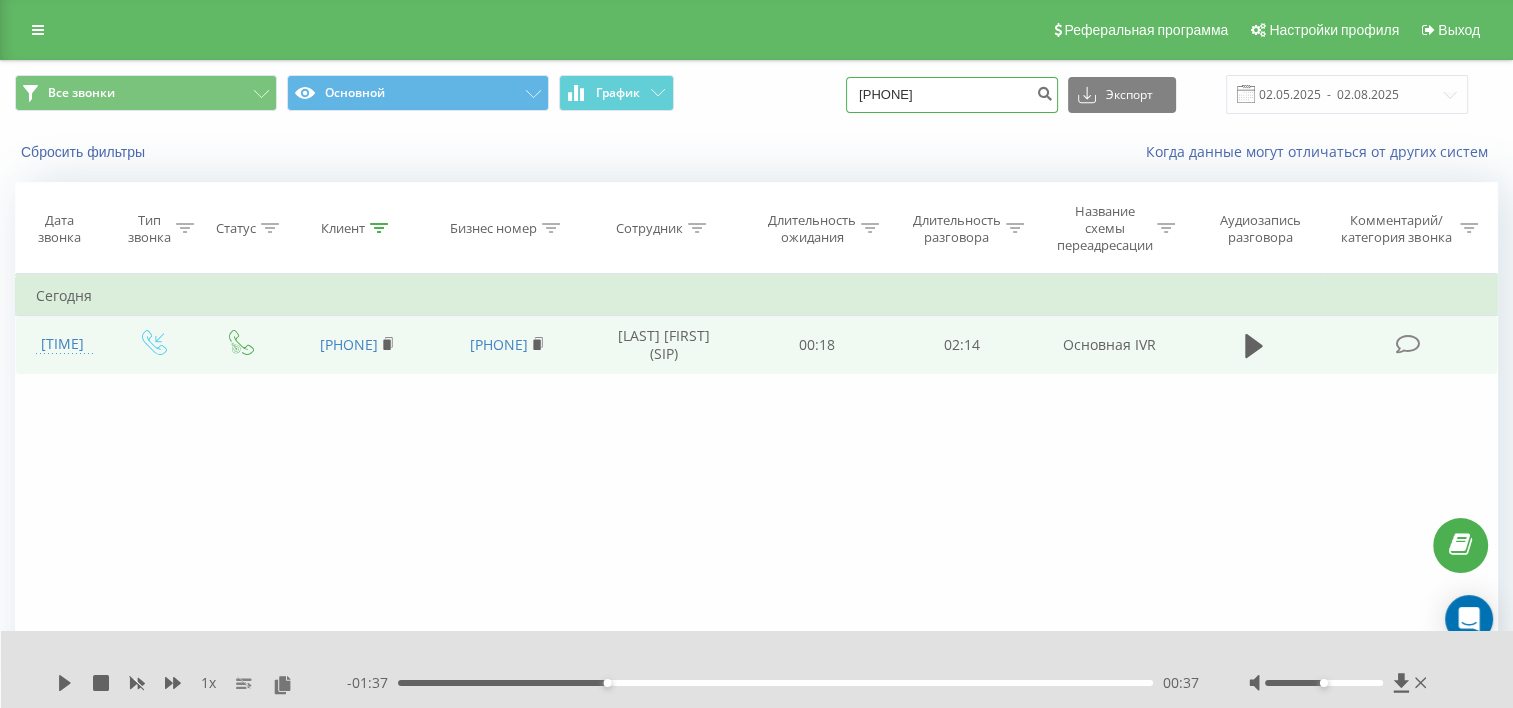 click on "7076508173" at bounding box center (952, 95) 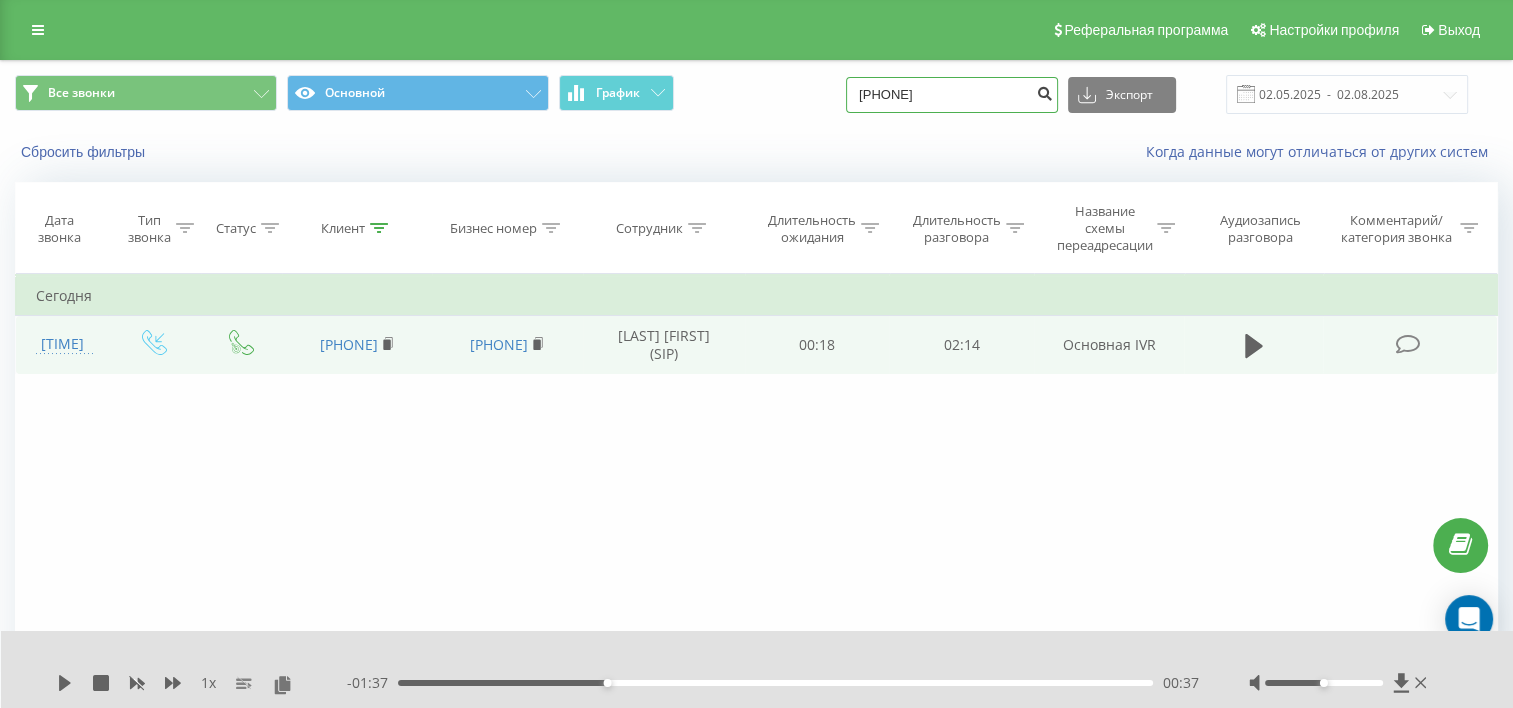 paste on "66192684" 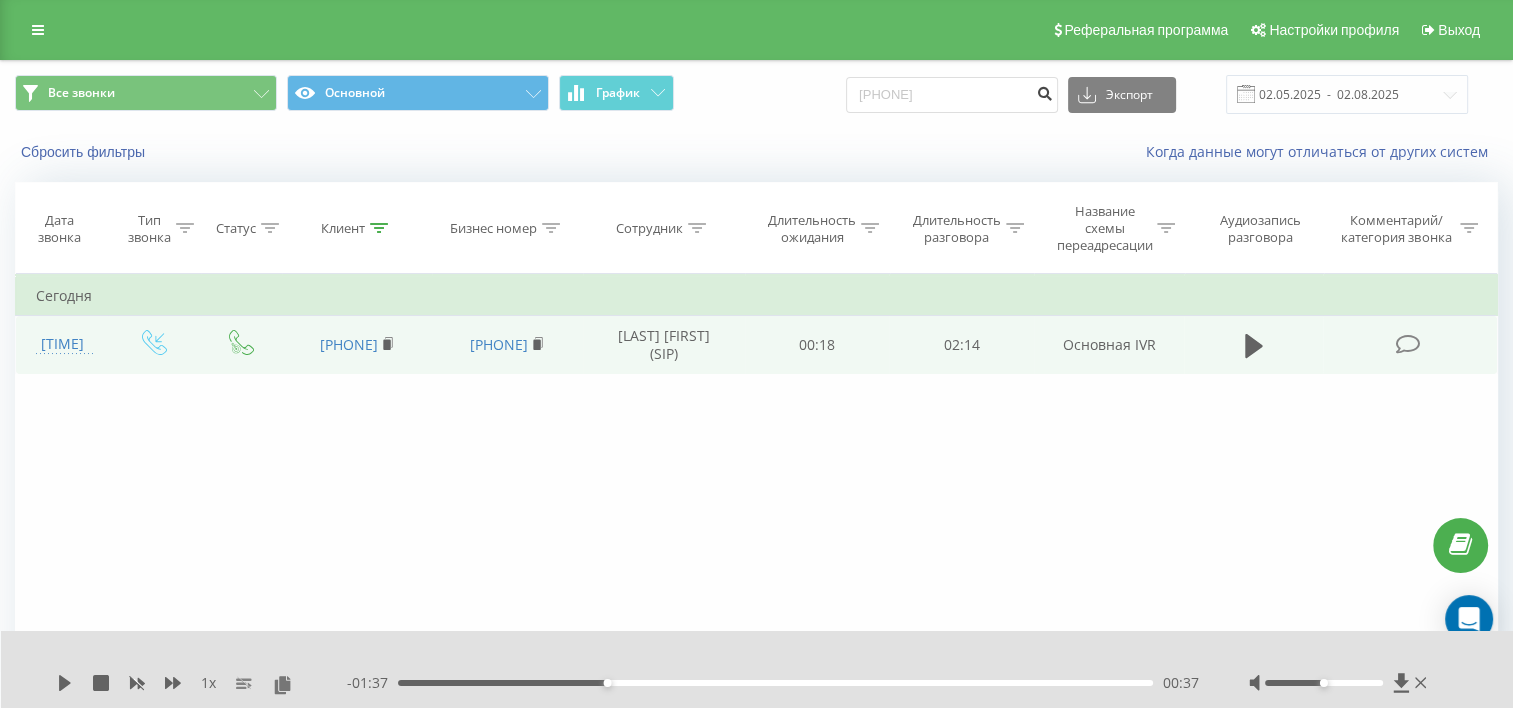 click at bounding box center [1044, 91] 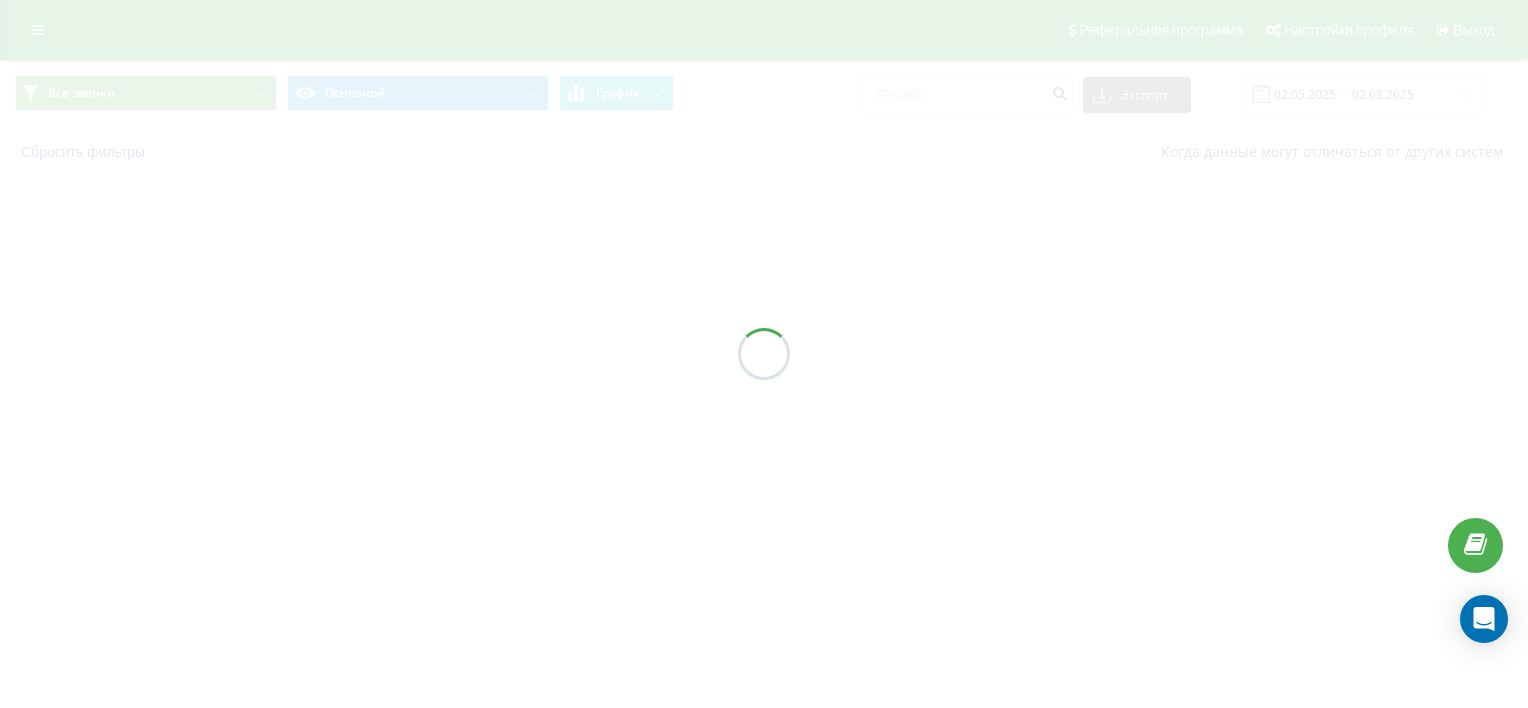 scroll, scrollTop: 0, scrollLeft: 0, axis: both 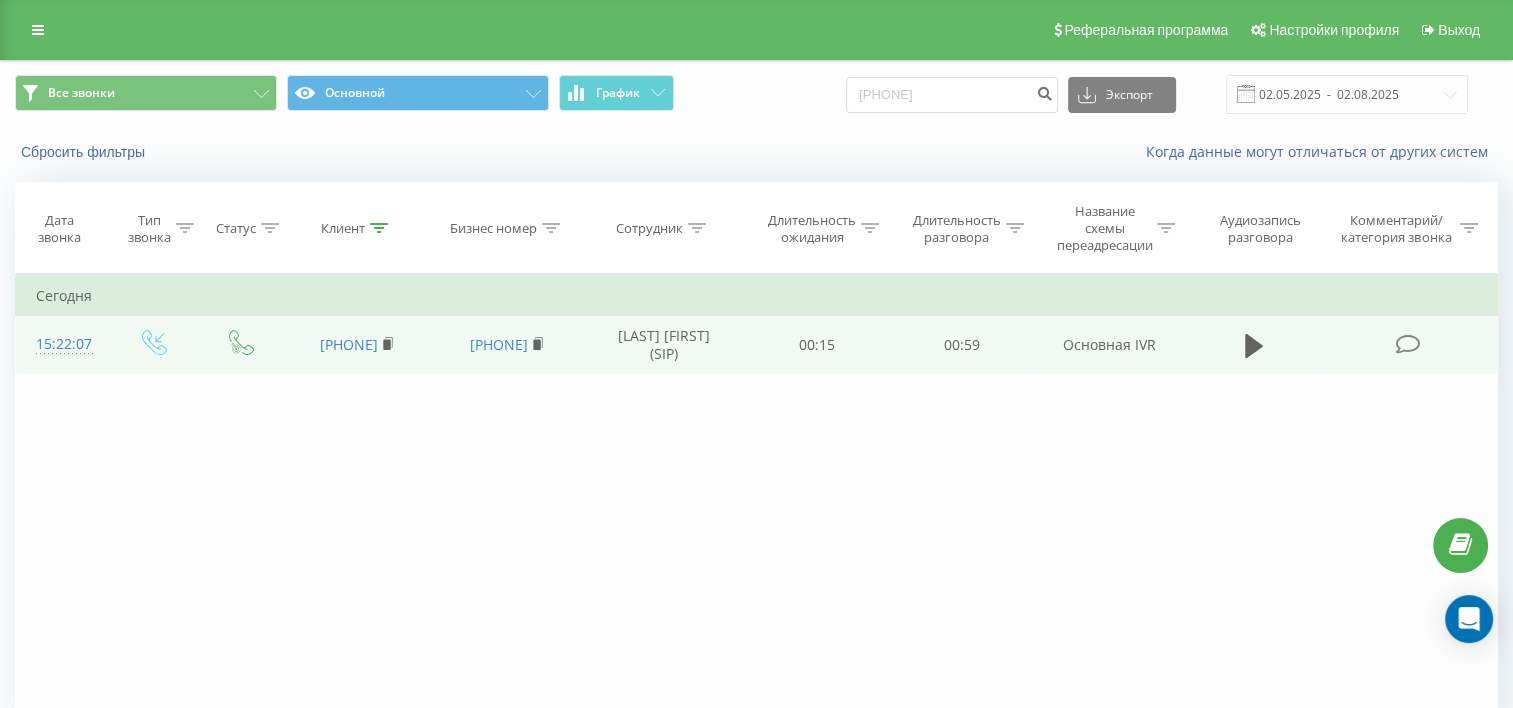 click at bounding box center [1253, 345] 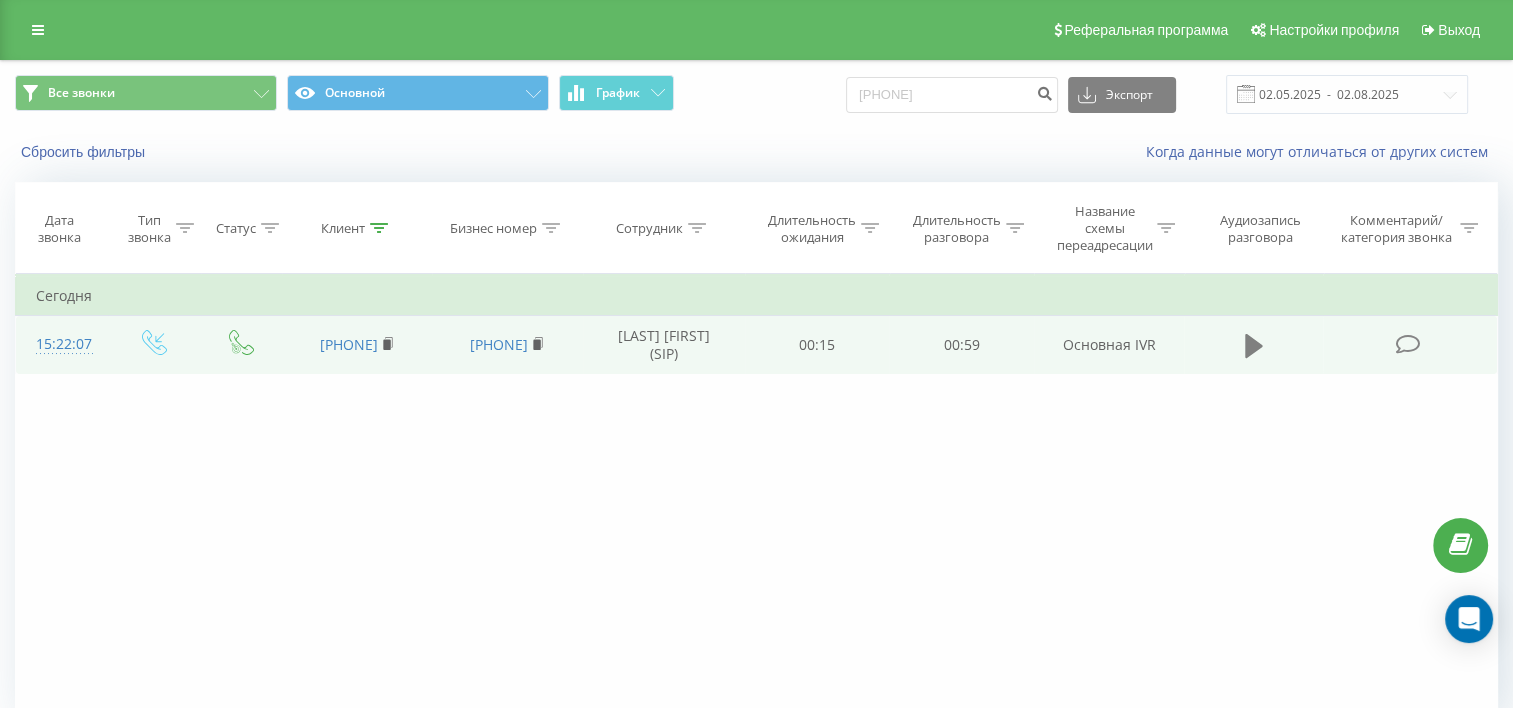 click 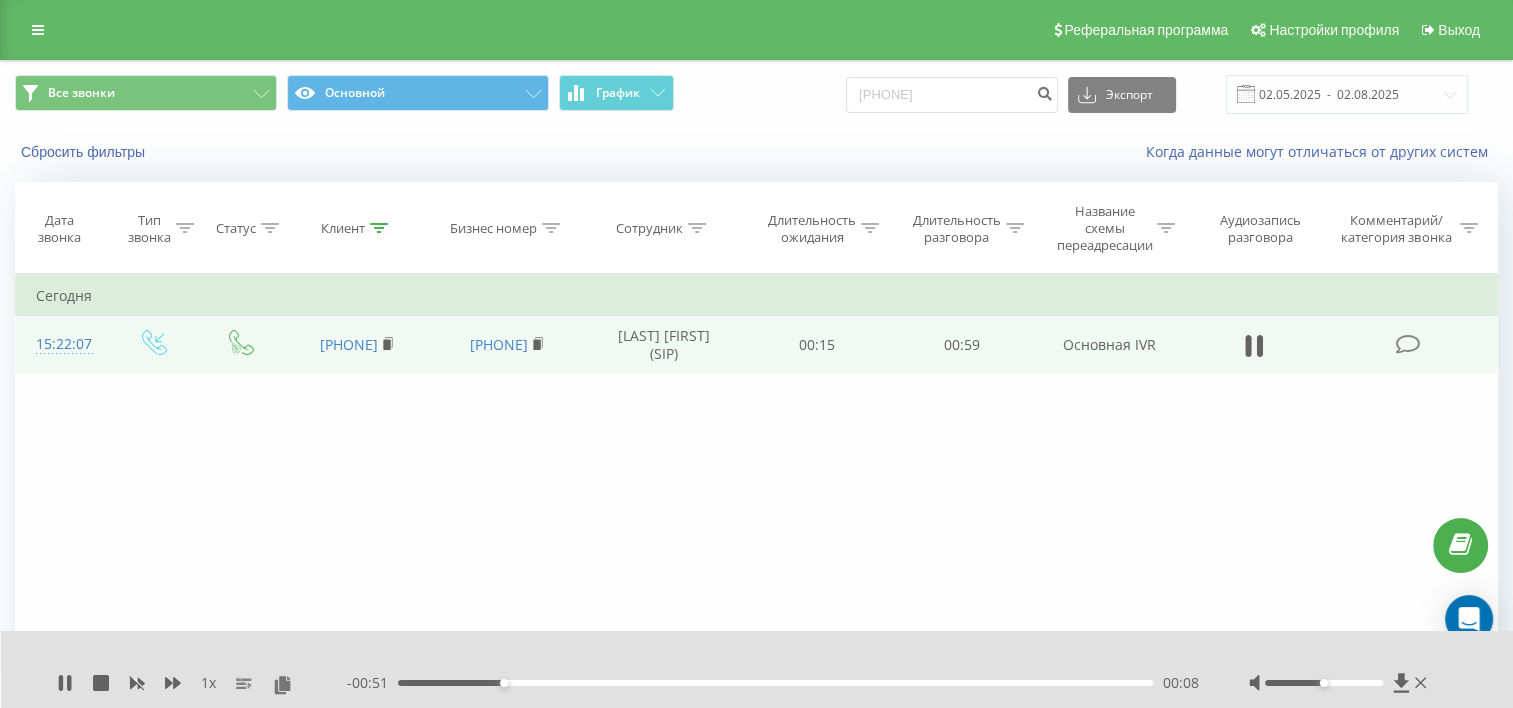 click on "00:08" at bounding box center [775, 683] 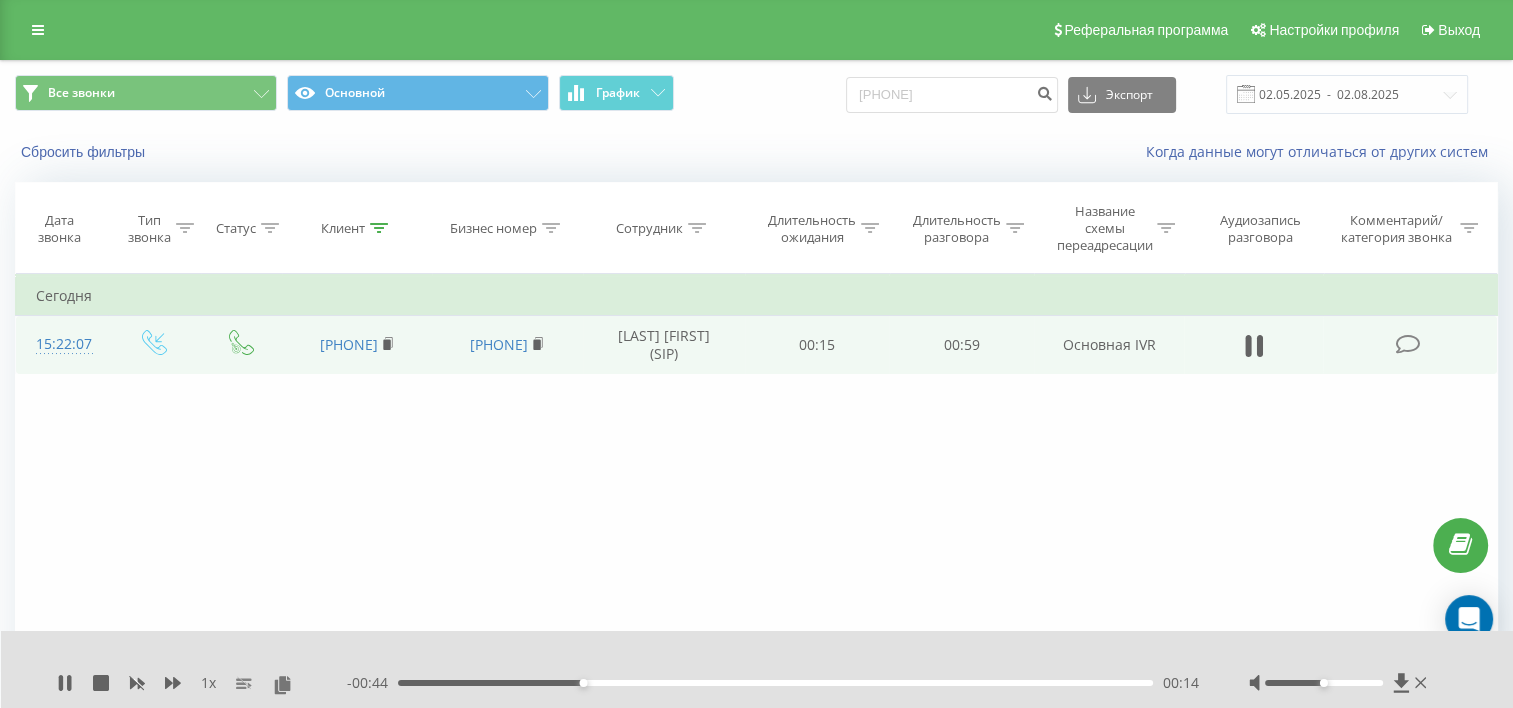 click on "00:14" at bounding box center [775, 683] 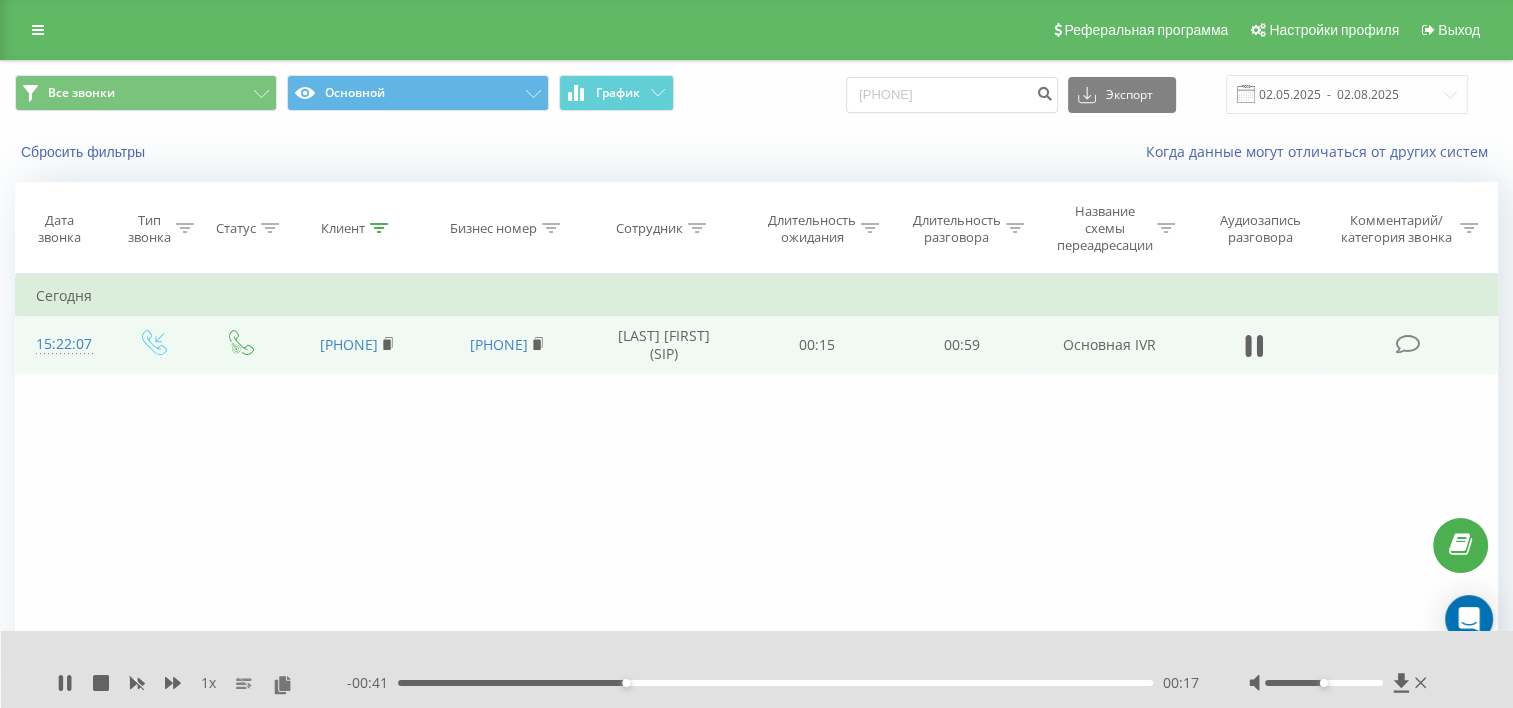 click on "00:17" at bounding box center [775, 683] 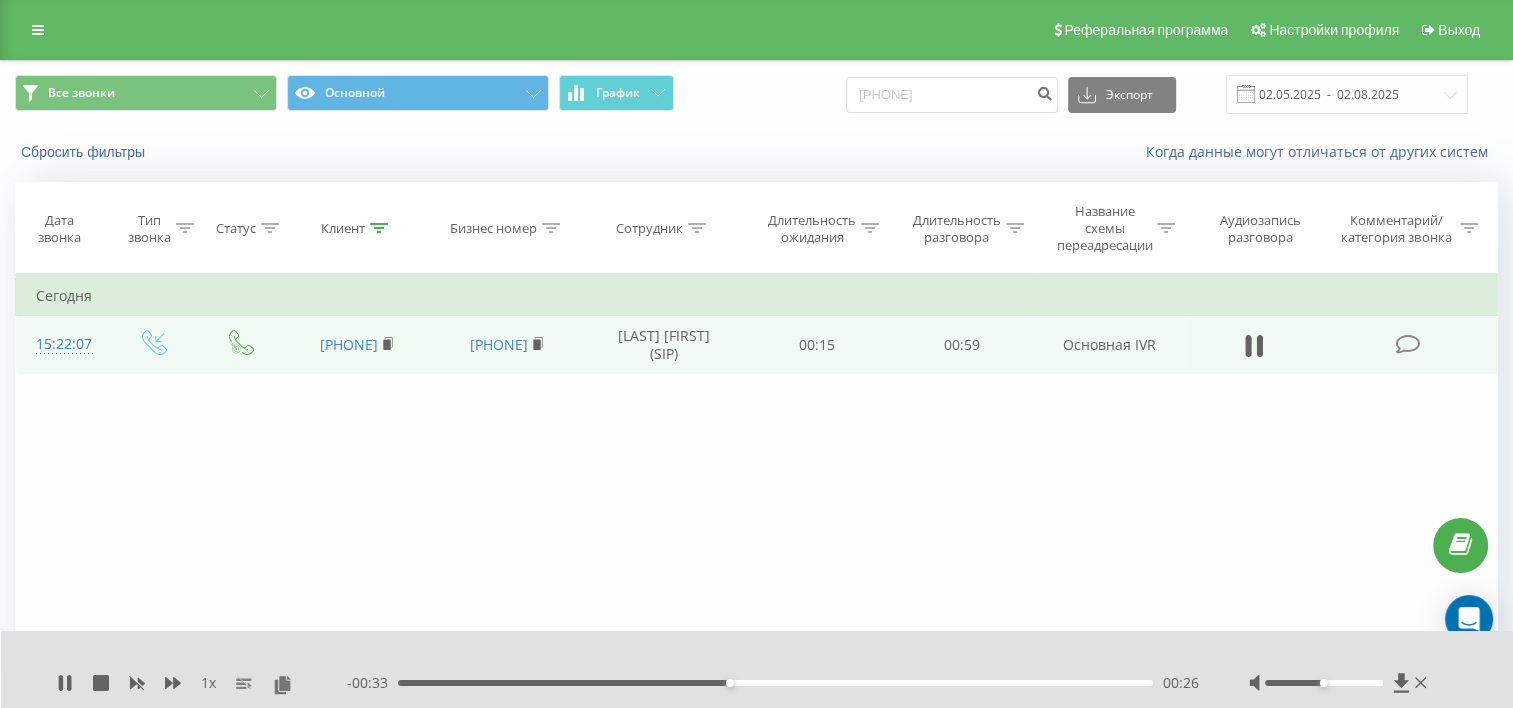 click on "- 00:33 00:26   00:26" at bounding box center [773, 683] 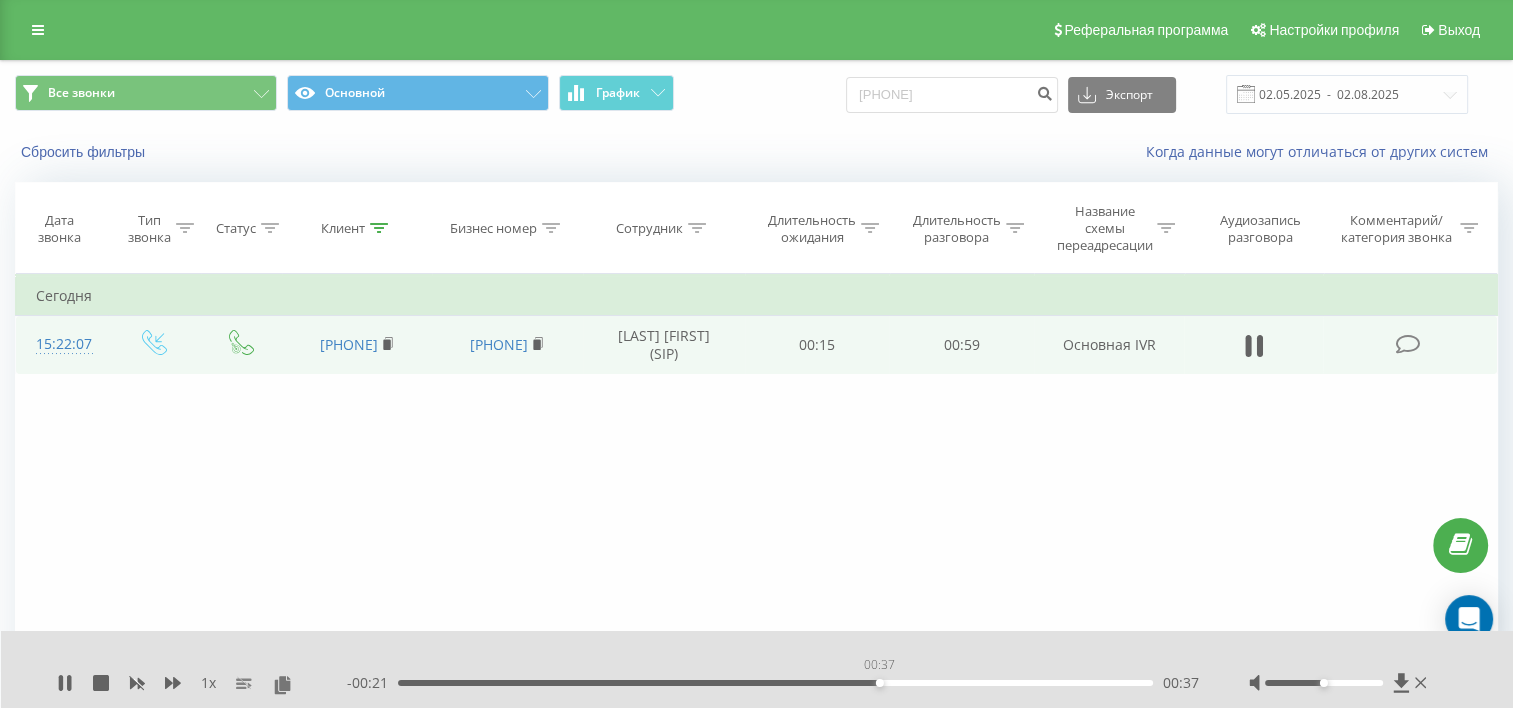 click on "00:37" at bounding box center (775, 683) 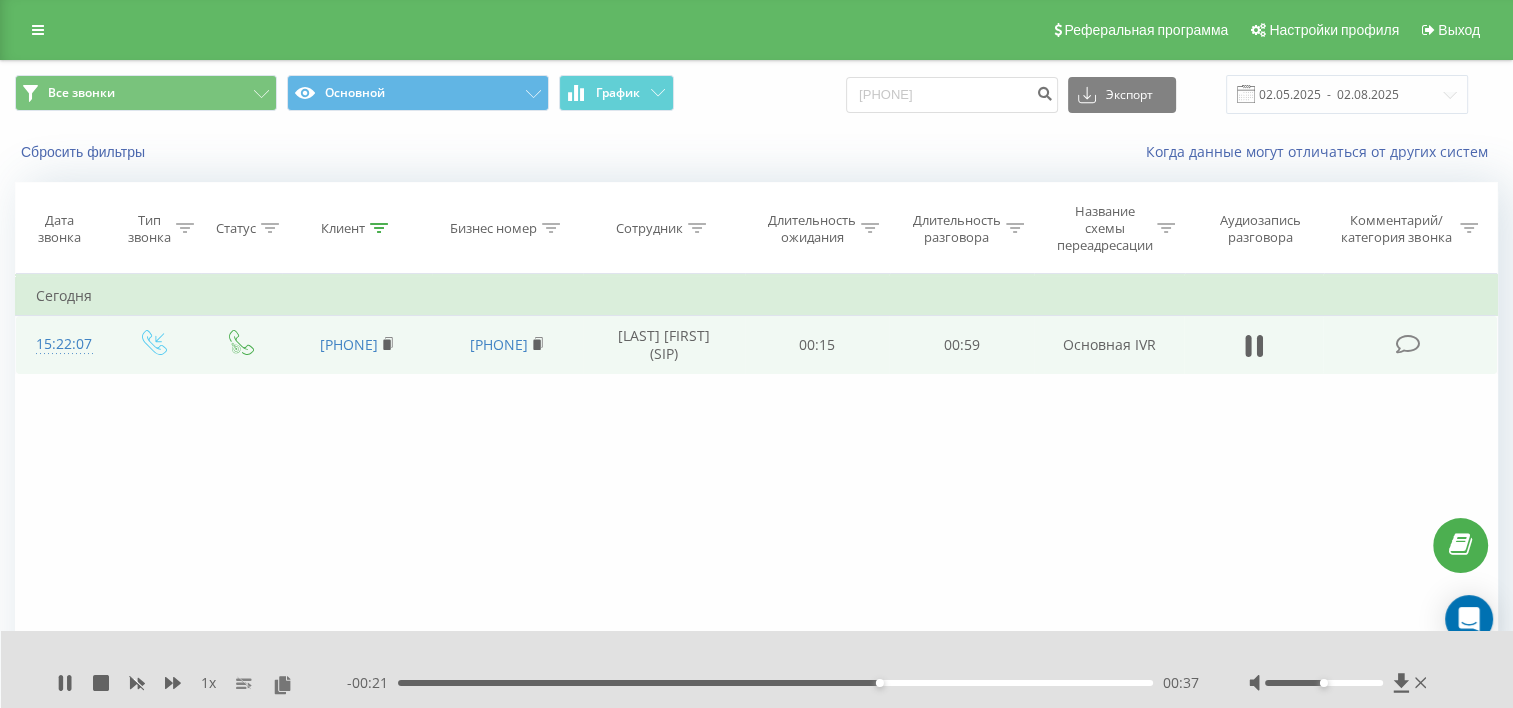 click on "- 00:21 00:37   00:37" at bounding box center (773, 683) 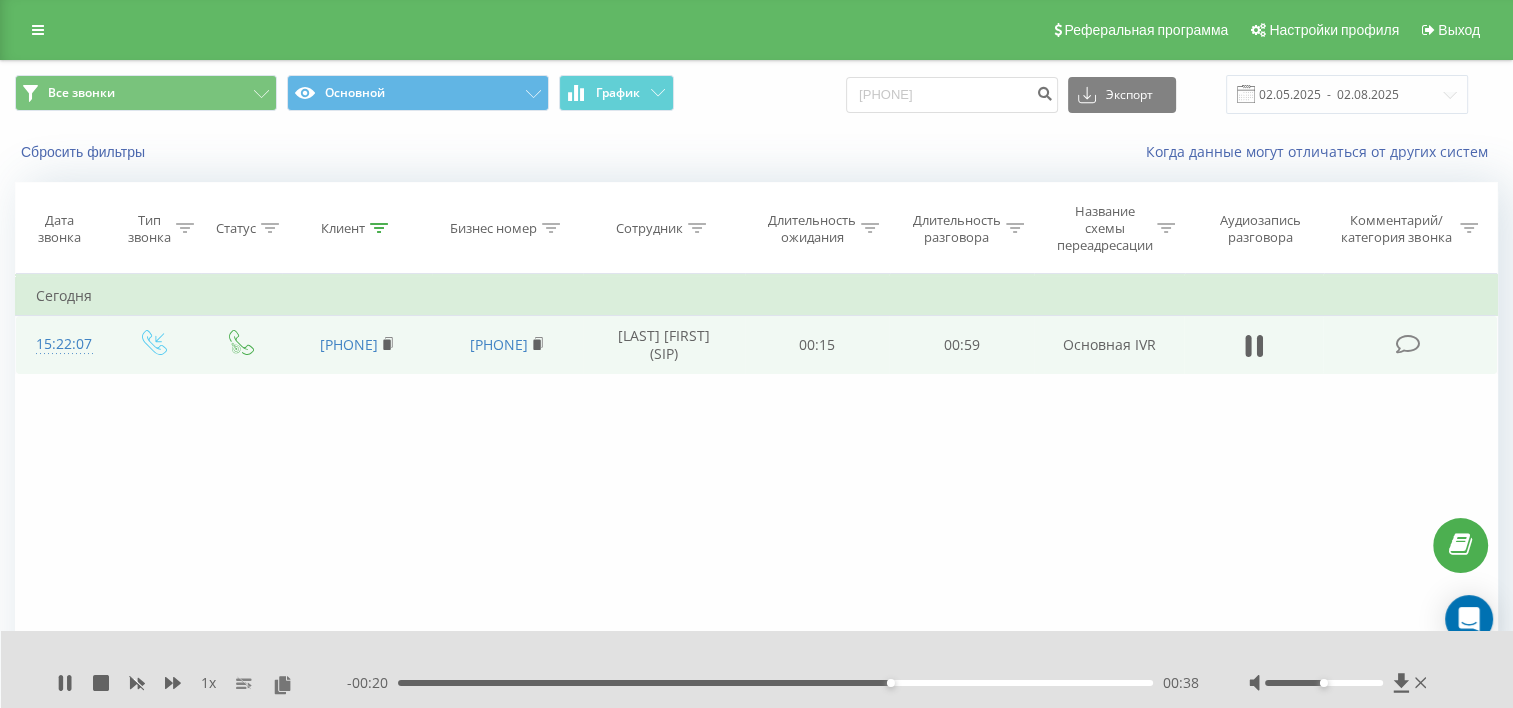 click on "00:38" at bounding box center [775, 683] 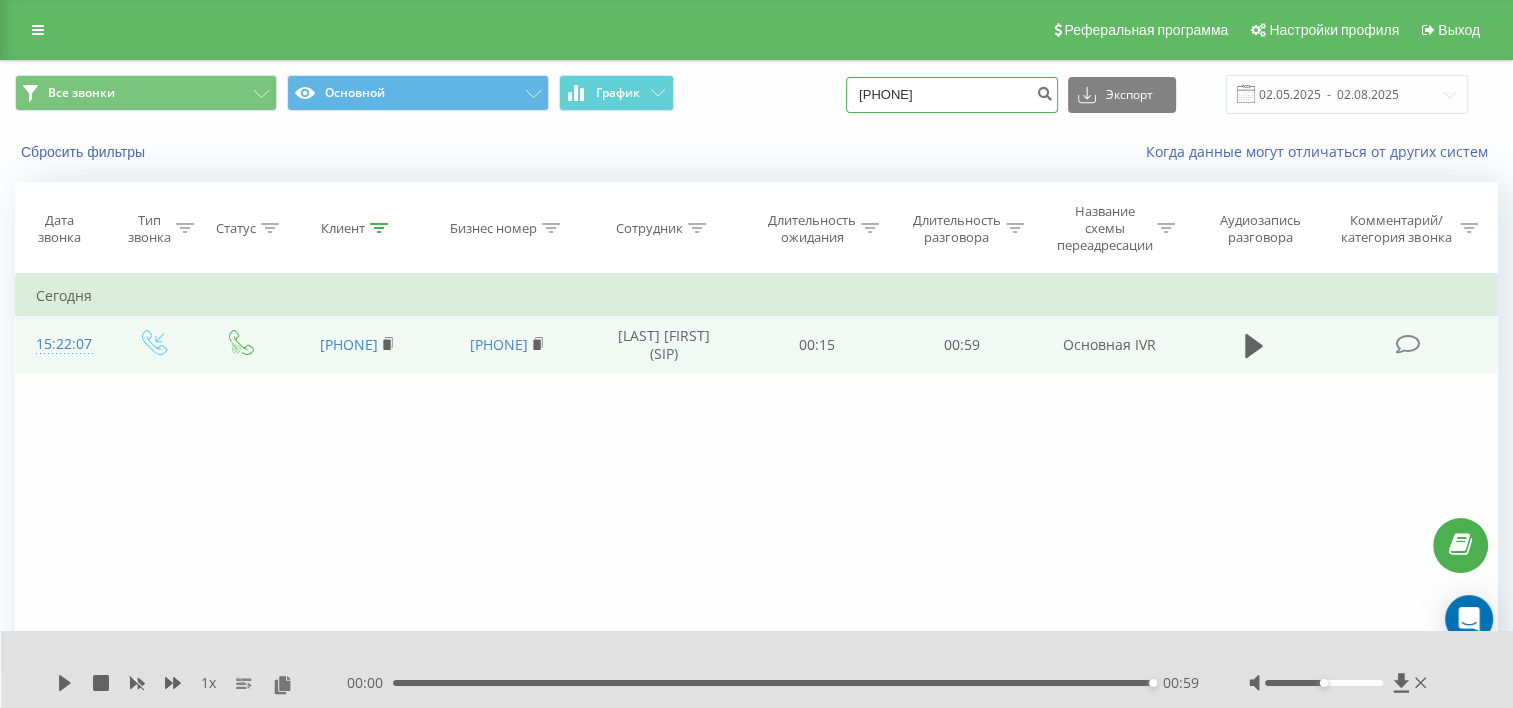 click on "7066192684" at bounding box center (952, 95) 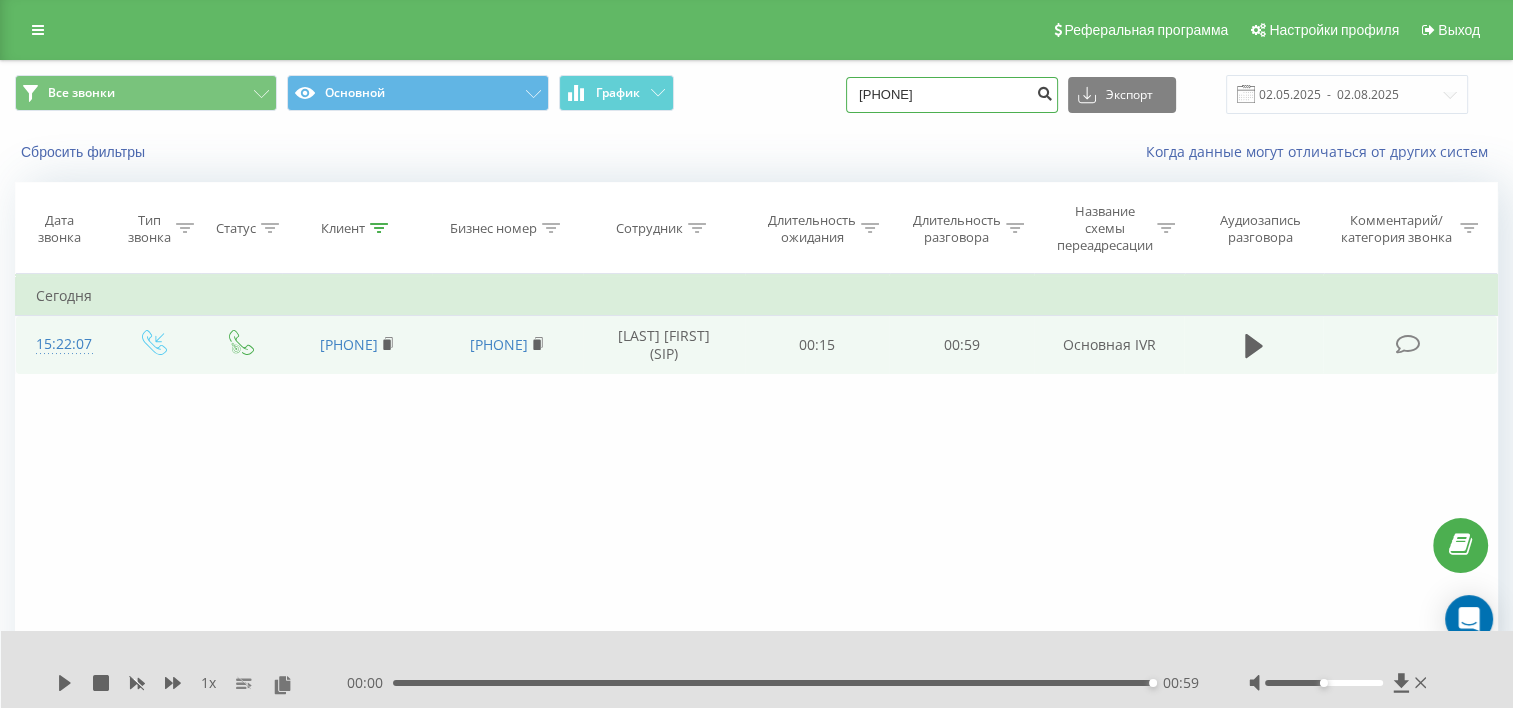 type on "7051773573" 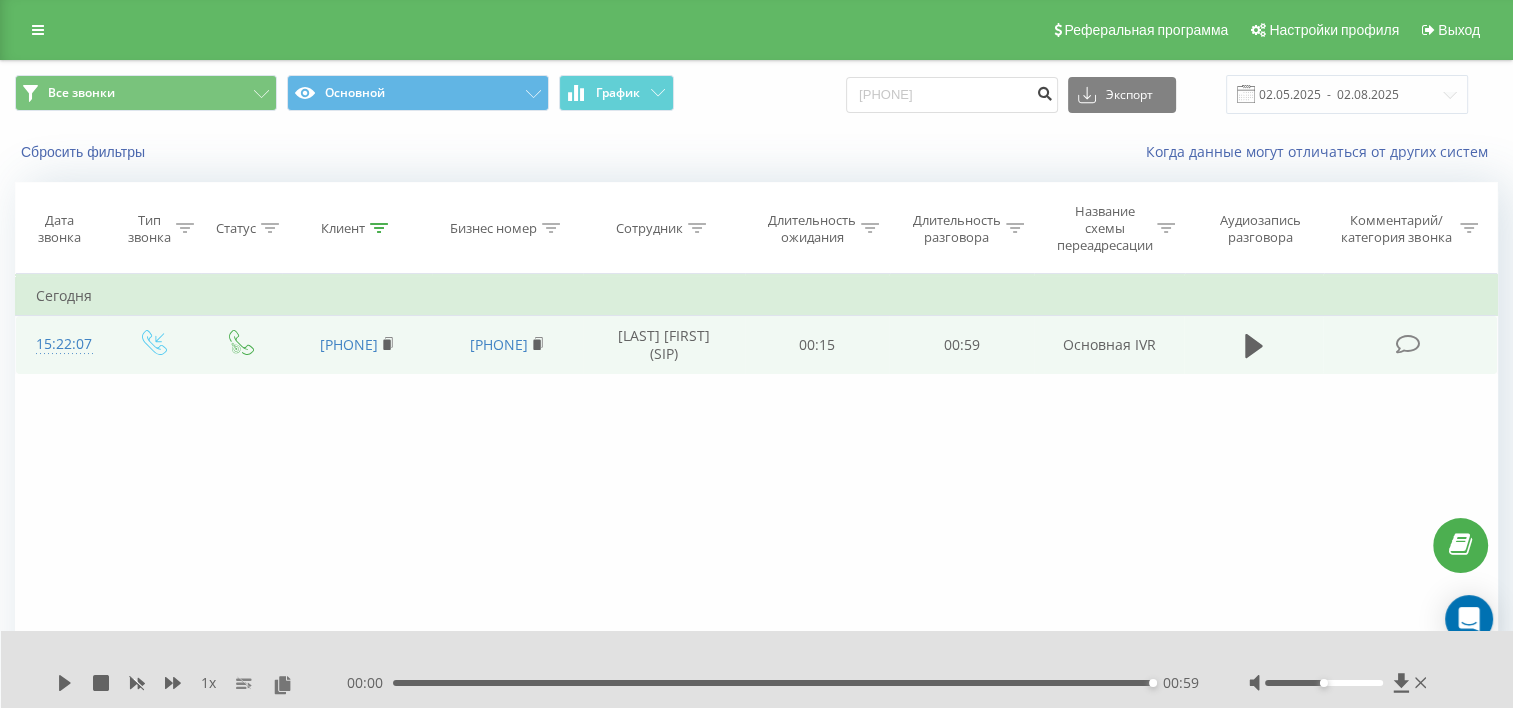 click at bounding box center [1044, 91] 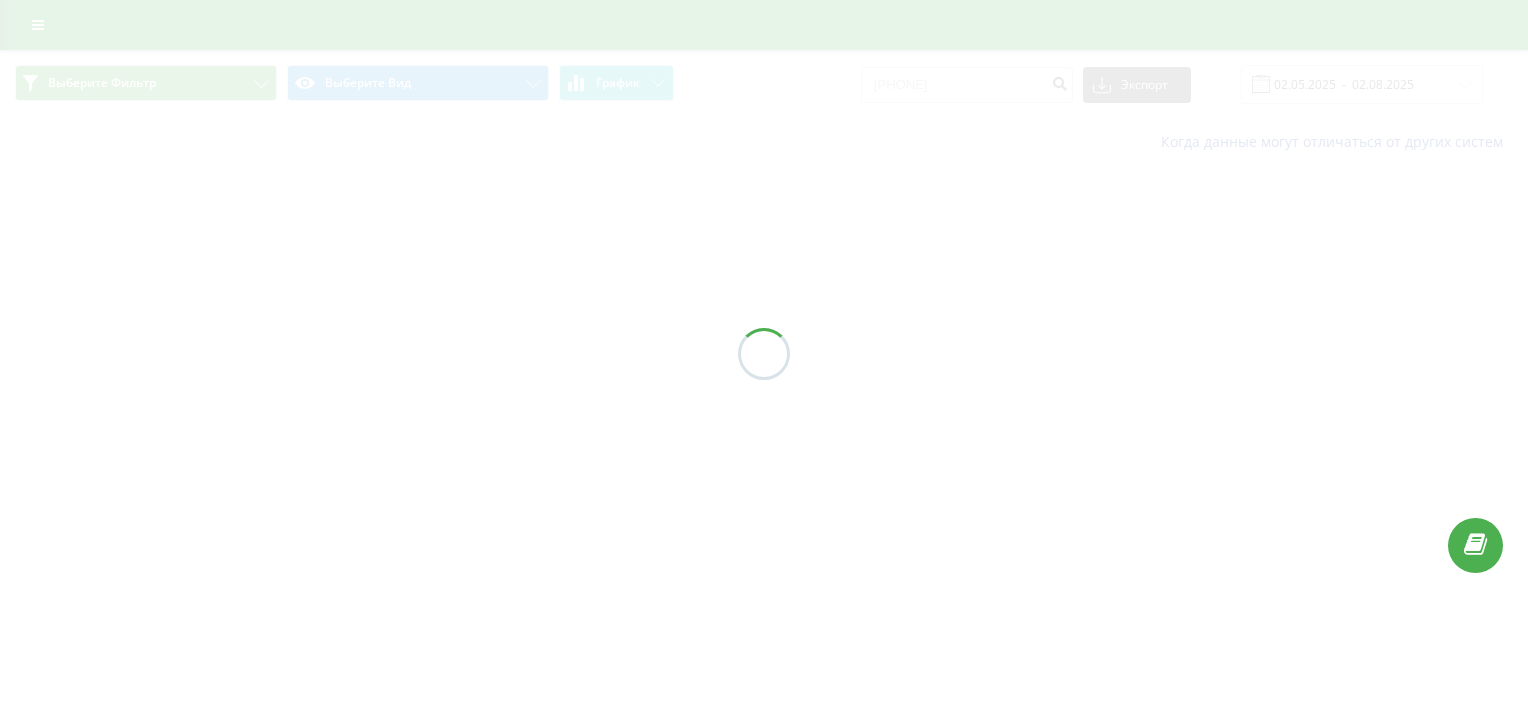 scroll, scrollTop: 0, scrollLeft: 0, axis: both 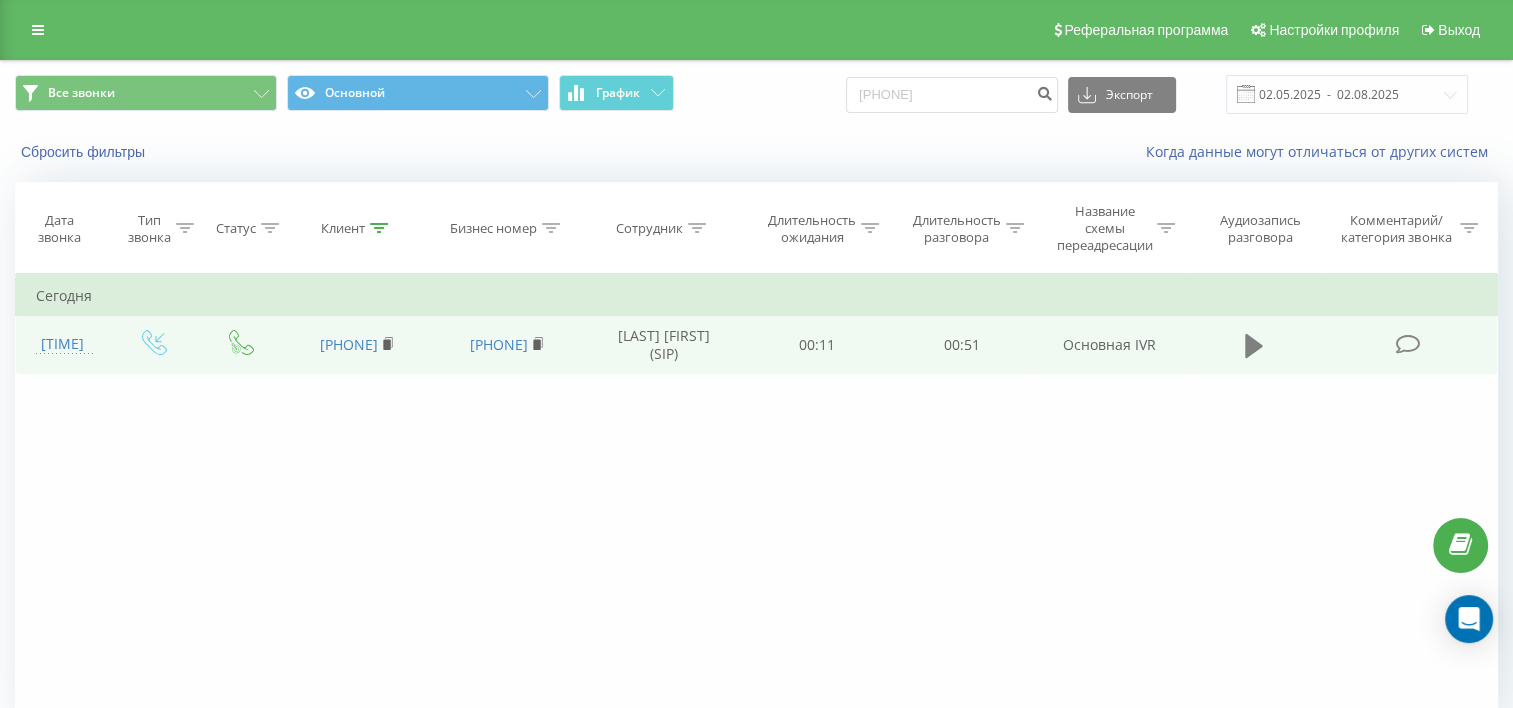 drag, startPoint x: 1287, startPoint y: 336, endPoint x: 1247, endPoint y: 339, distance: 40.112343 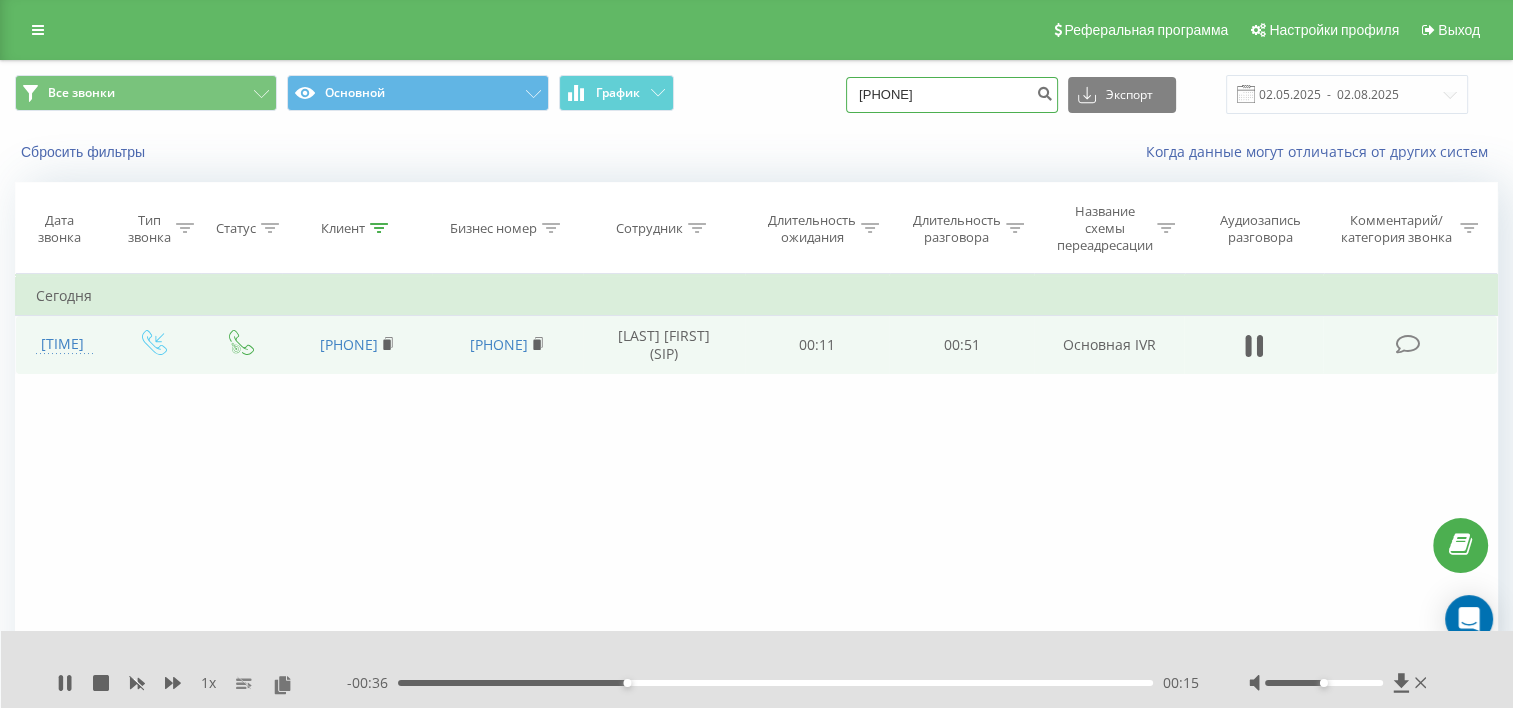 click on "7051773573" at bounding box center (952, 95) 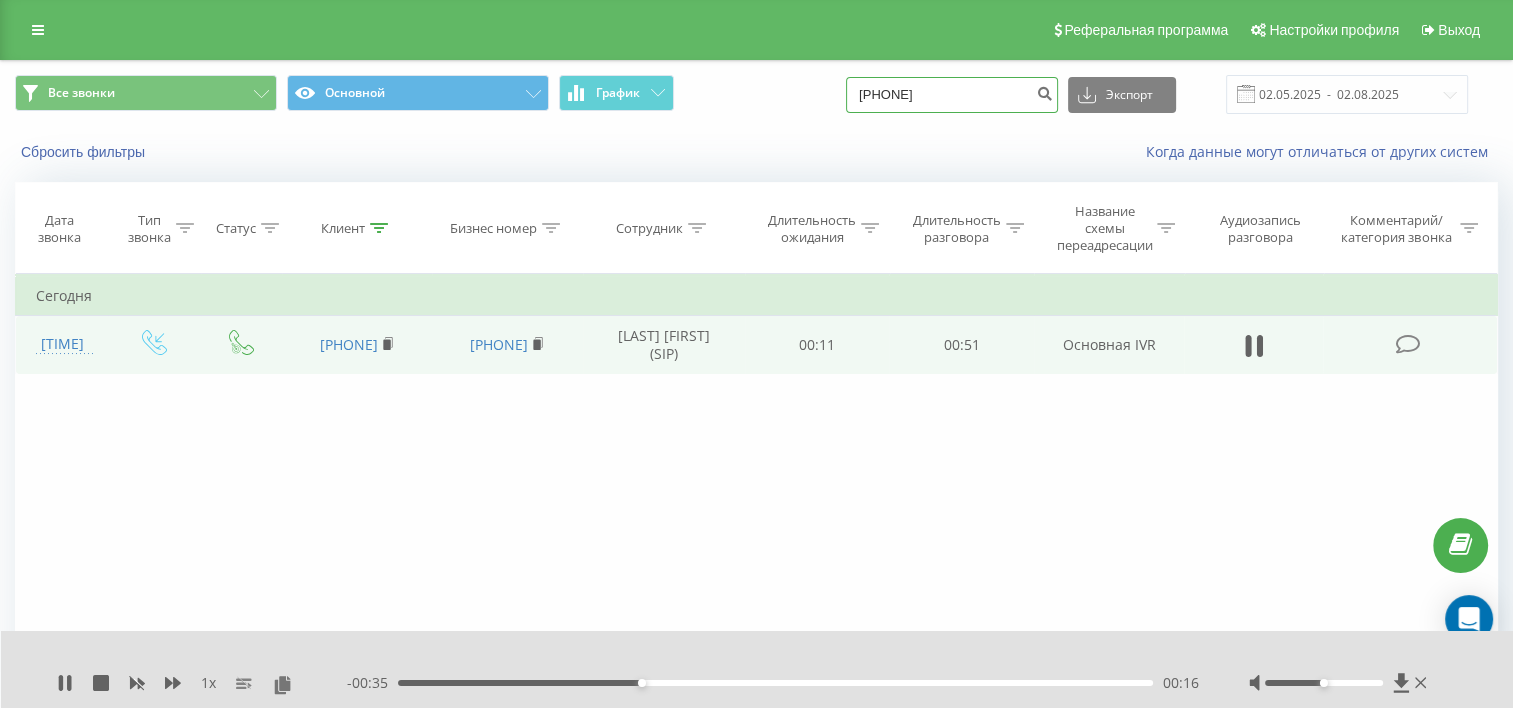 paste on "78207715" 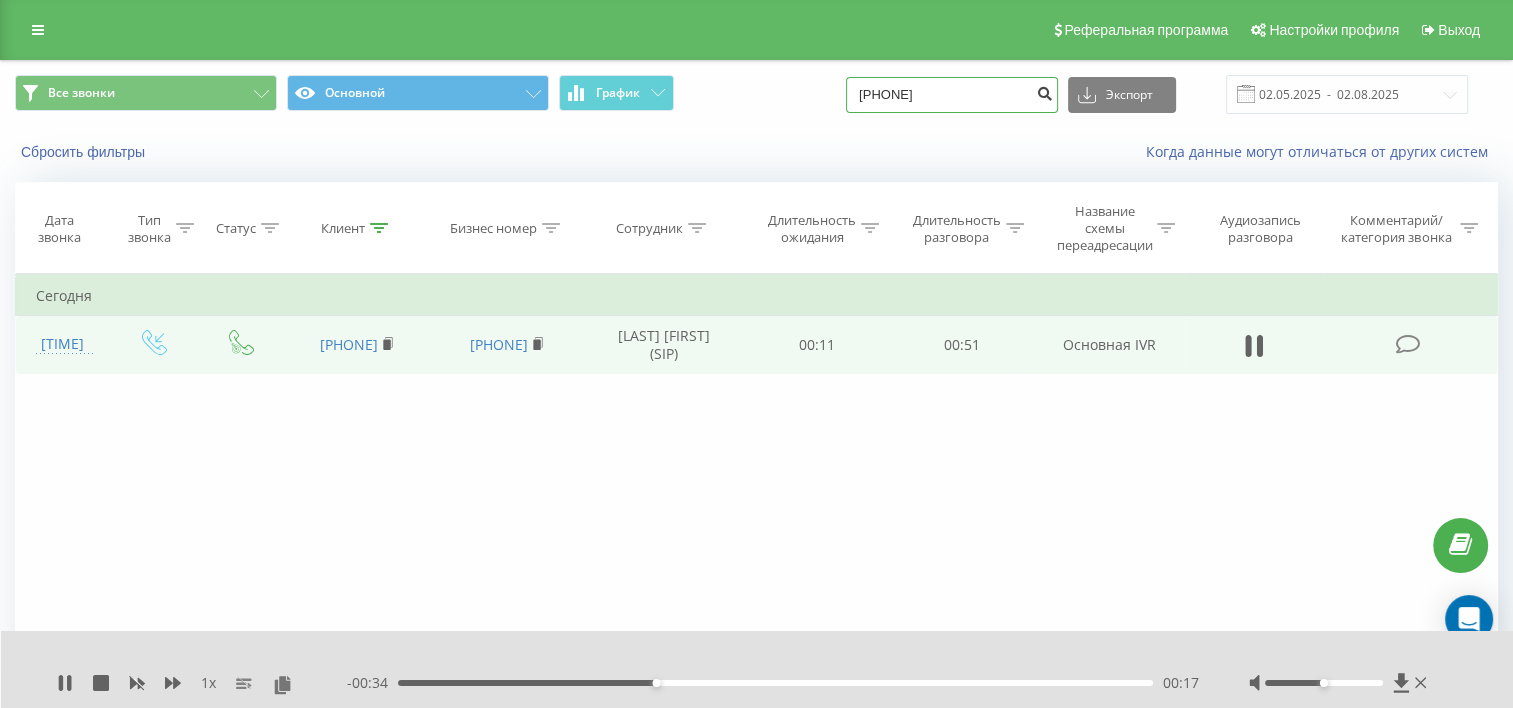 type on "7078207715" 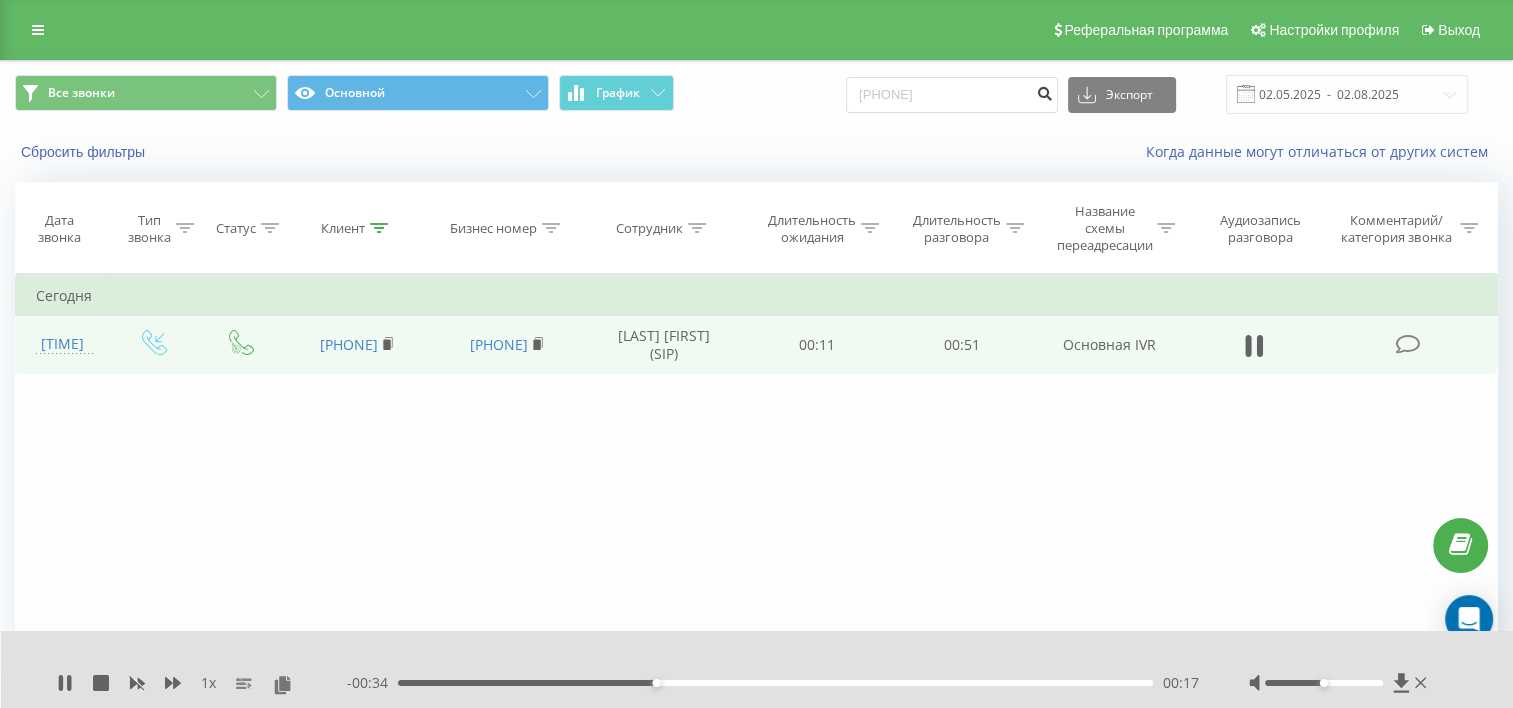 click at bounding box center [1044, 91] 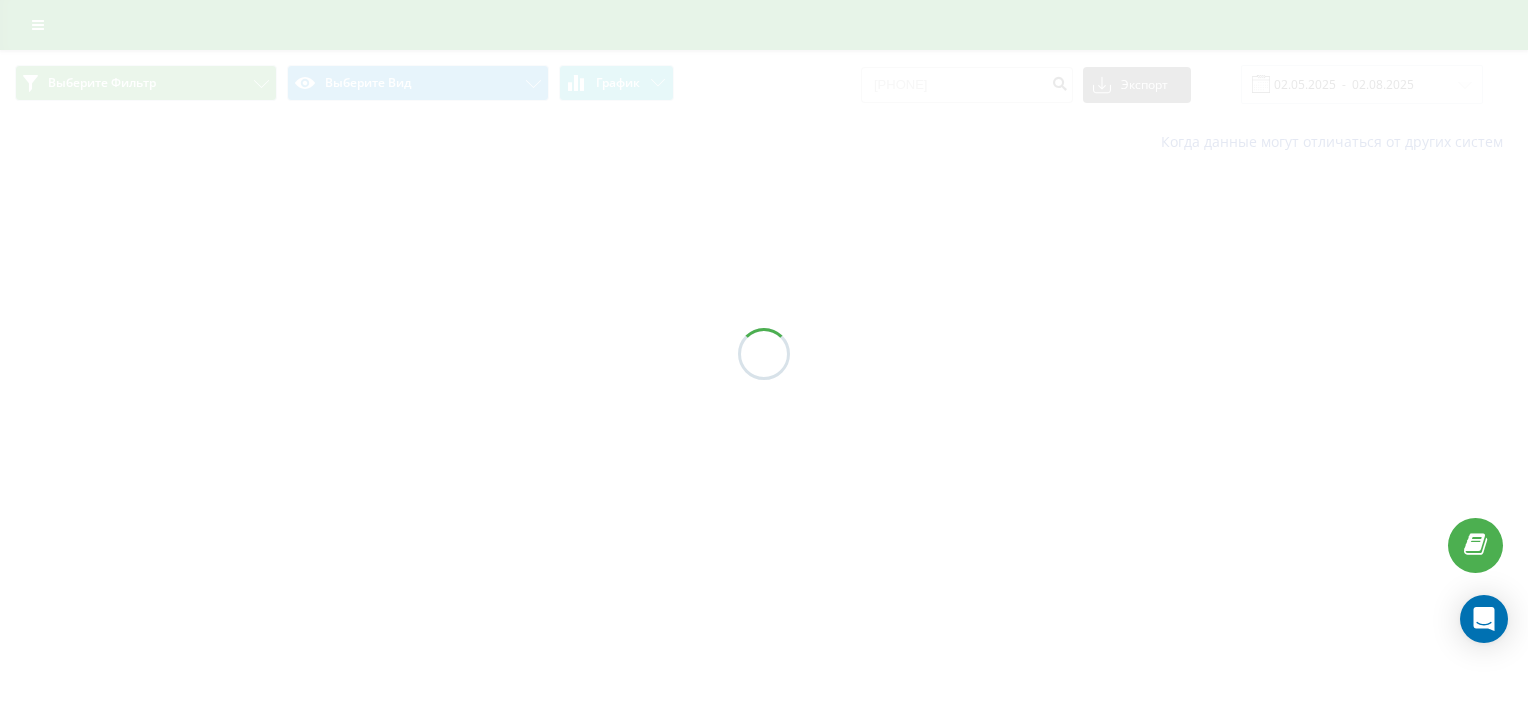 scroll, scrollTop: 0, scrollLeft: 0, axis: both 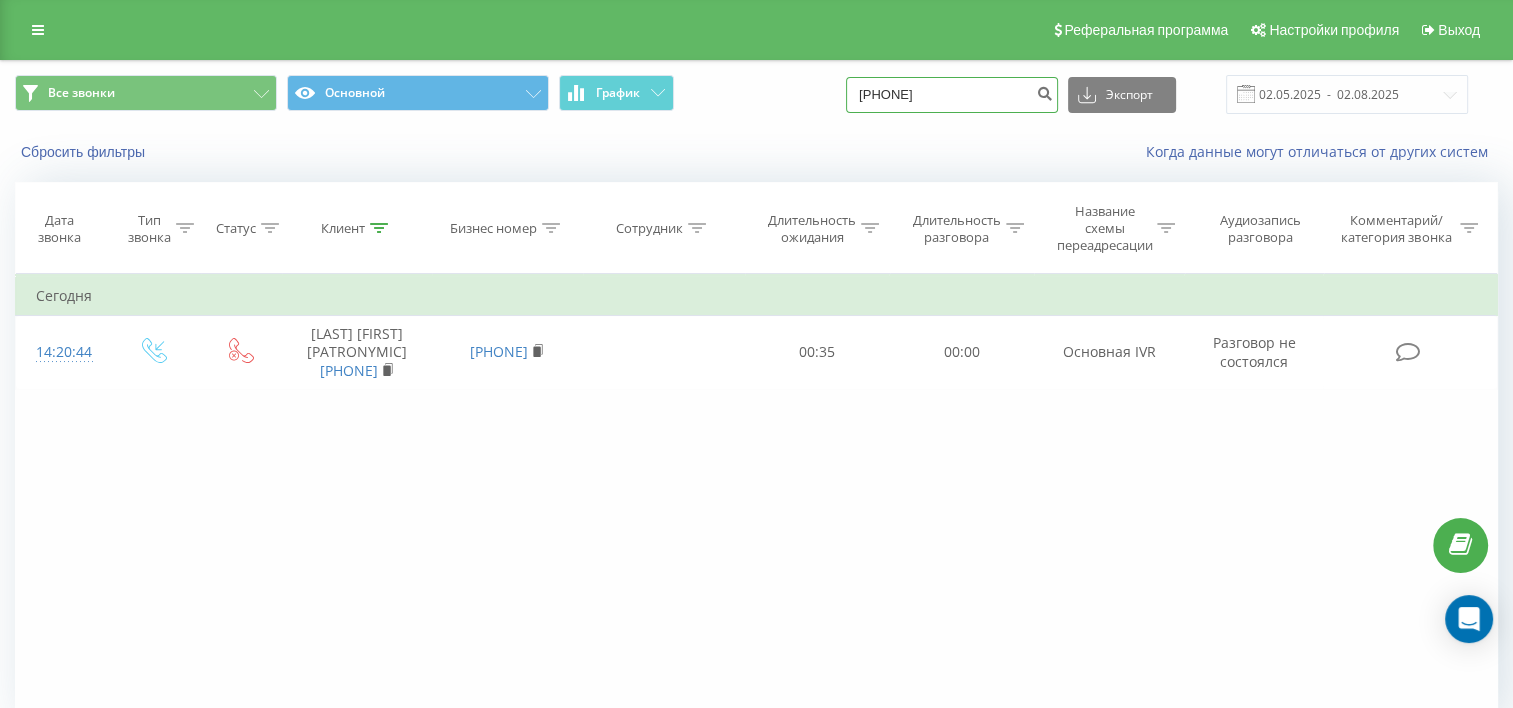 click on "[PHONE]" at bounding box center (952, 95) 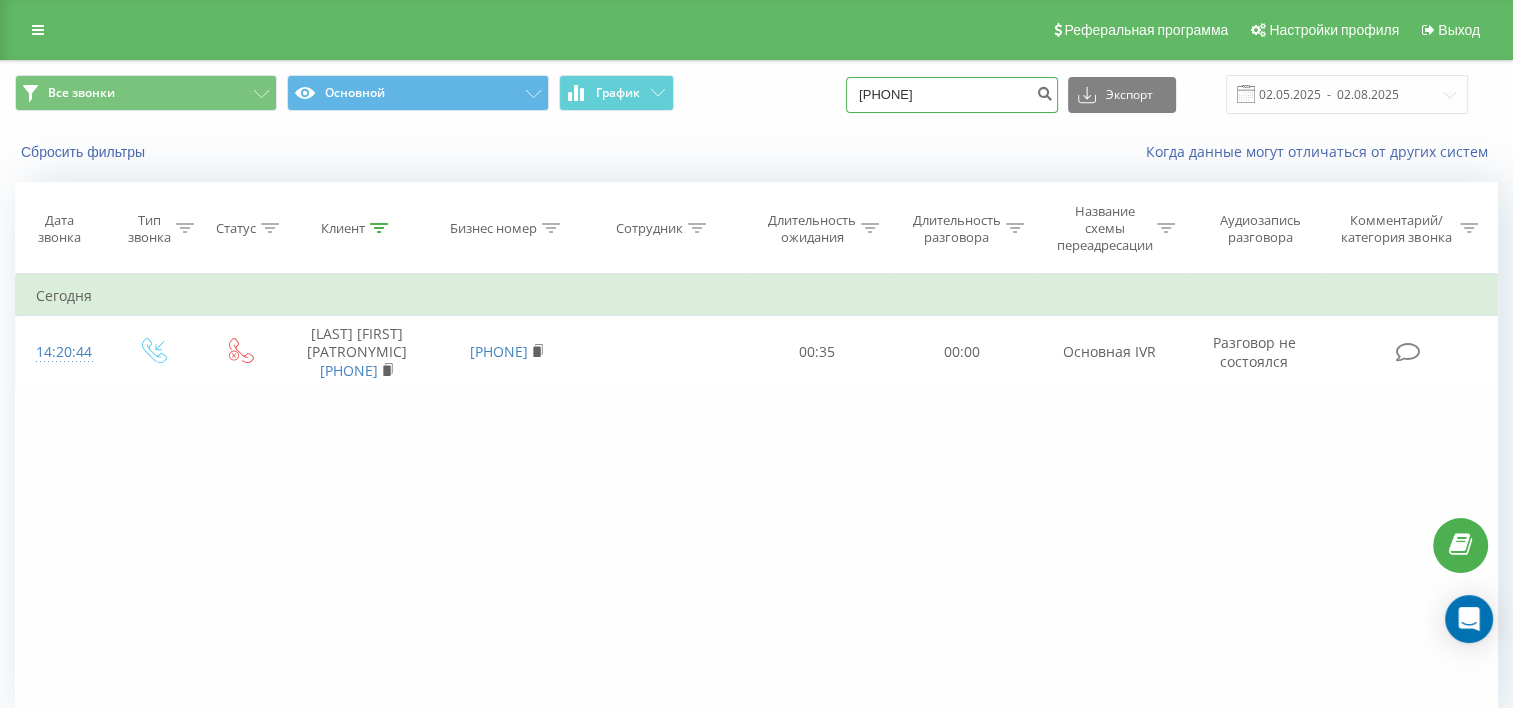 click on "[PHONE]" at bounding box center (952, 95) 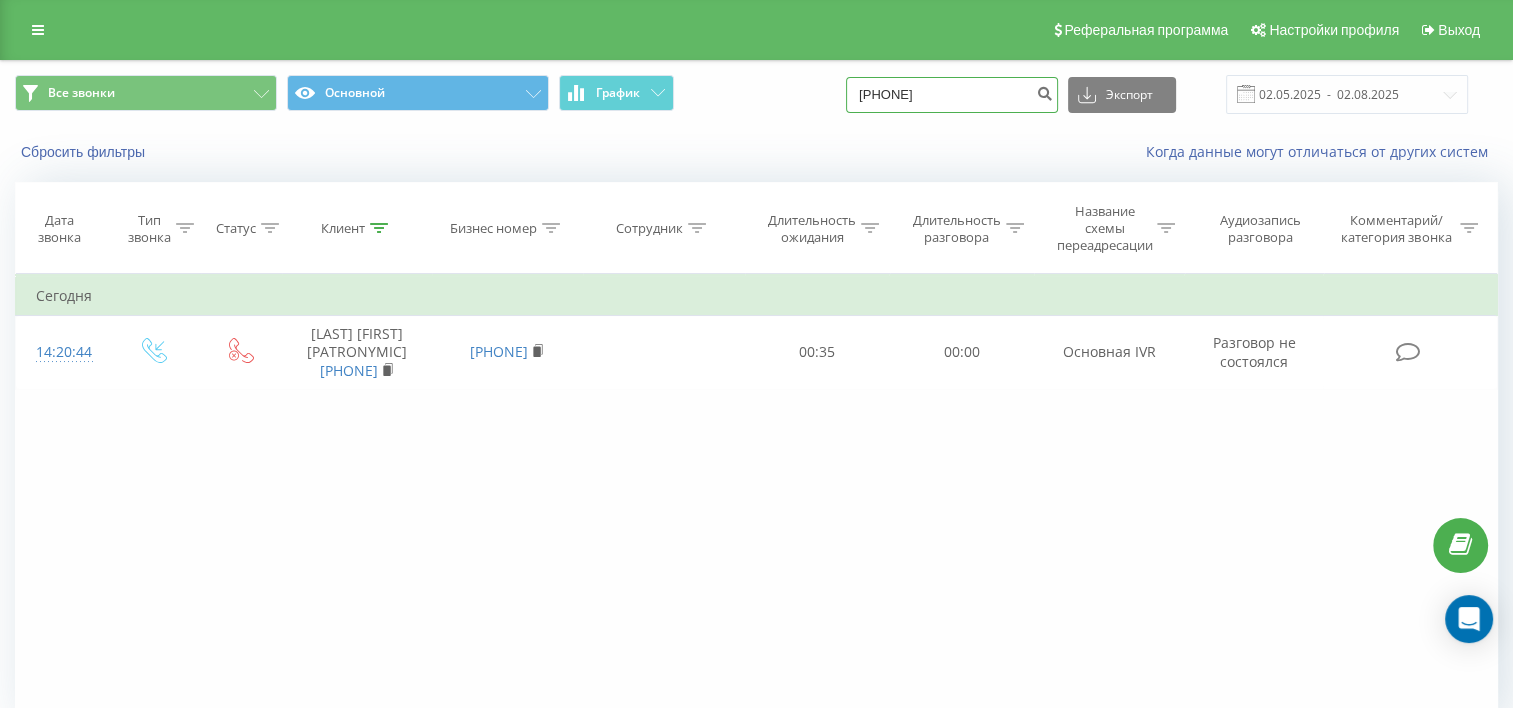 click on "[PHONE]" at bounding box center (952, 95) 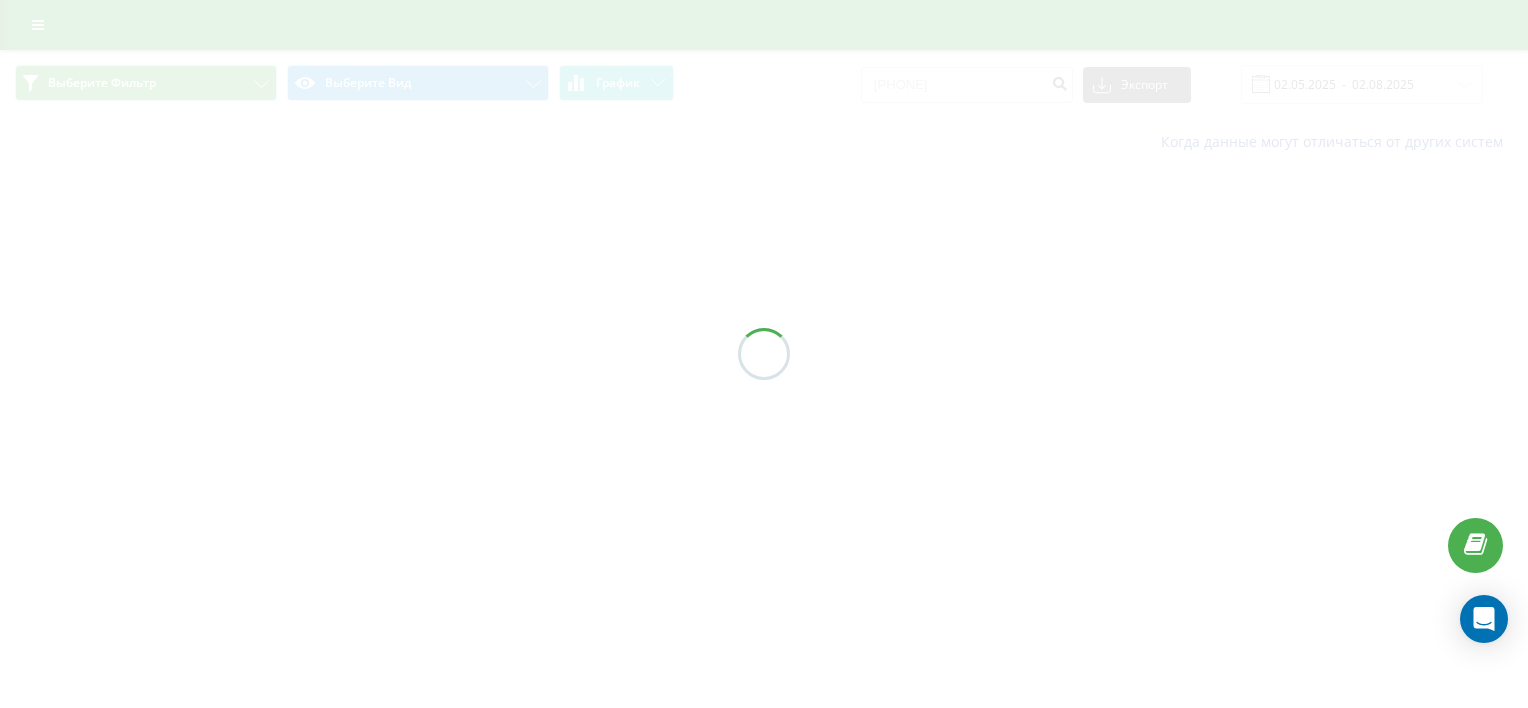 scroll, scrollTop: 0, scrollLeft: 0, axis: both 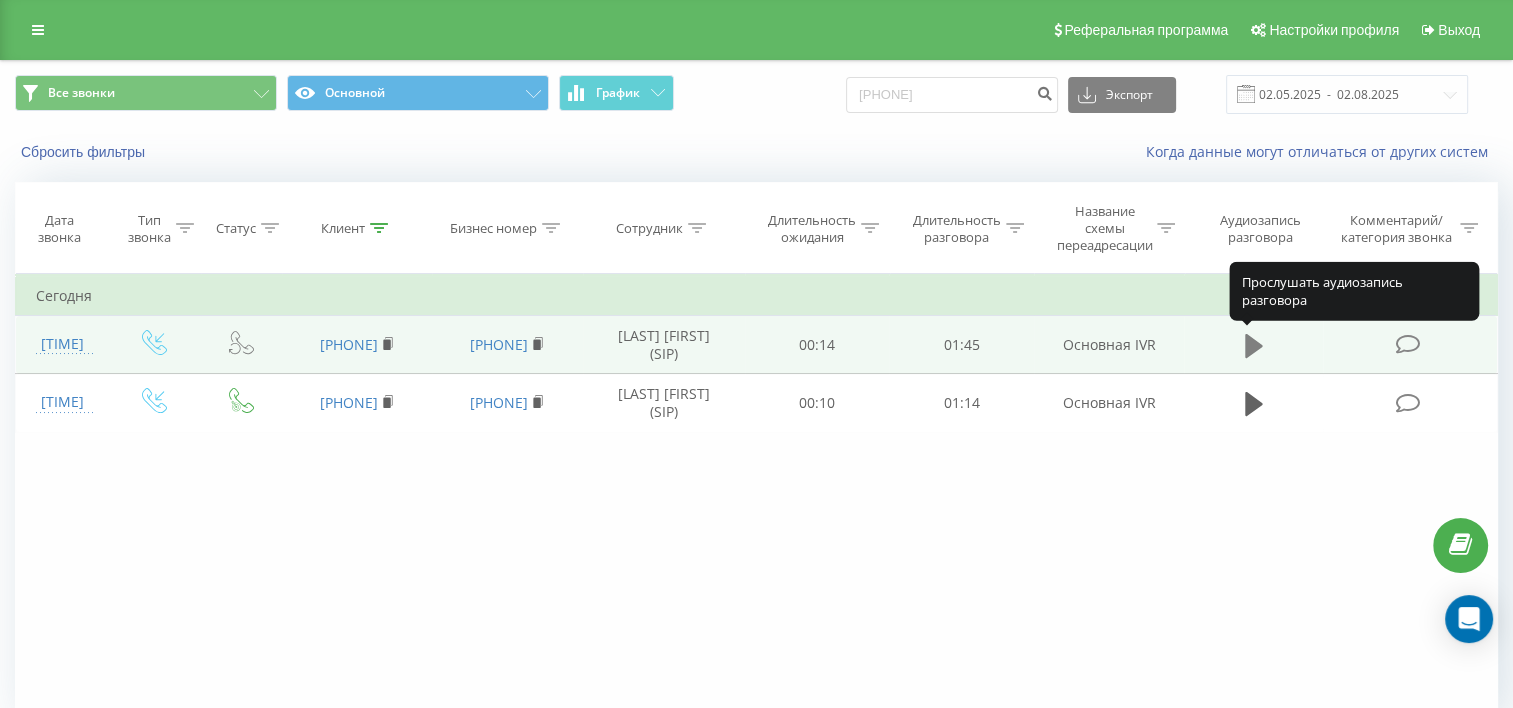 click 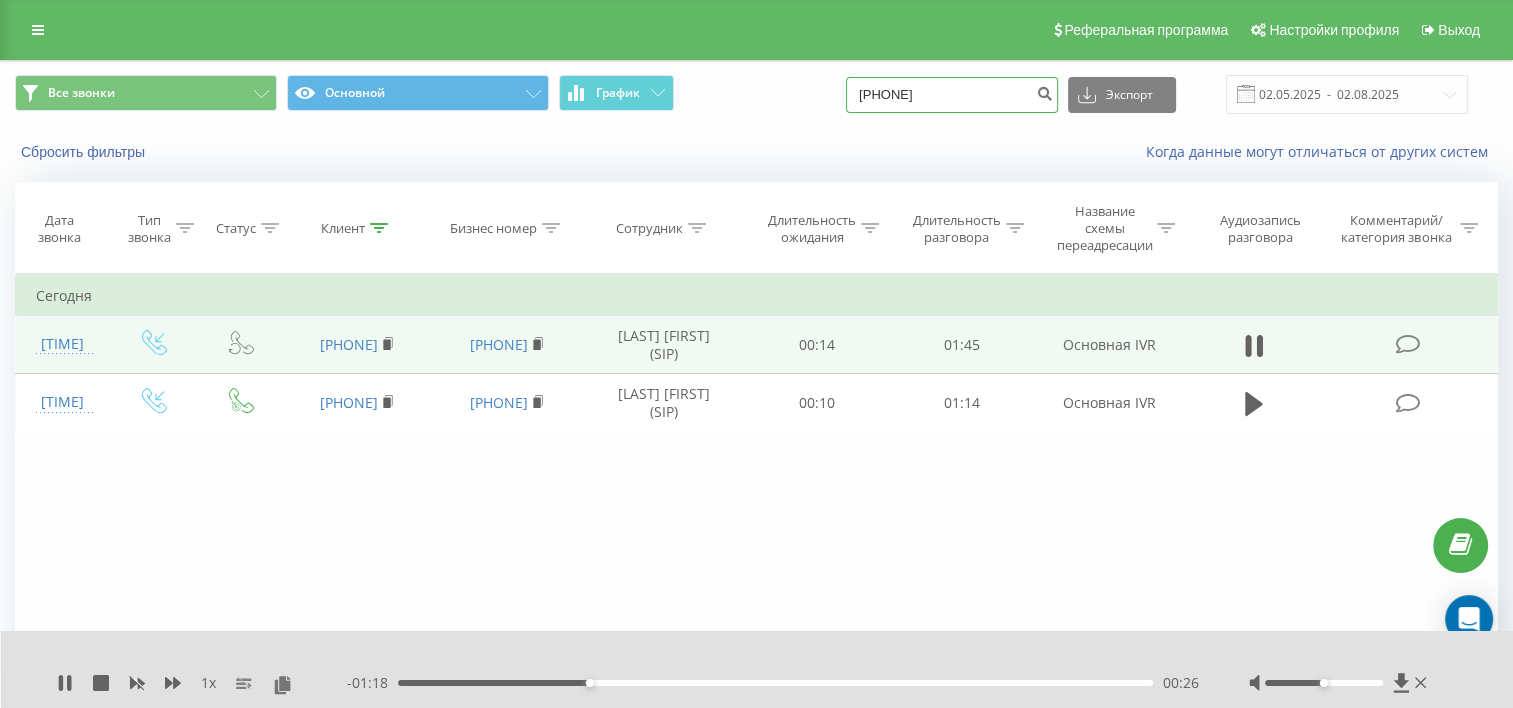 click on "[PHONE]" at bounding box center (952, 95) 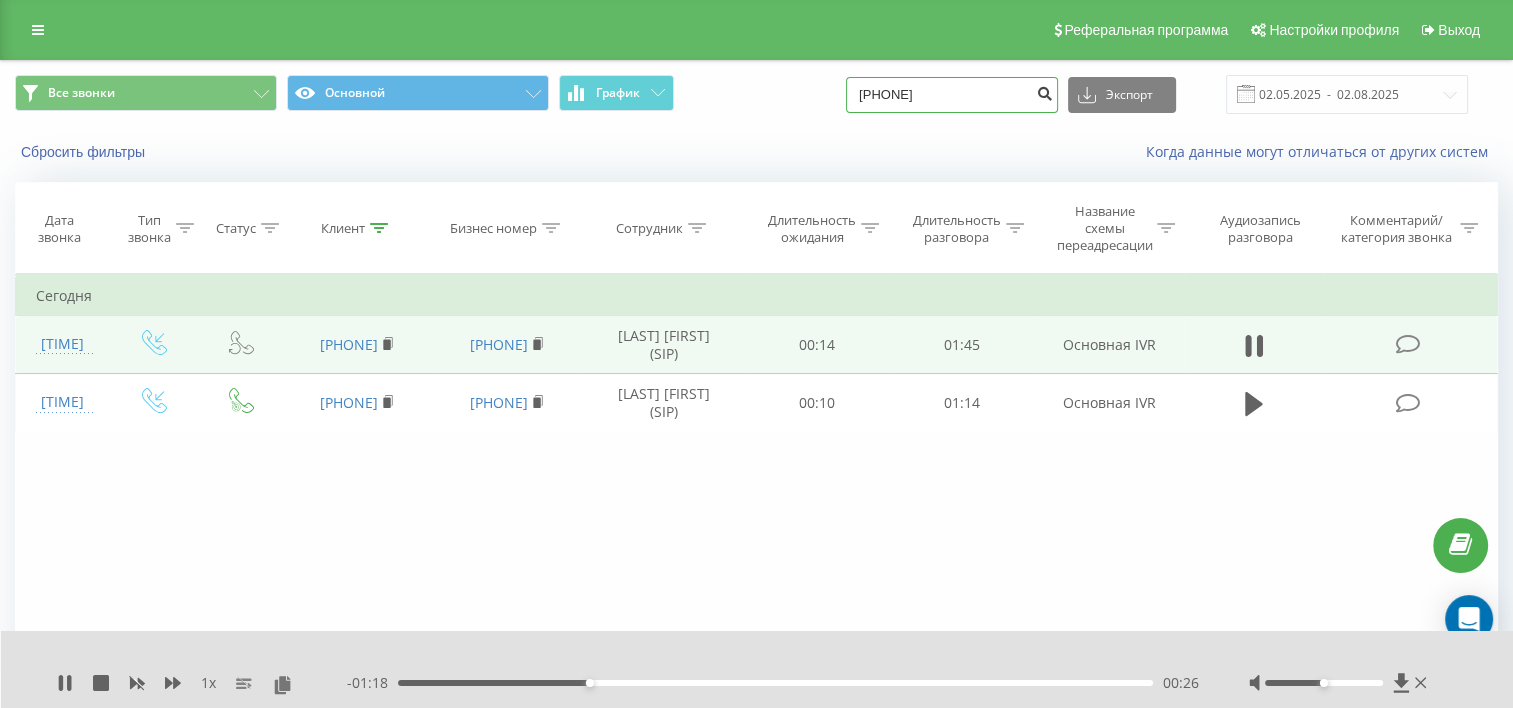 type on "[PHONE]" 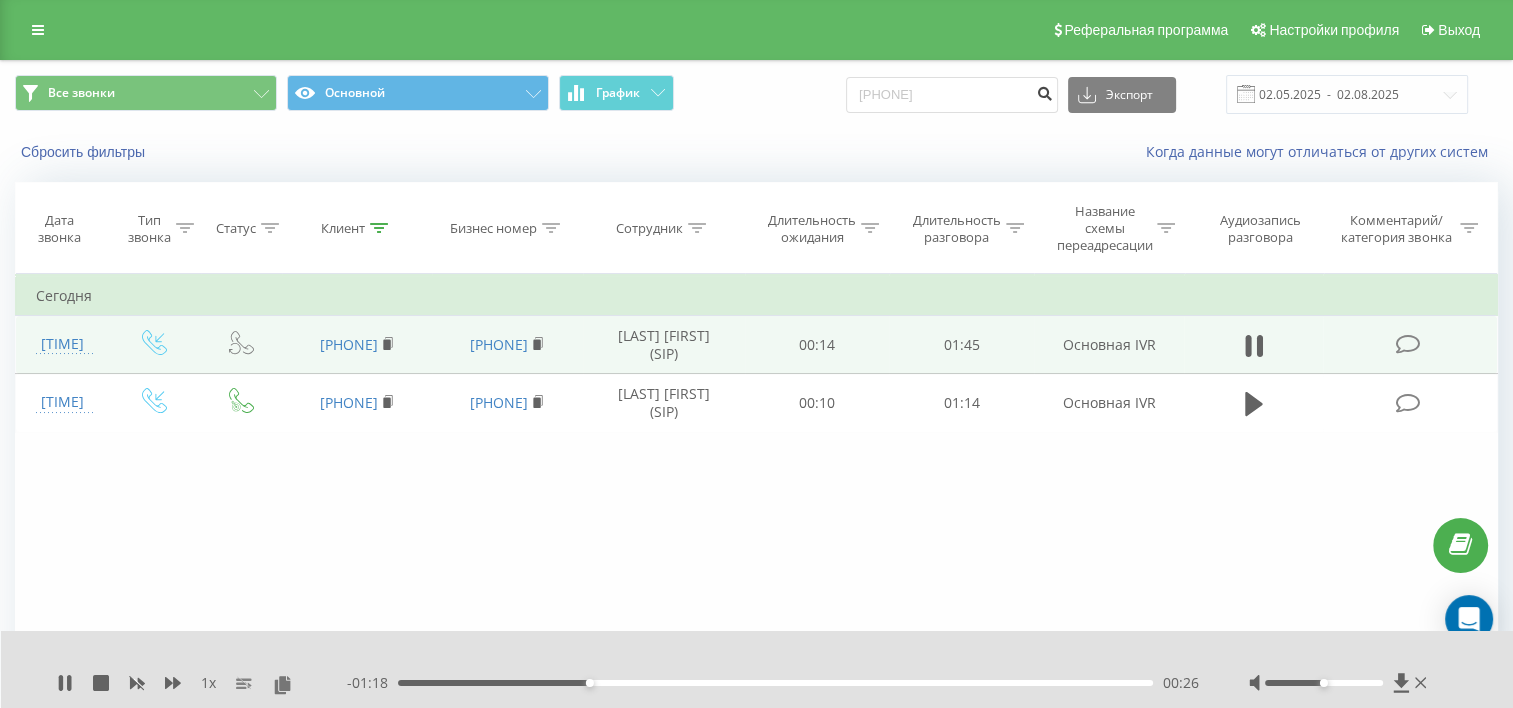 click at bounding box center [1044, 91] 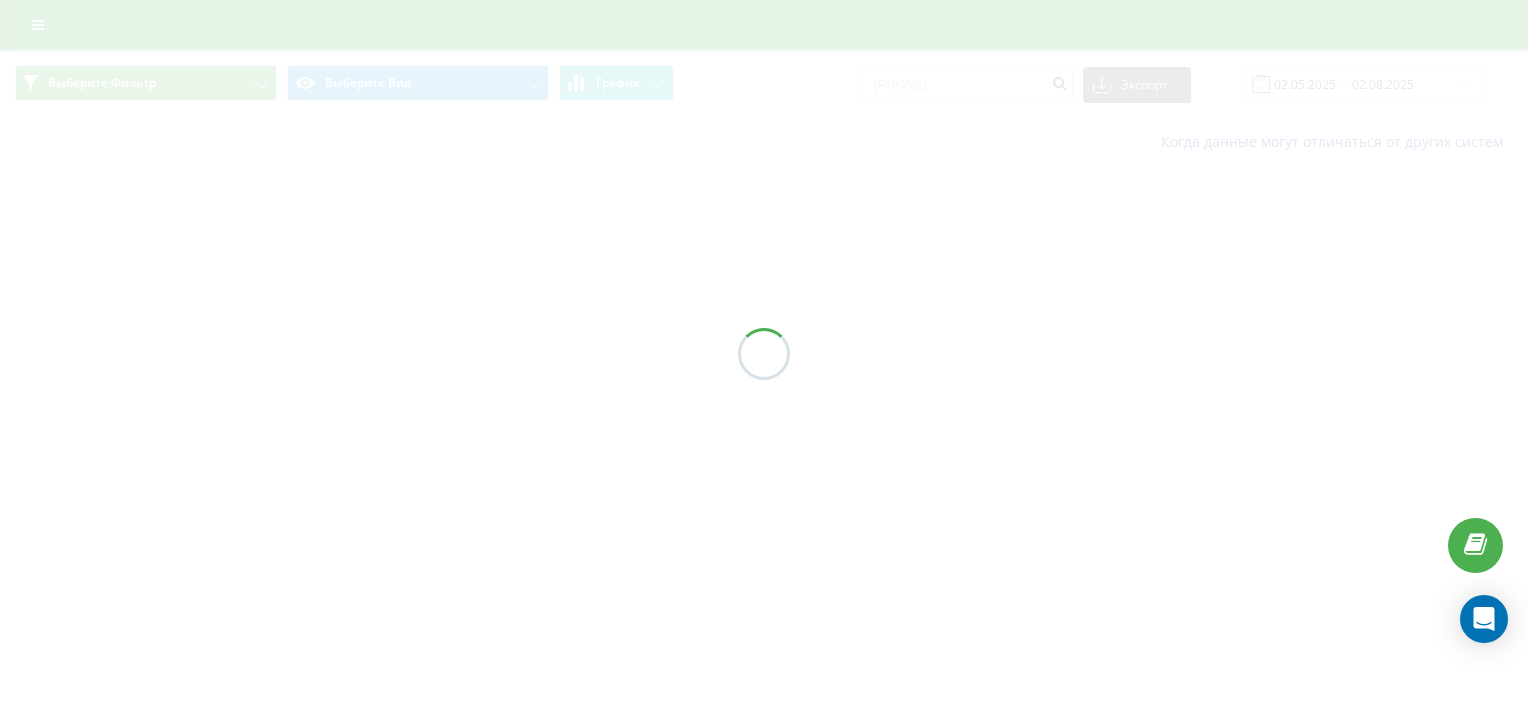 scroll, scrollTop: 0, scrollLeft: 0, axis: both 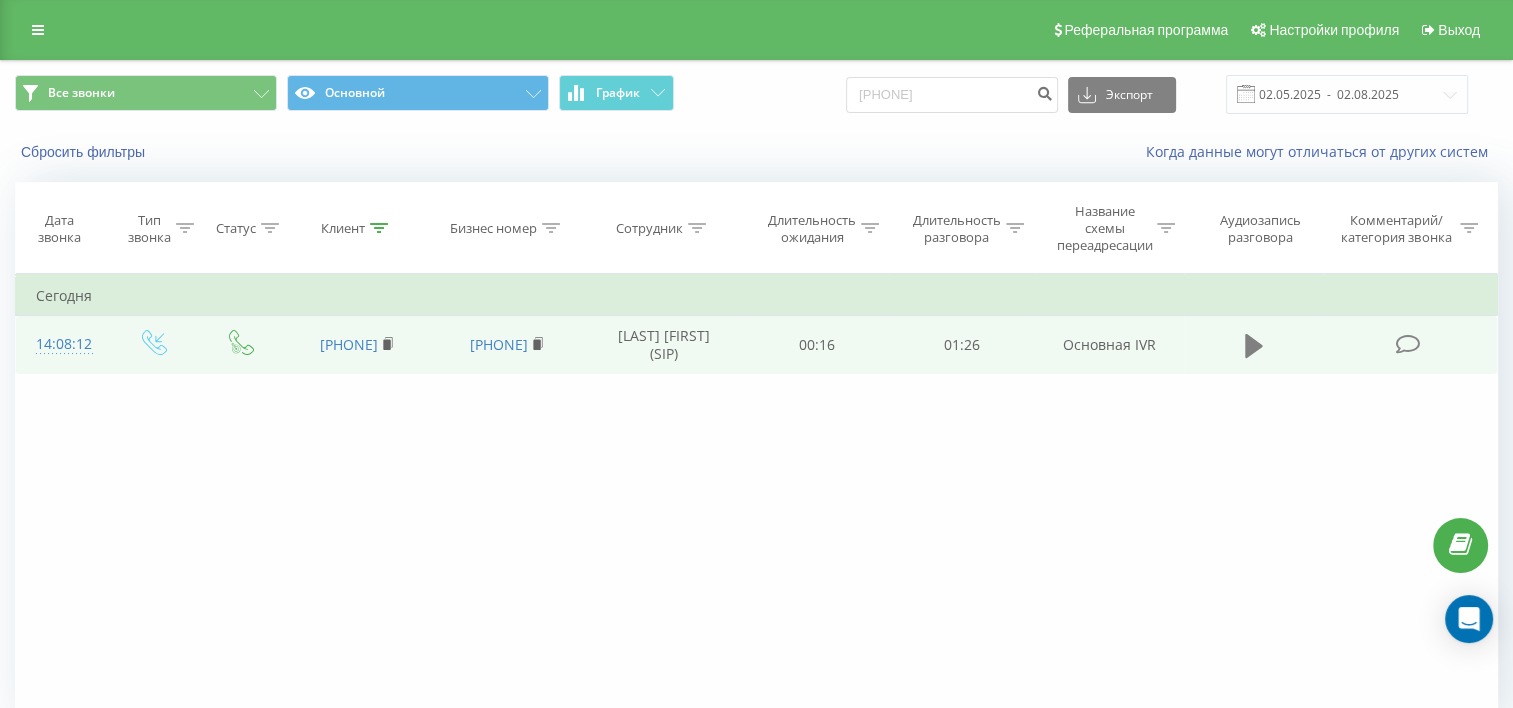 click at bounding box center (1254, 346) 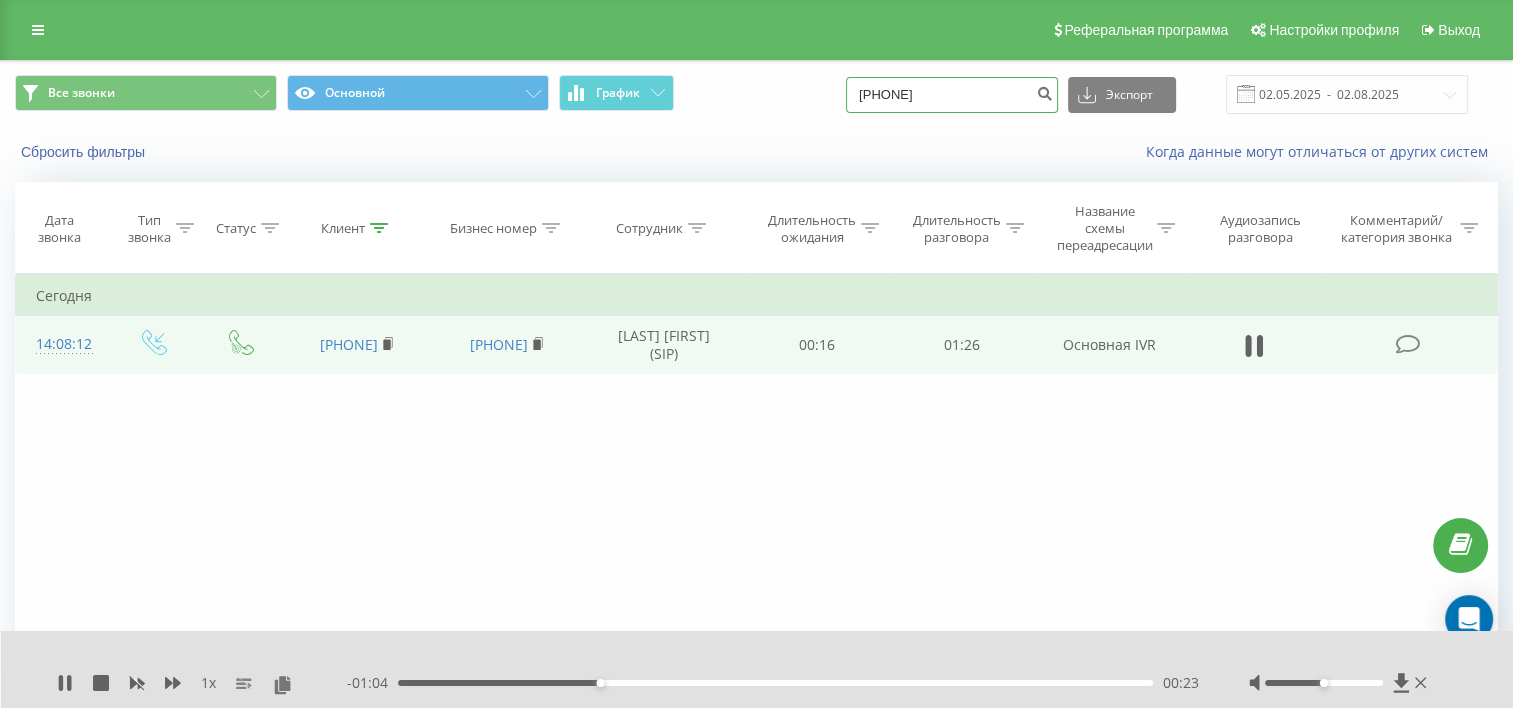 click on "[PHONE]" at bounding box center [952, 95] 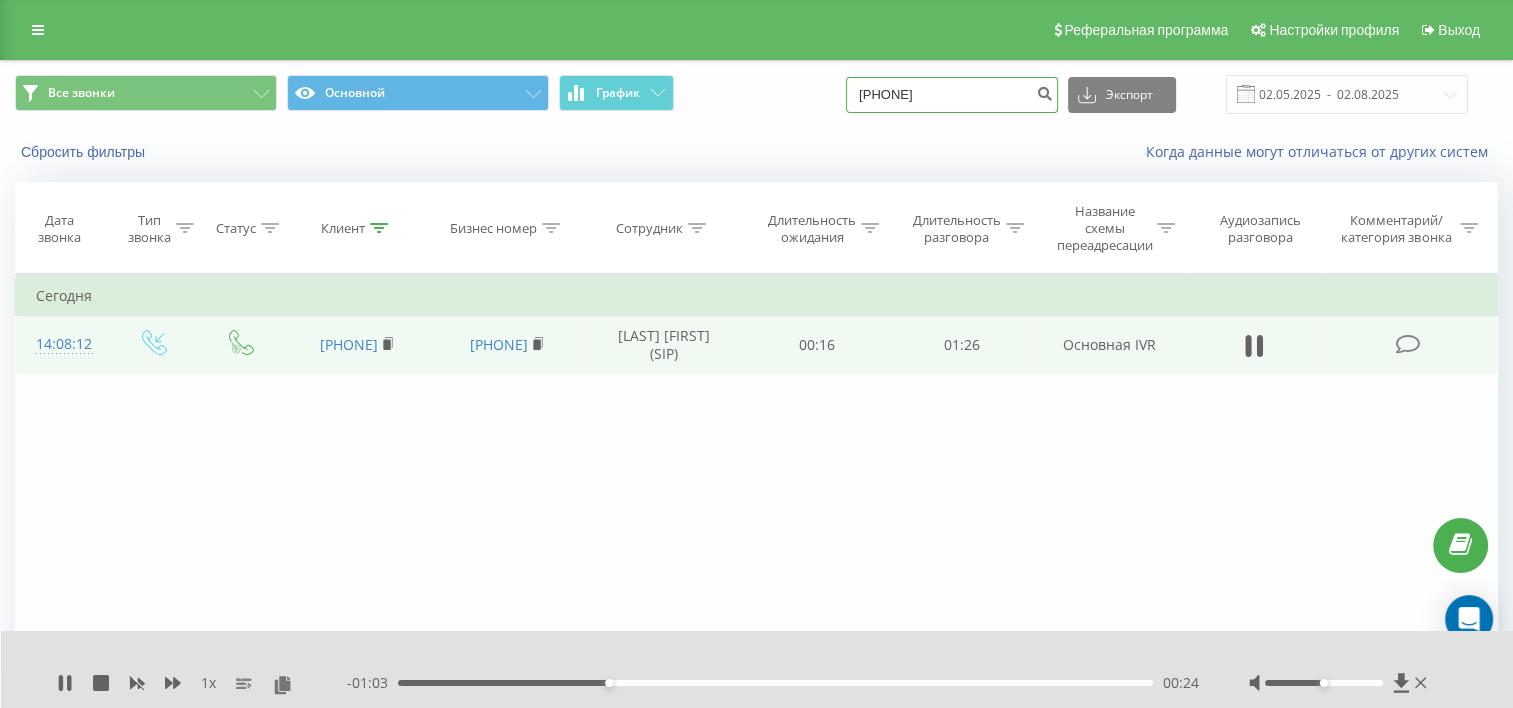 click on "[PHONE]" at bounding box center (952, 95) 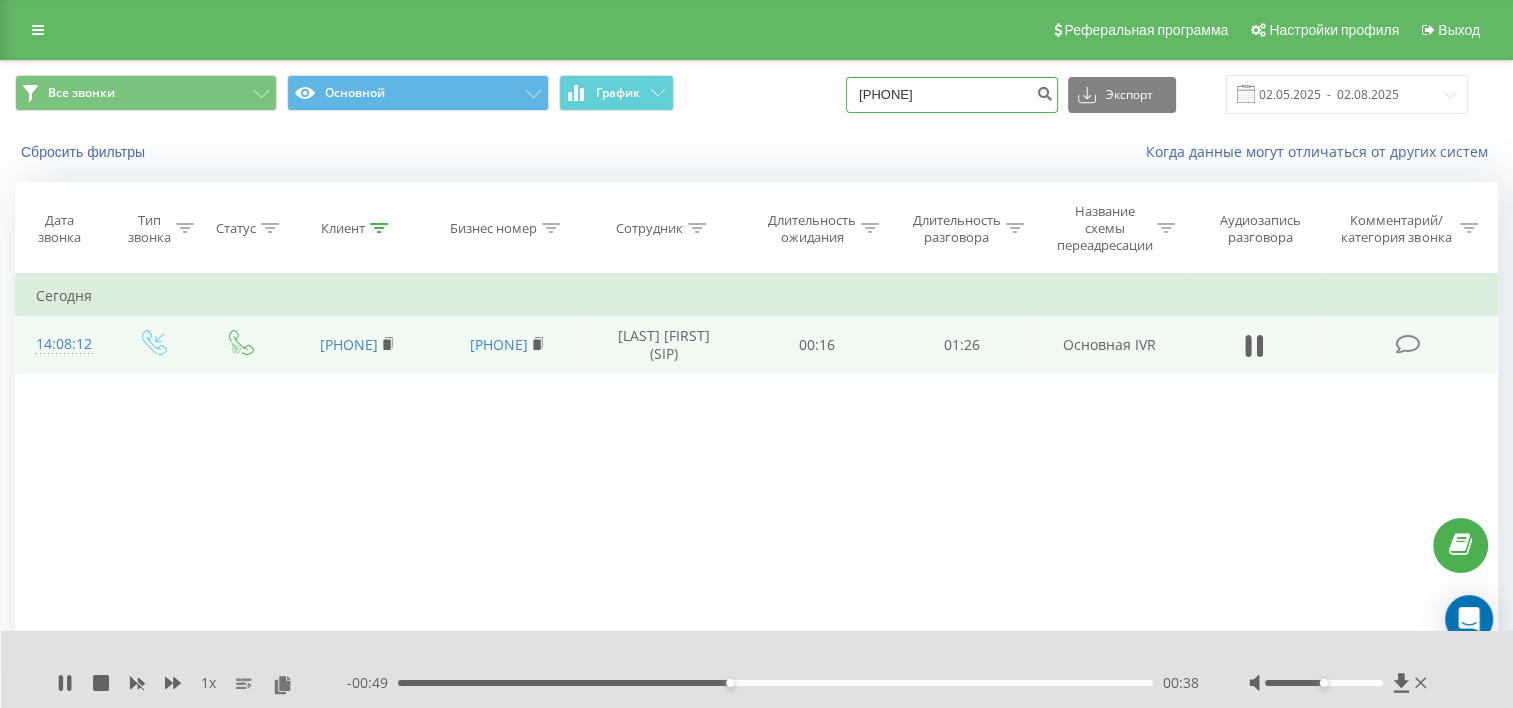click on "[PHONE]" at bounding box center (952, 95) 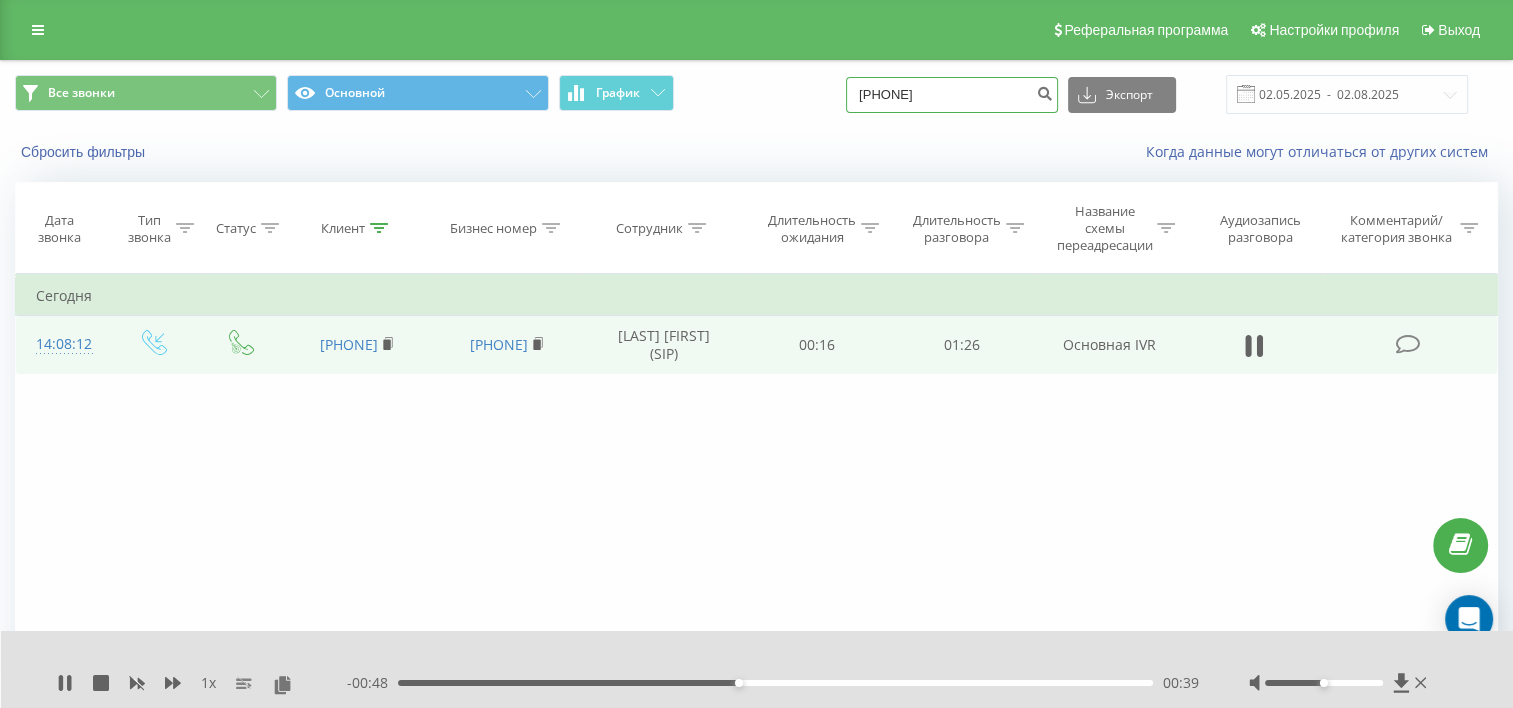 click on "[PHONE]" at bounding box center [952, 95] 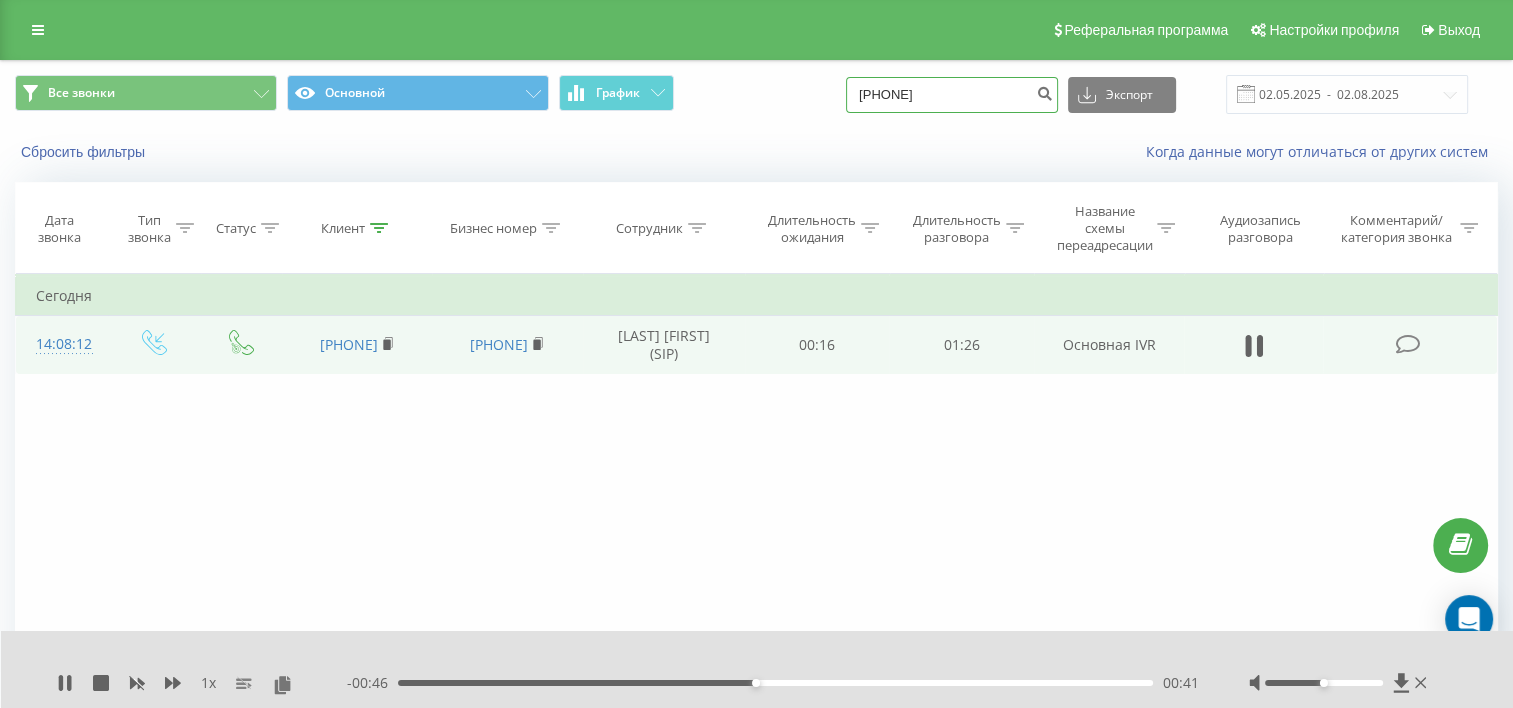 type on "[PHONE]" 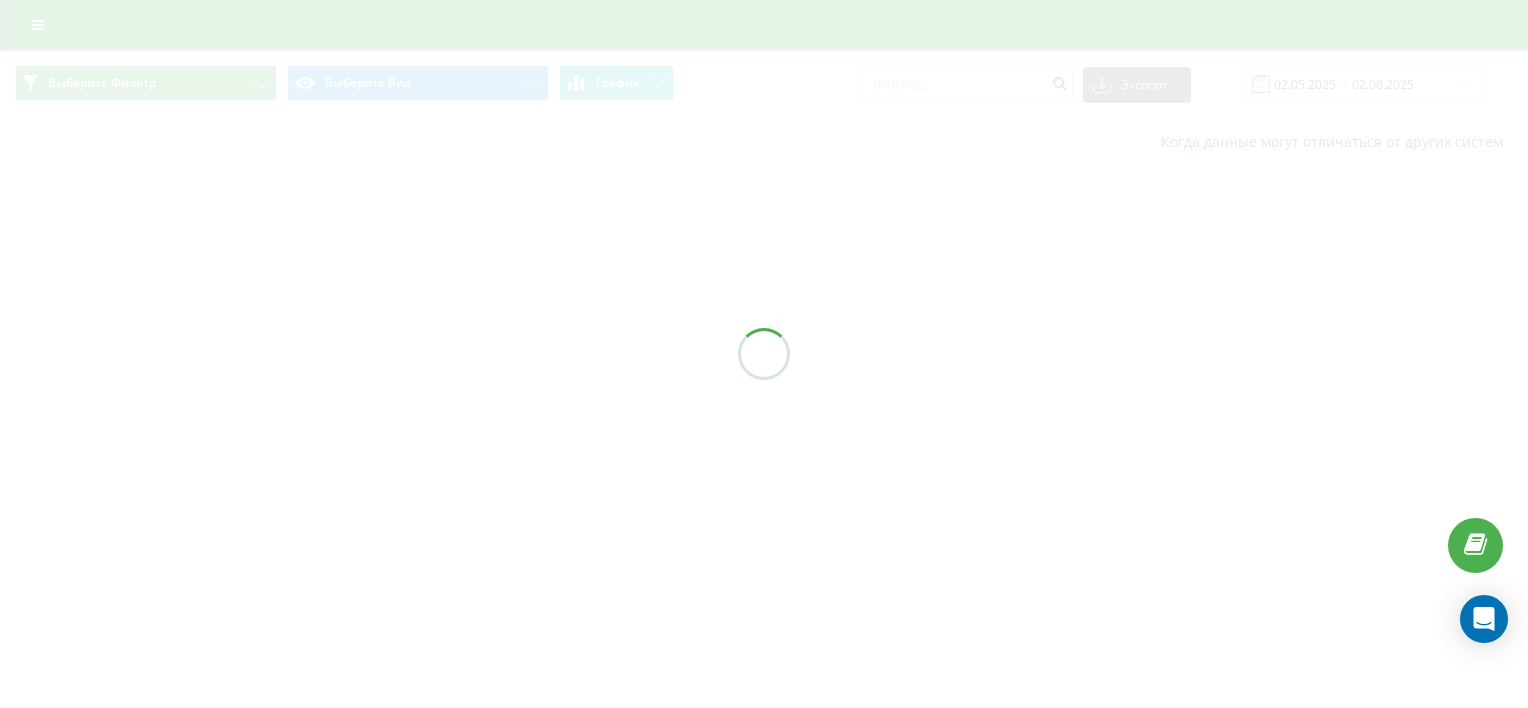 scroll, scrollTop: 0, scrollLeft: 0, axis: both 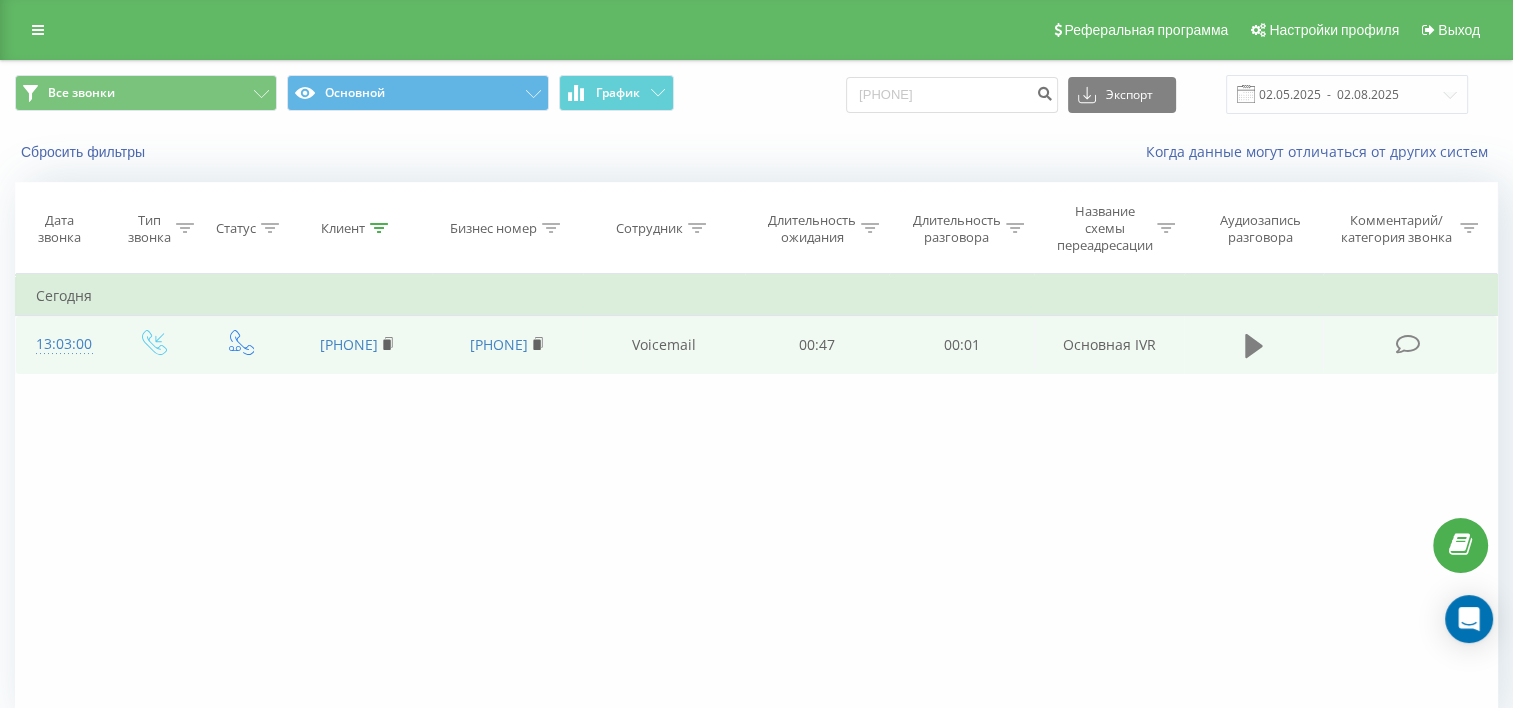 click 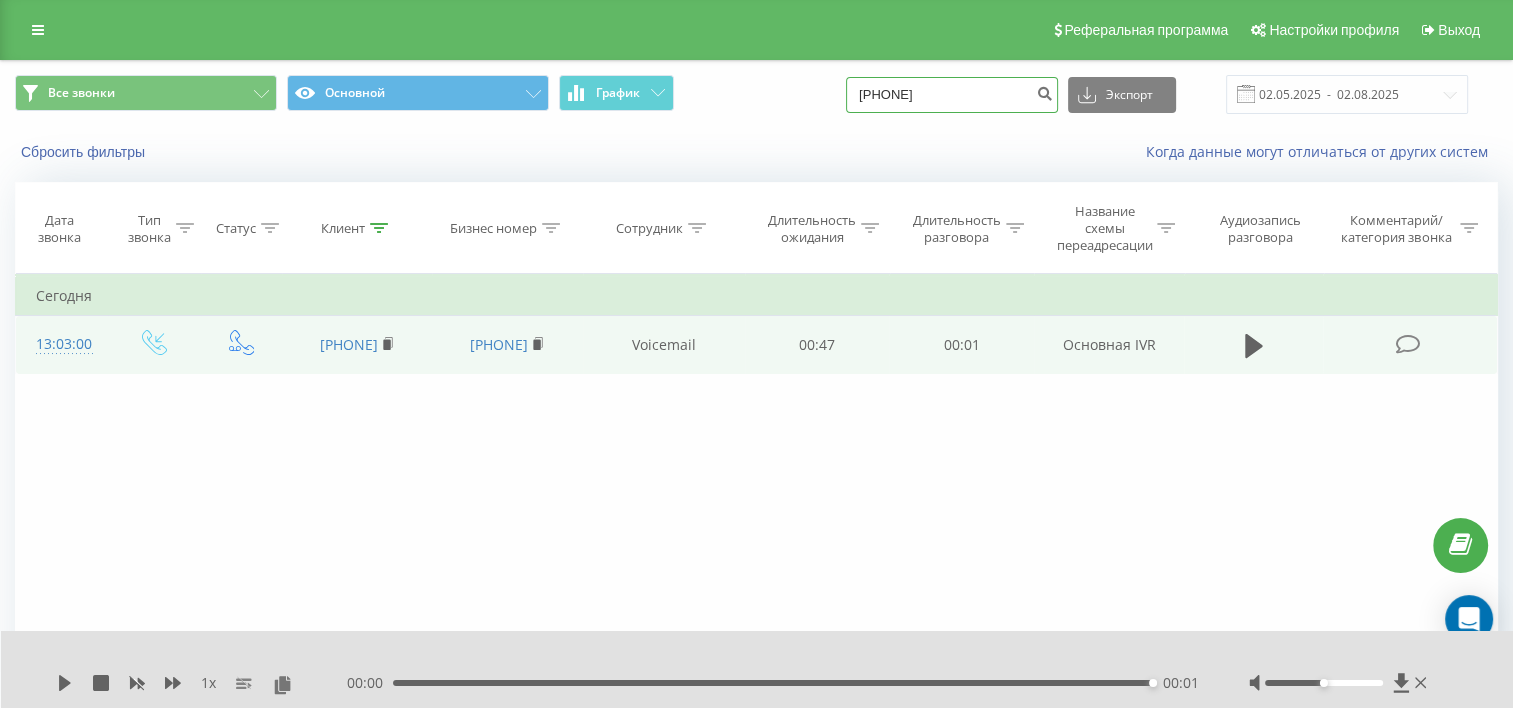 click on "[PHONE]" at bounding box center [952, 95] 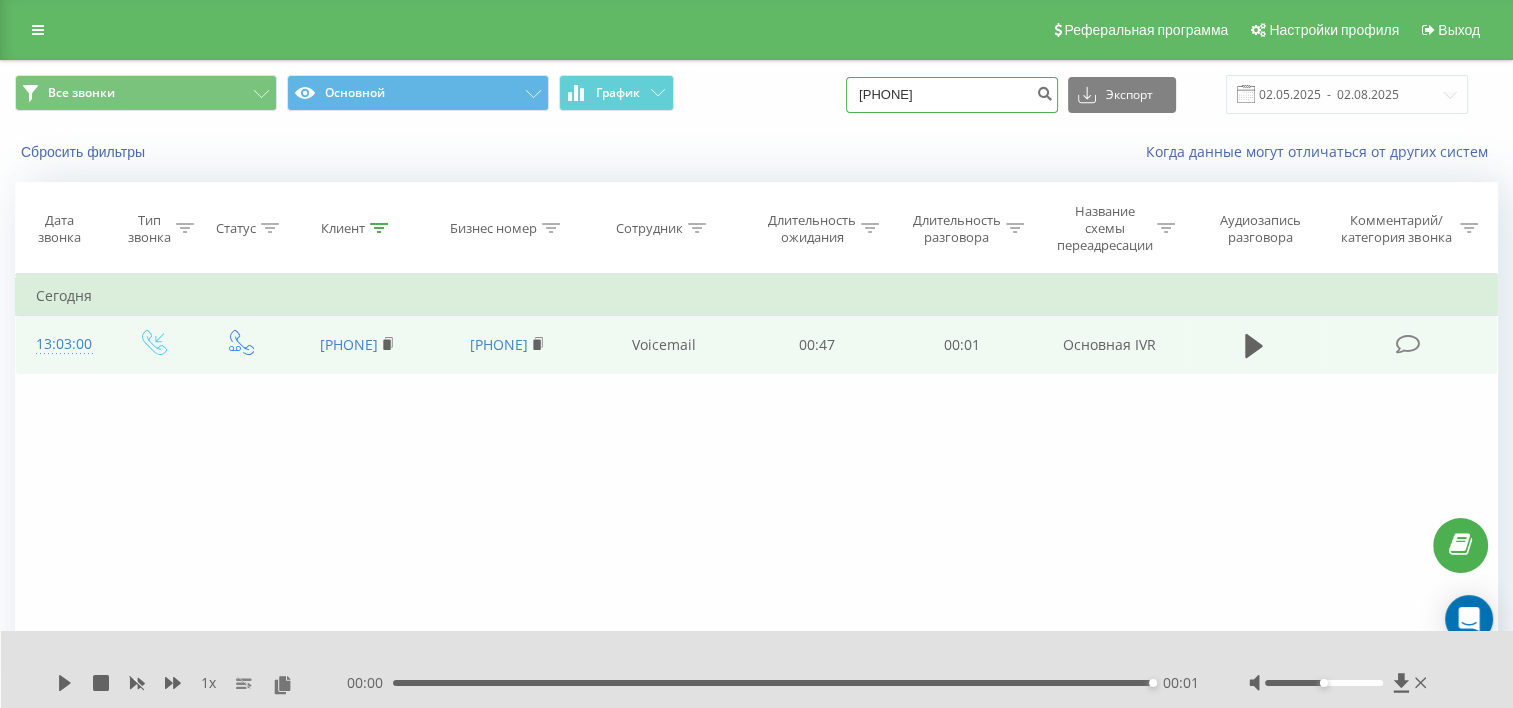 type on "[PHONE]" 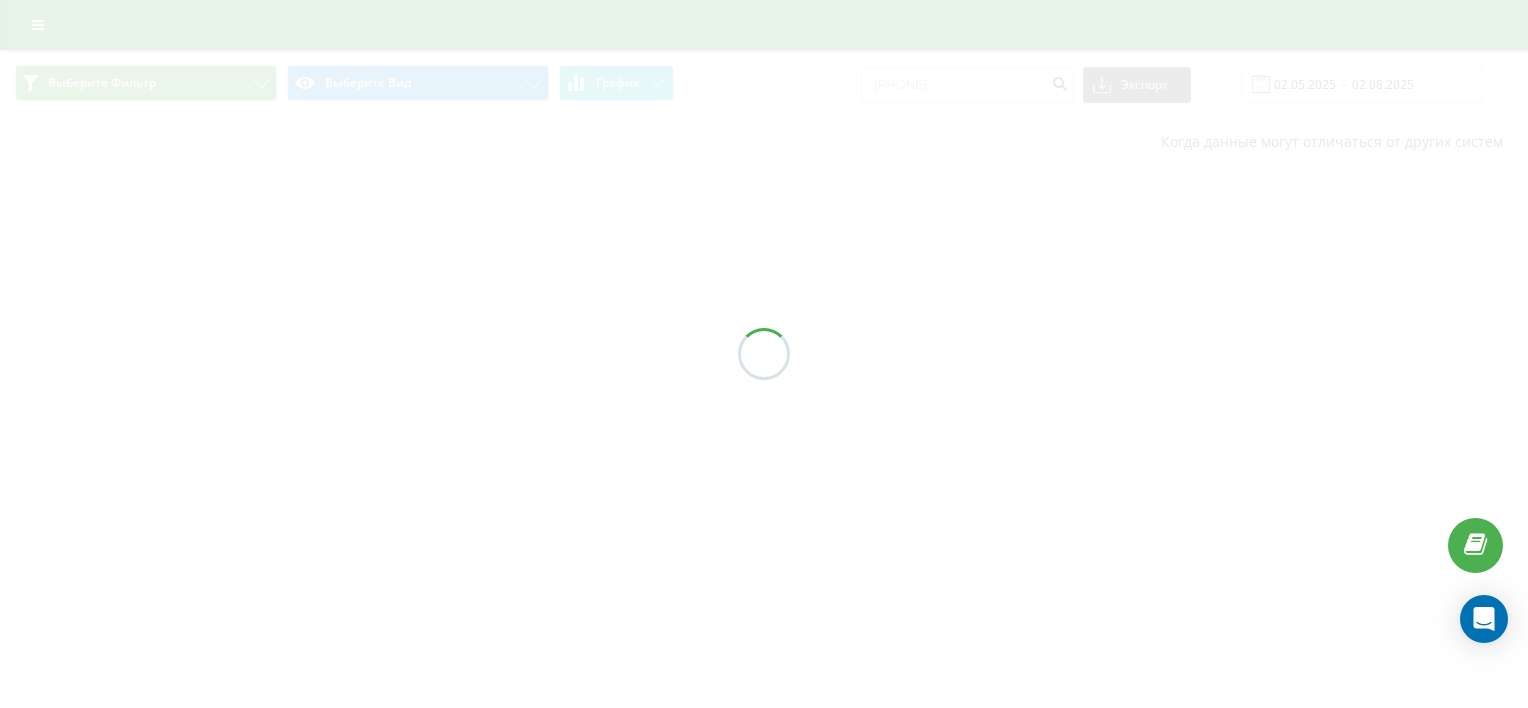 scroll, scrollTop: 0, scrollLeft: 0, axis: both 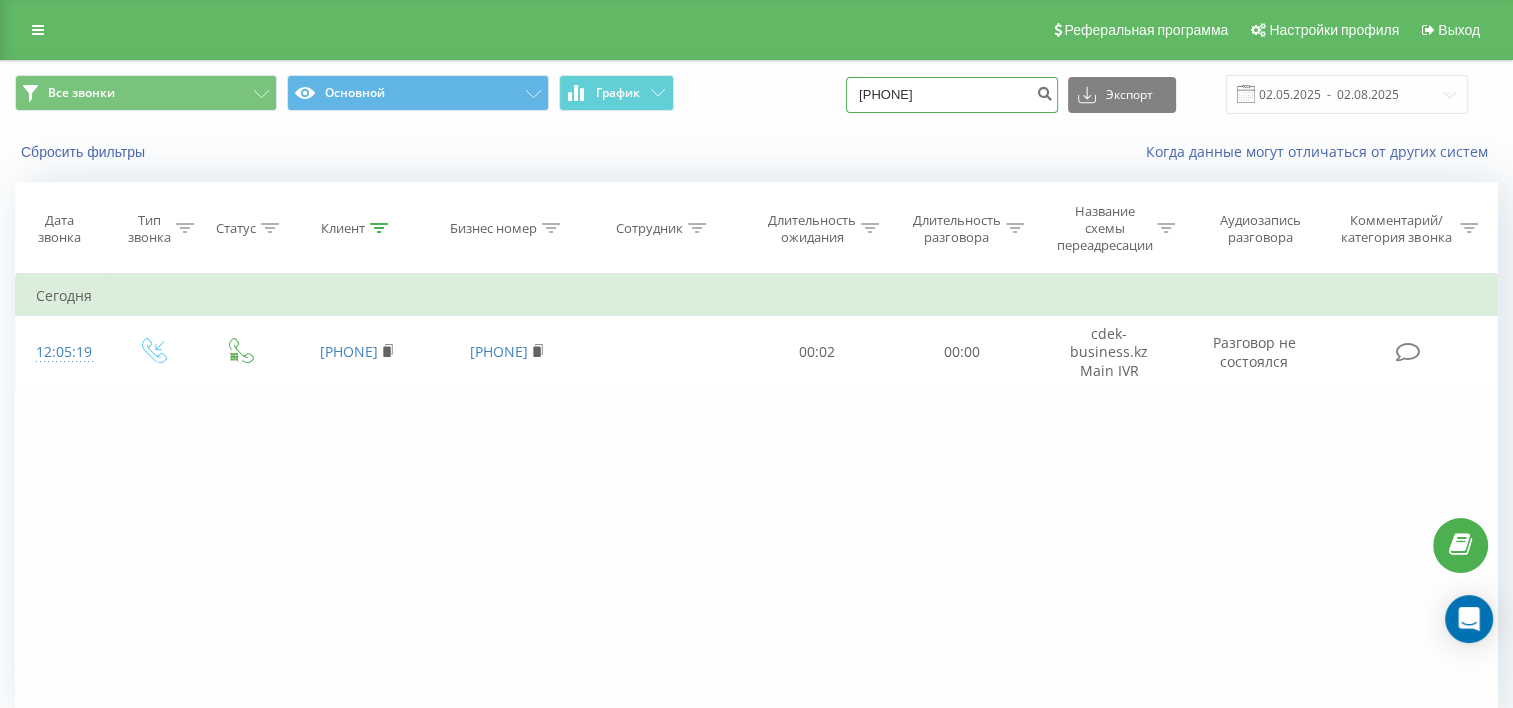 click on "[PHONE]" at bounding box center (952, 95) 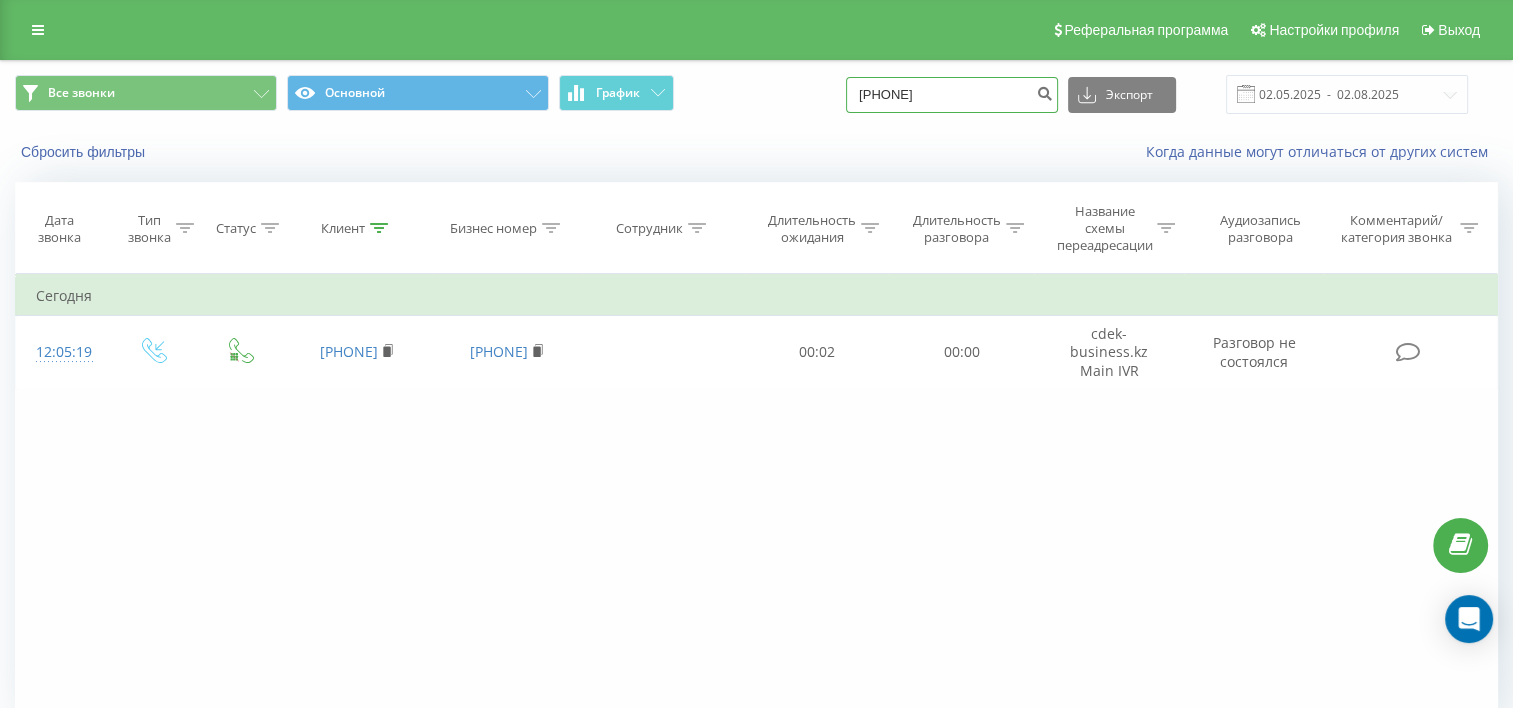 type on "[PHONE]" 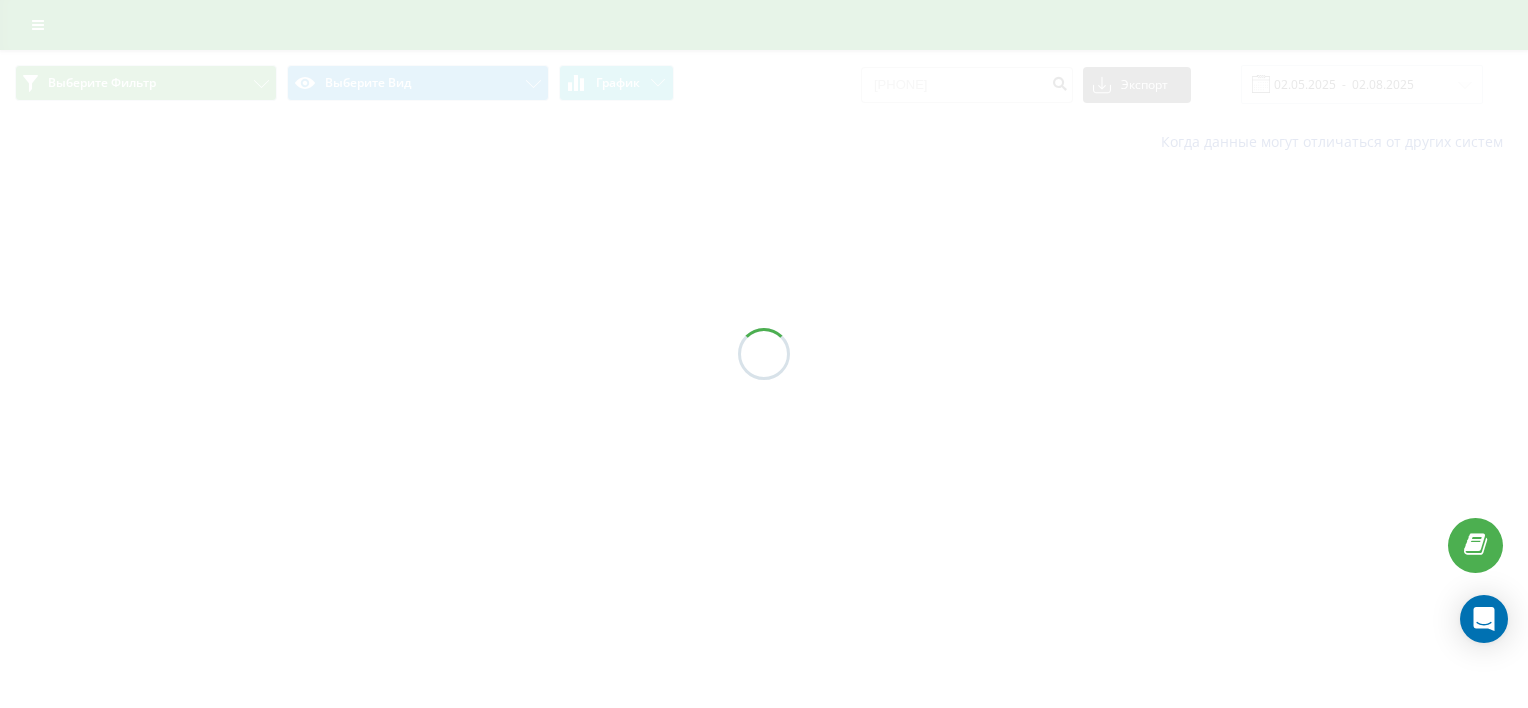 scroll, scrollTop: 0, scrollLeft: 0, axis: both 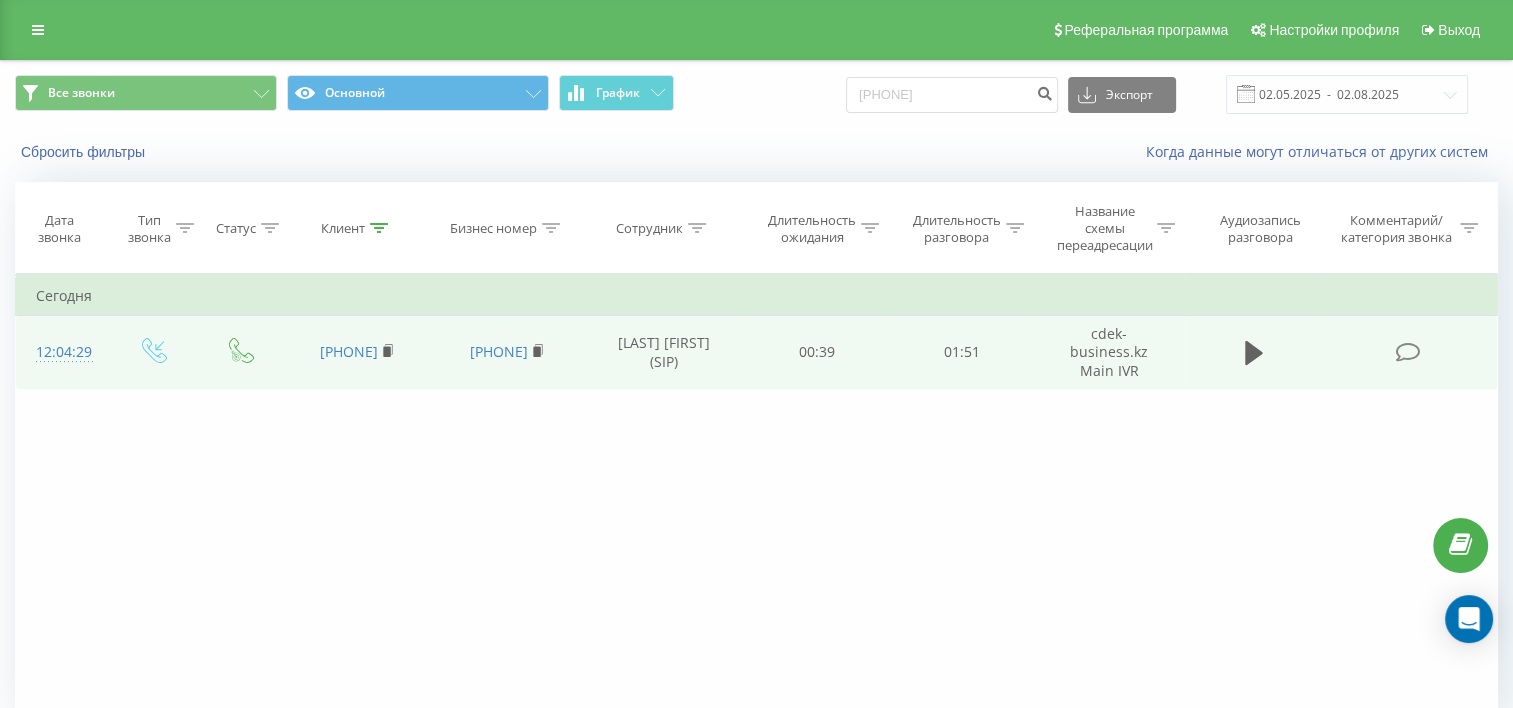 click at bounding box center [1253, 353] 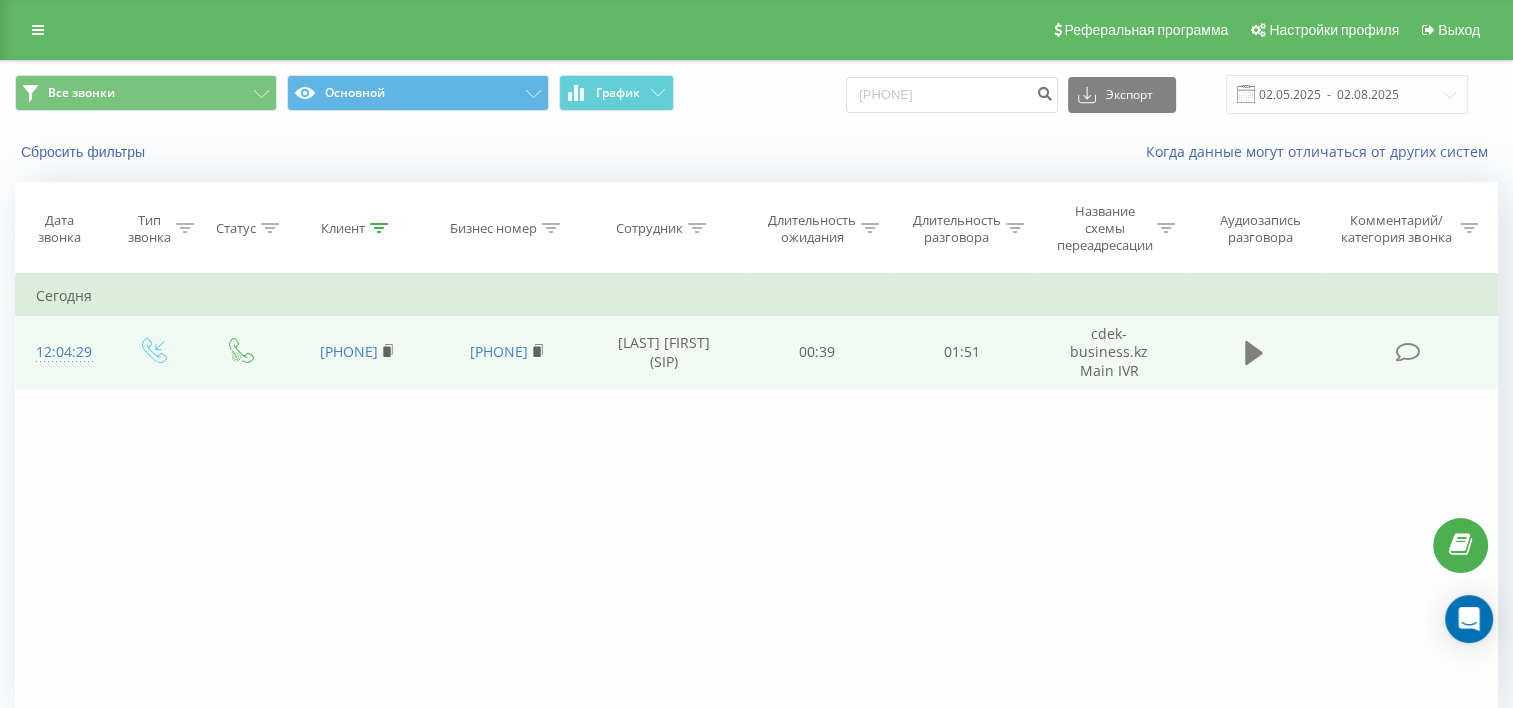 click at bounding box center (1254, 353) 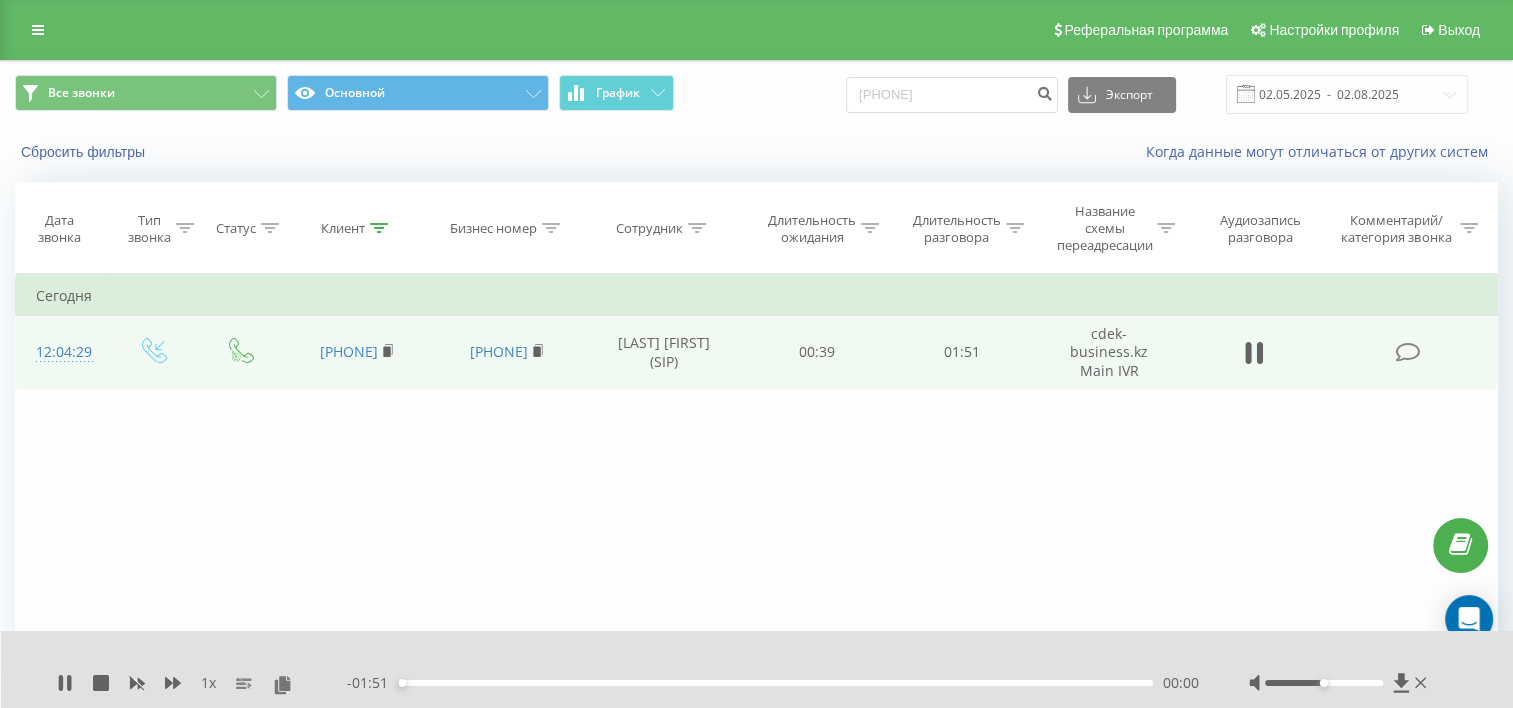 click on "00:00" at bounding box center [775, 683] 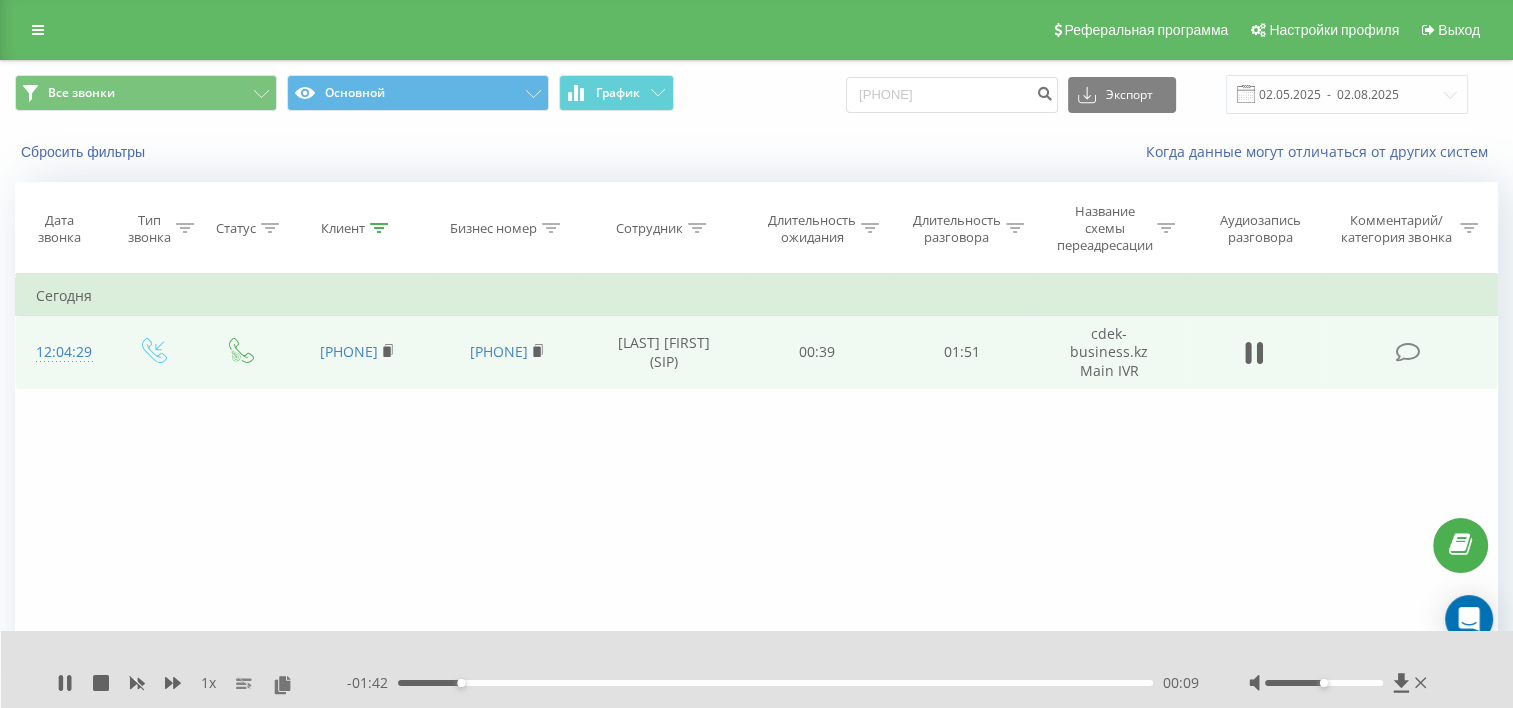 click on "00:09" at bounding box center (775, 683) 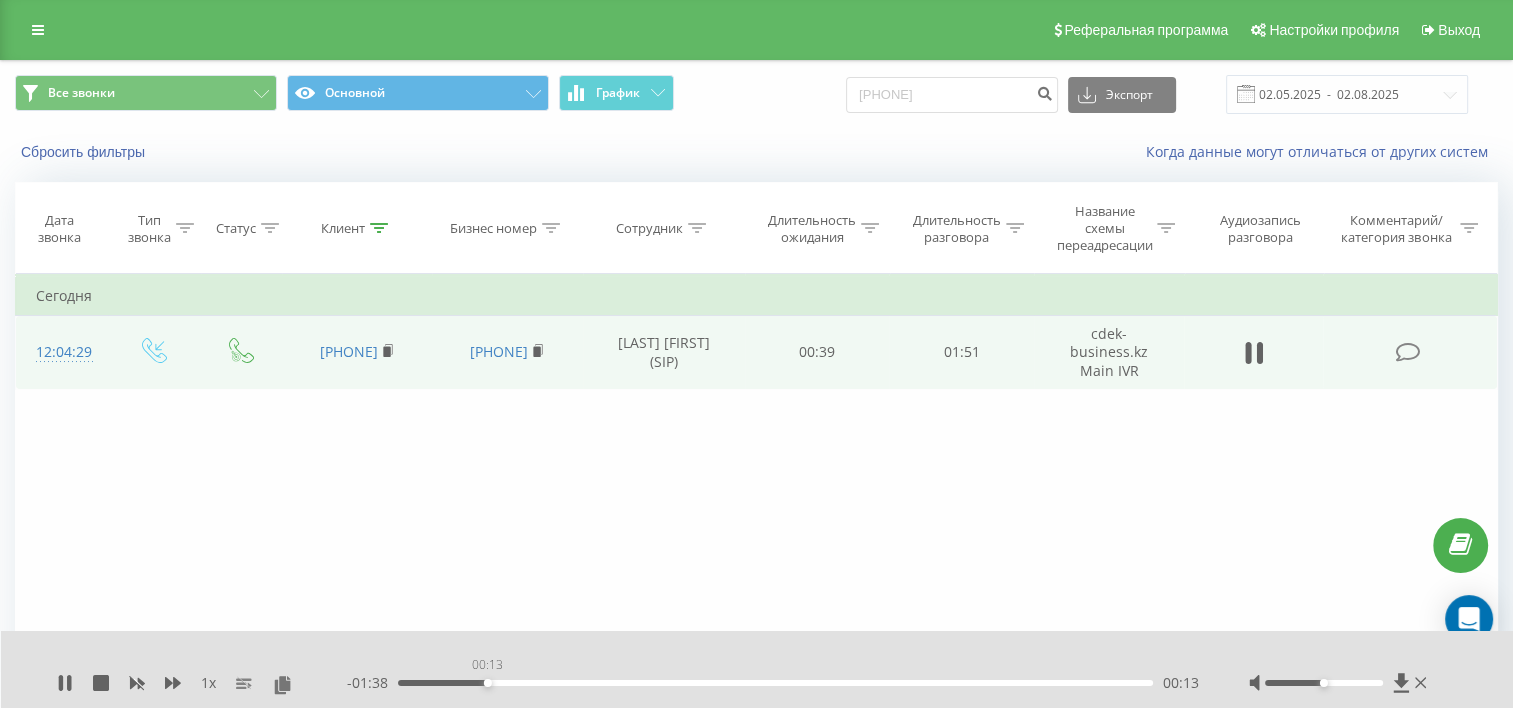 click on "00:13" at bounding box center [775, 683] 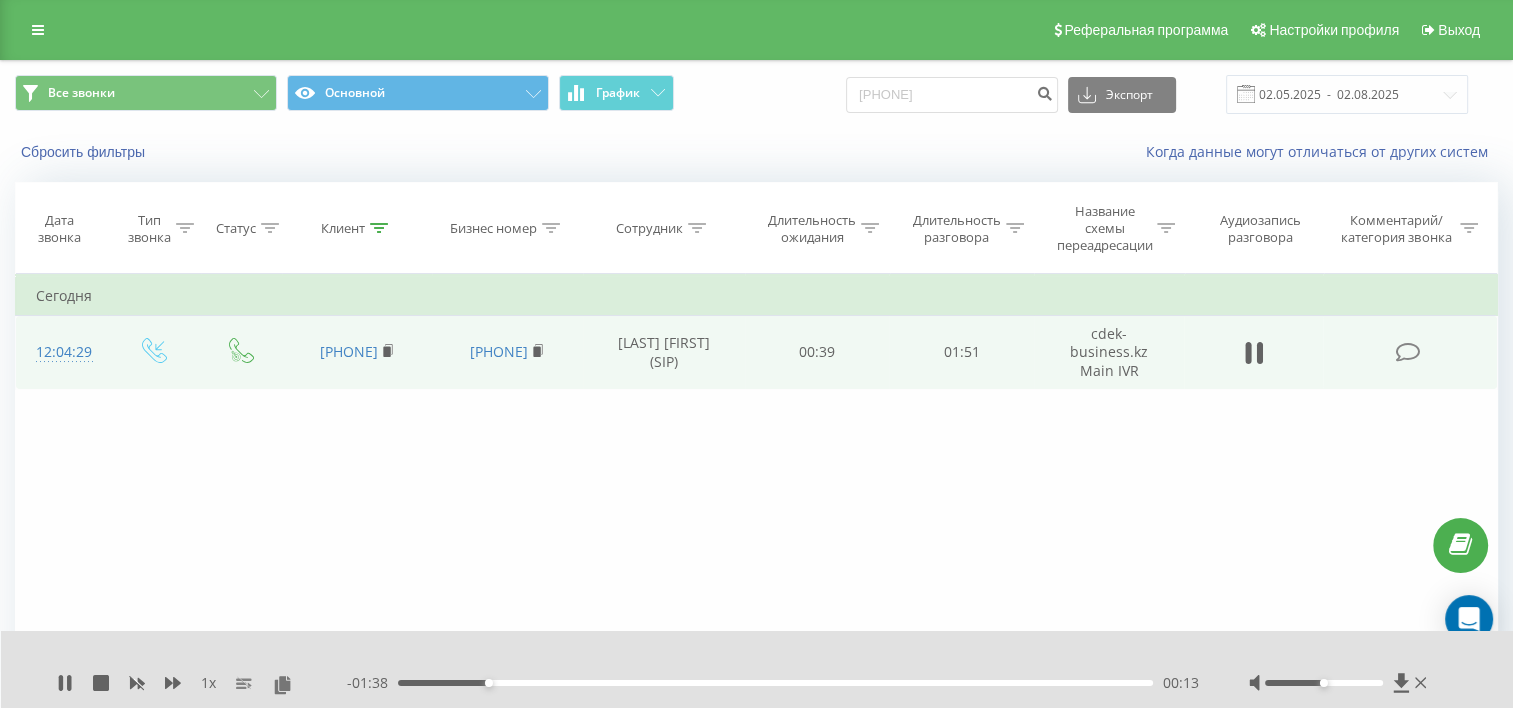click on "- 01:38 00:13   00:13" at bounding box center [773, 683] 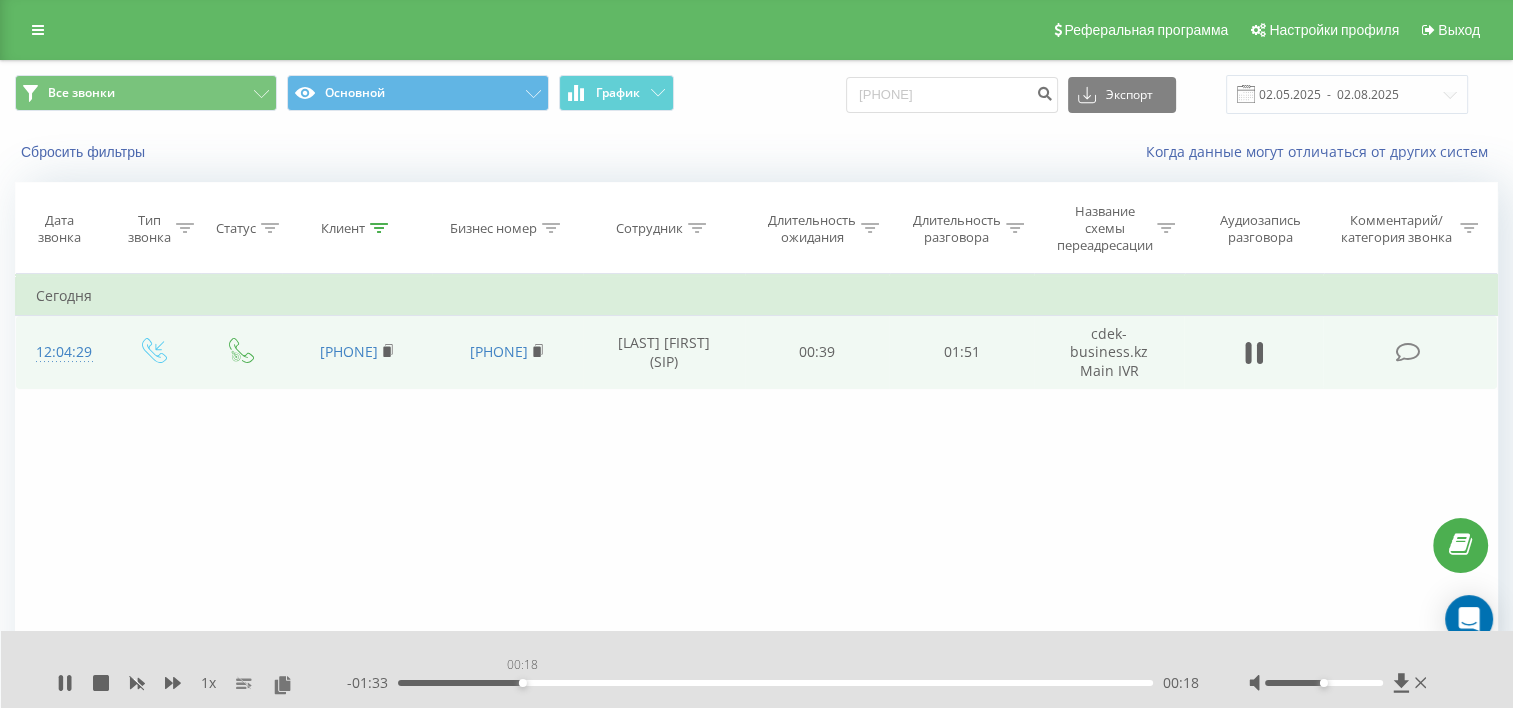 click on "00:18" at bounding box center [775, 683] 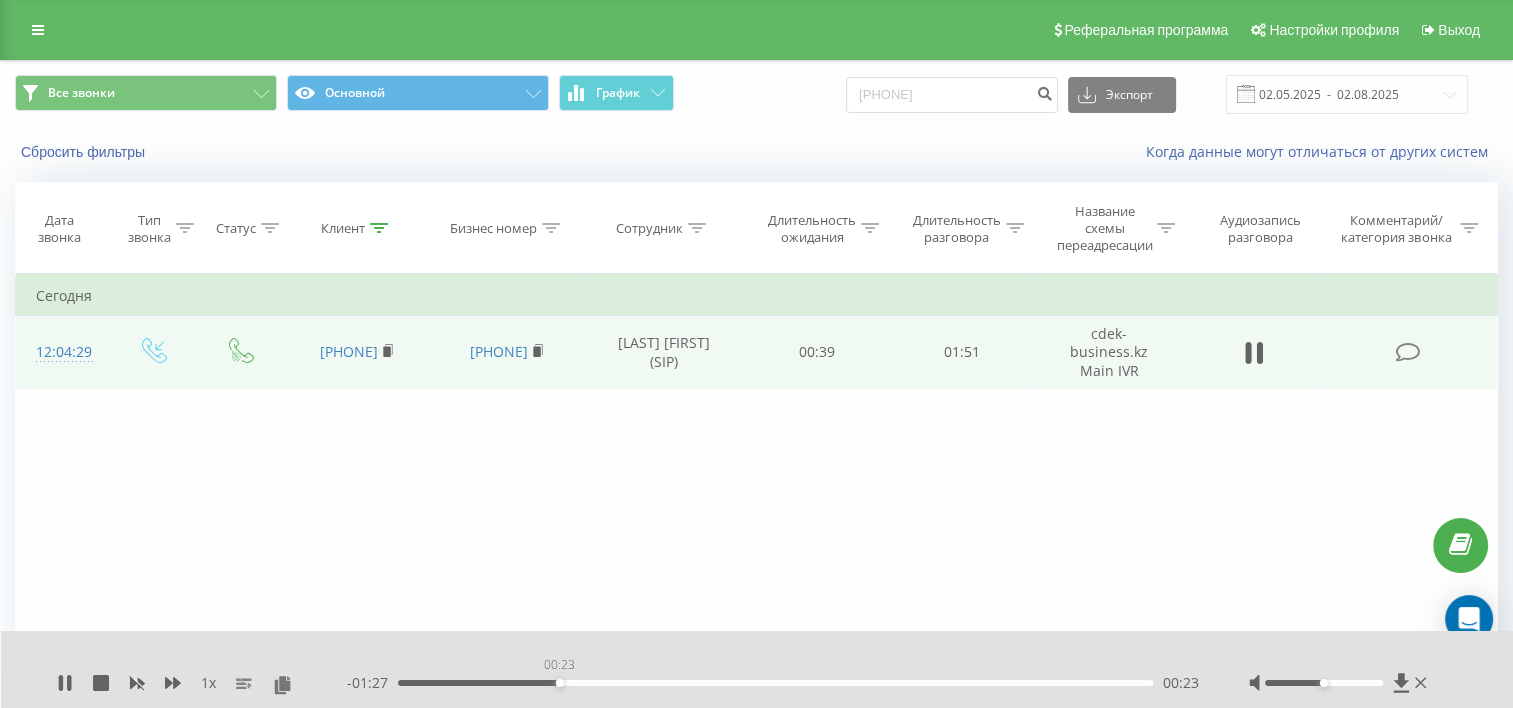 click on "00:23" at bounding box center (775, 683) 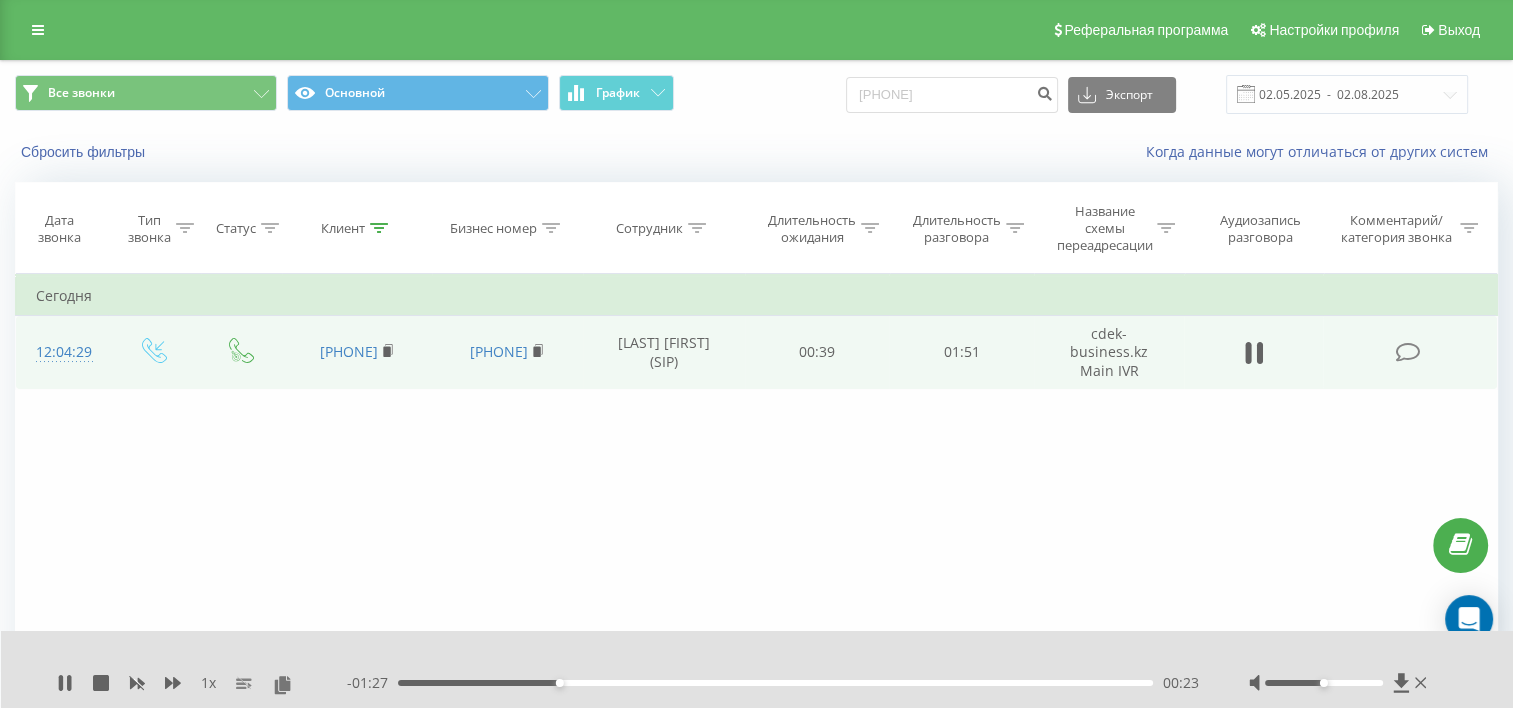 click on "00:23" at bounding box center [775, 683] 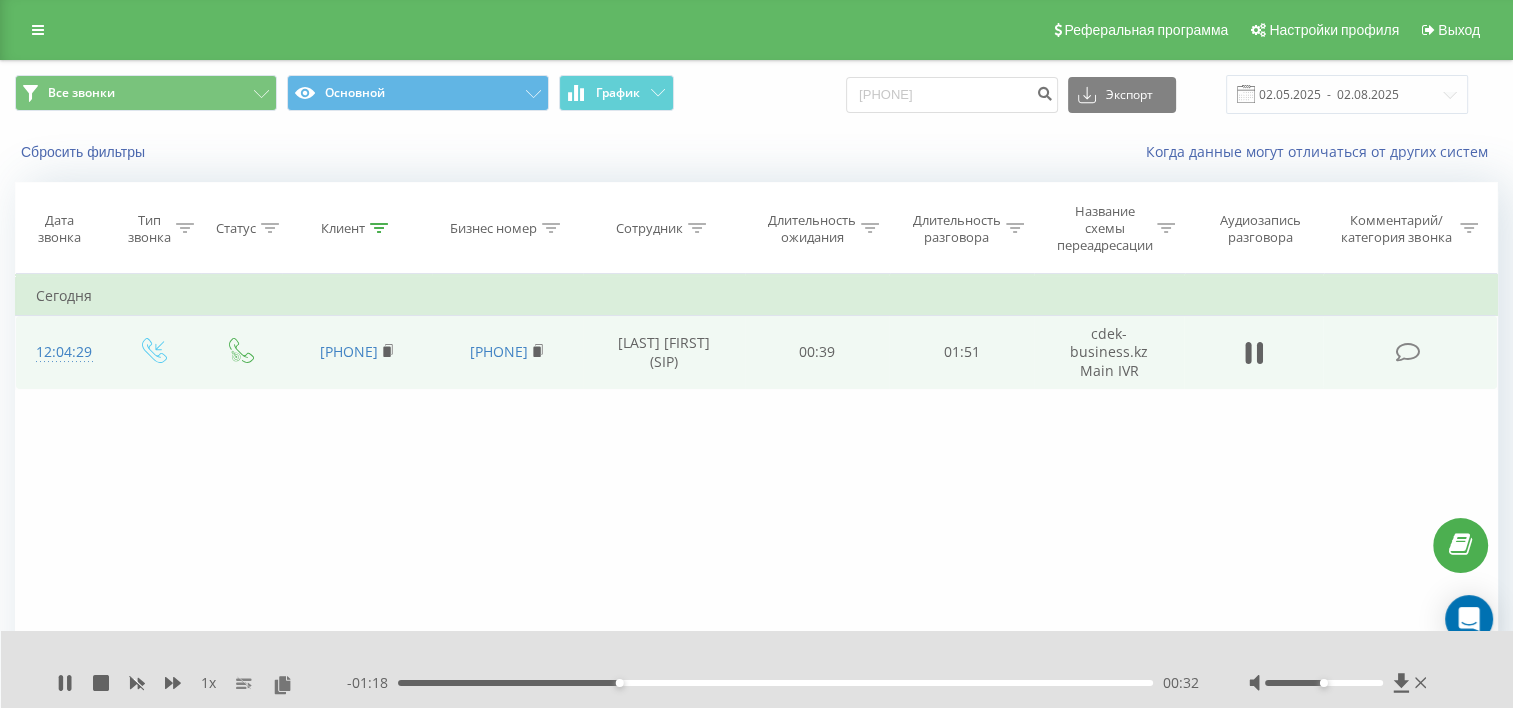 click on "00:32" at bounding box center (775, 683) 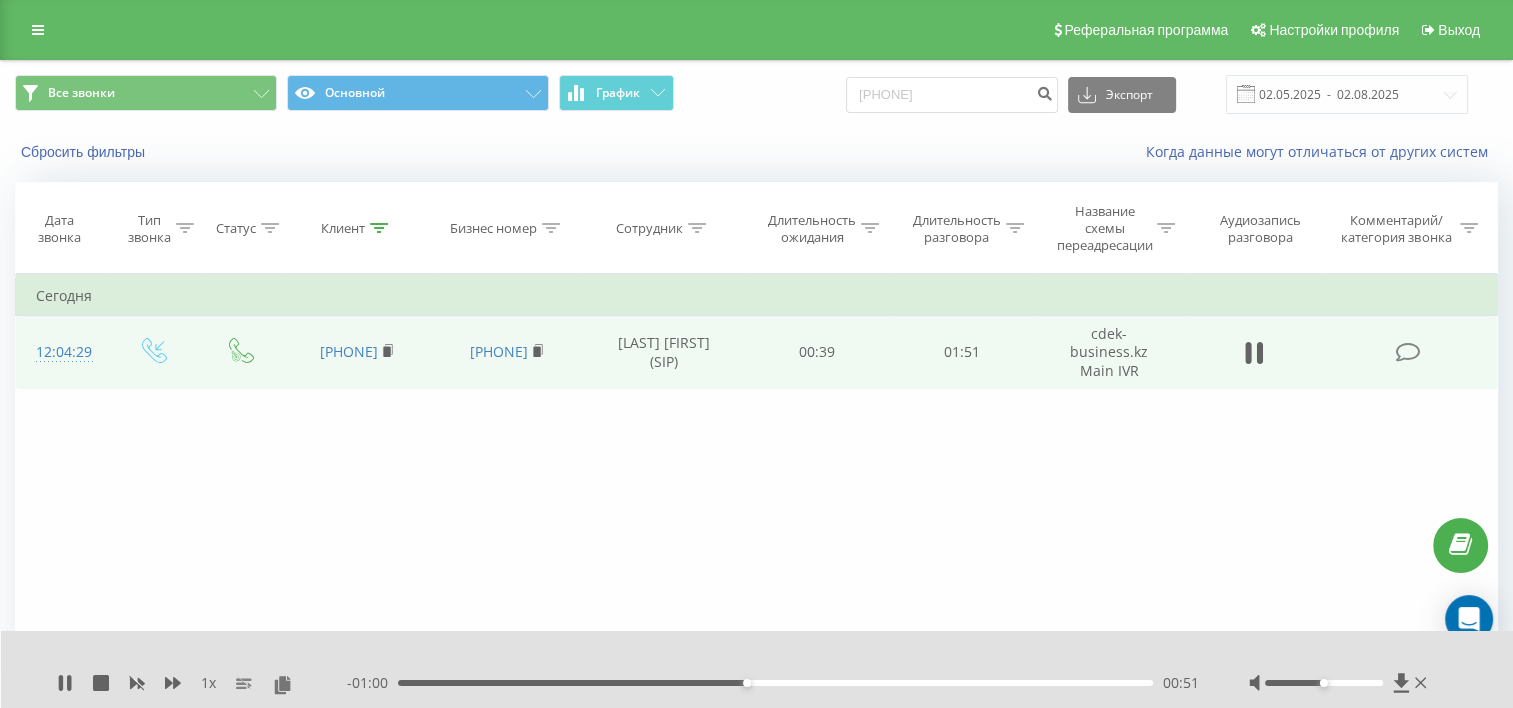 click on "- 01:00 00:51   00:51" at bounding box center (773, 683) 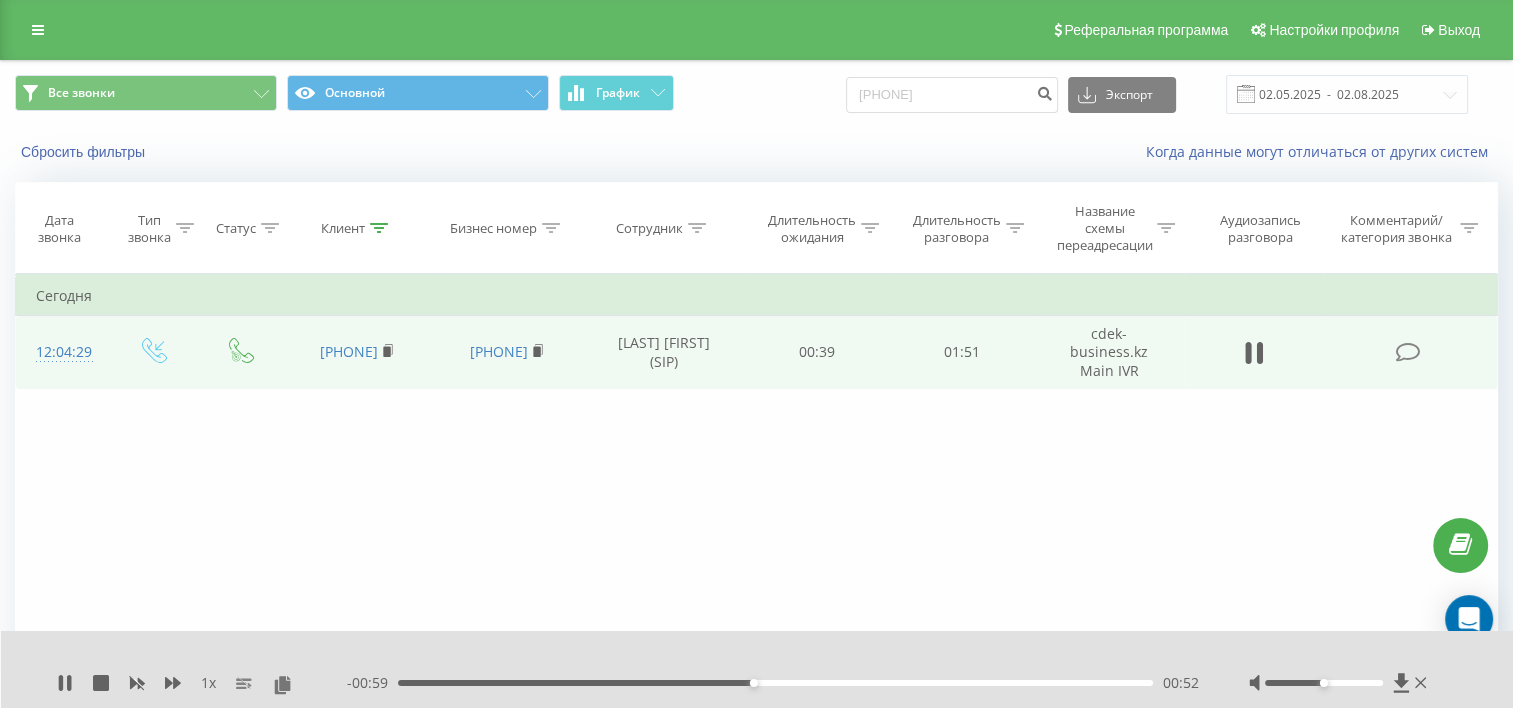 click on "- 00:59 00:52   00:52" at bounding box center (773, 683) 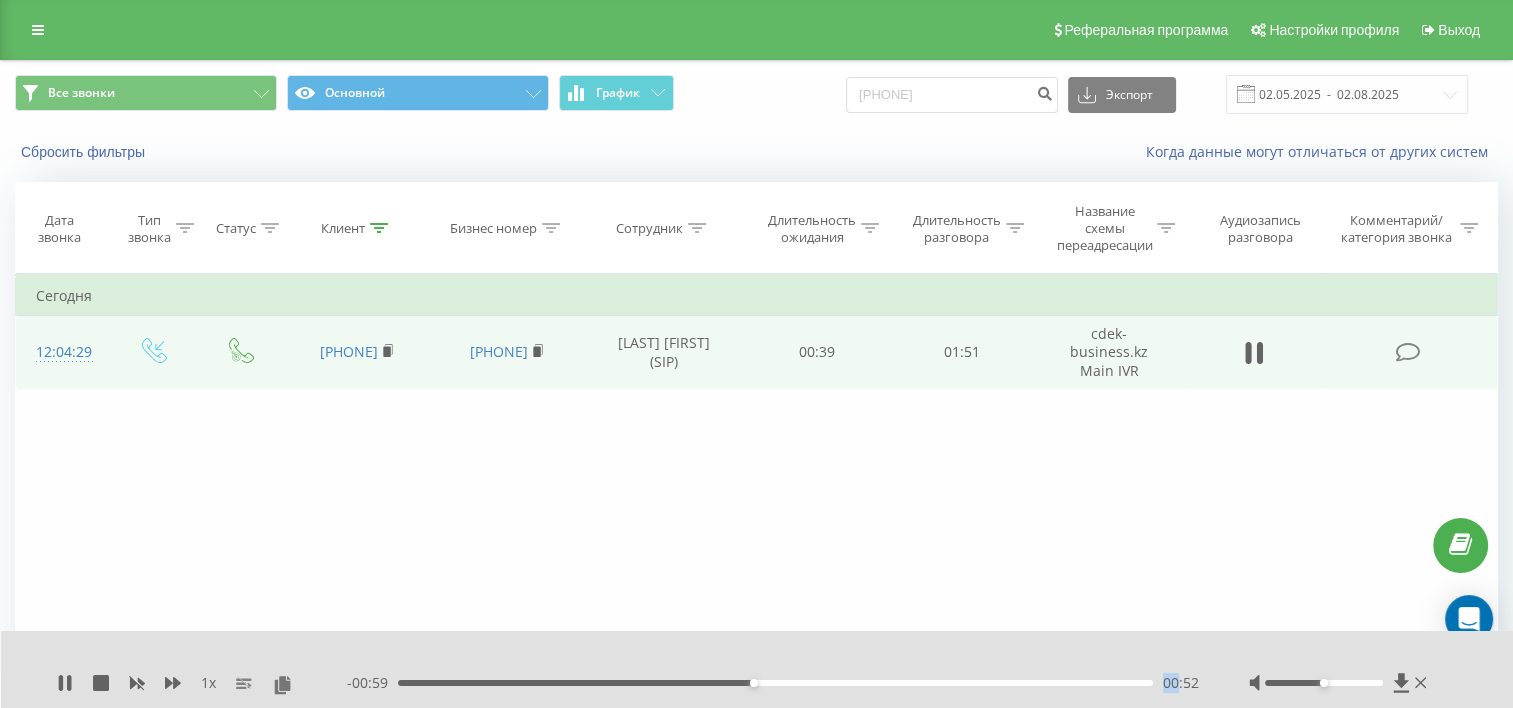 click on "- 00:59 00:52   00:52" at bounding box center (773, 683) 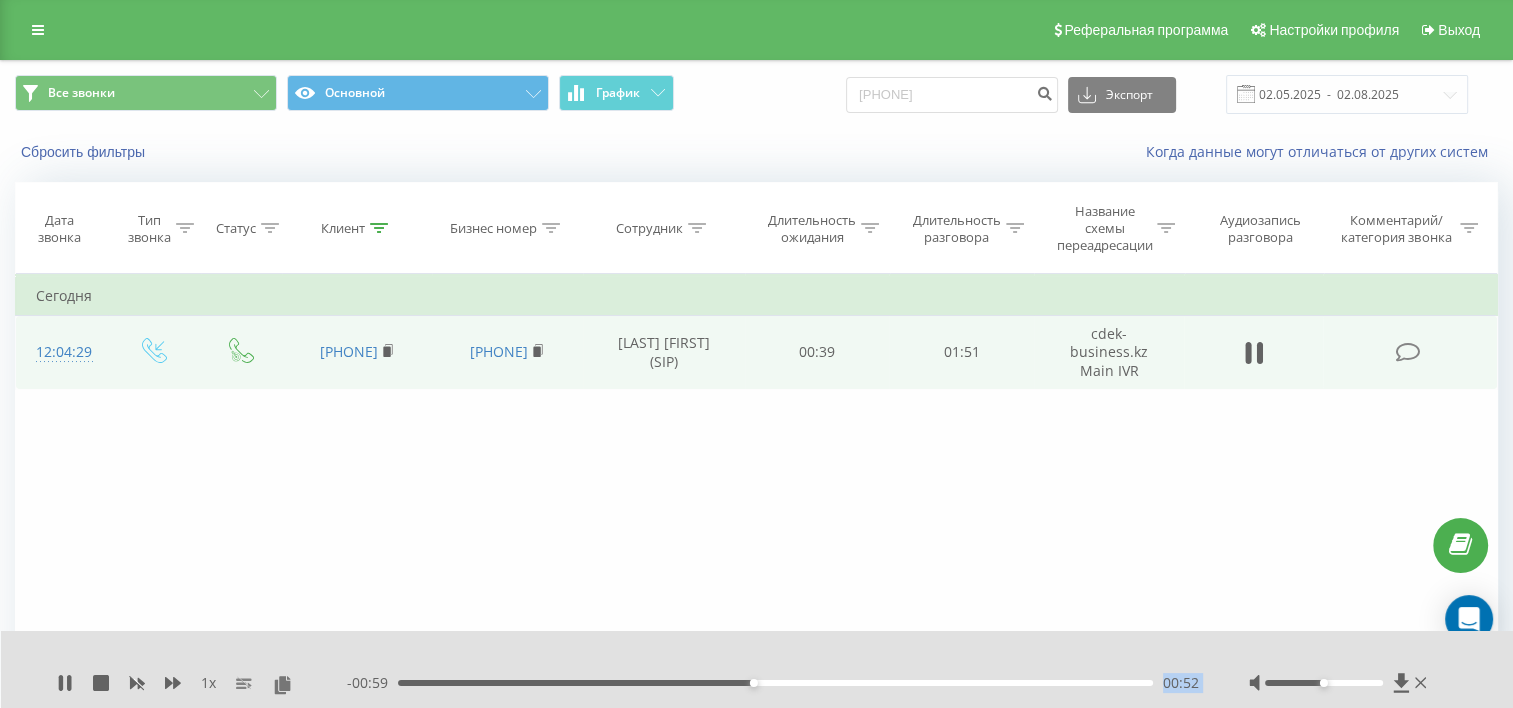 click on "- 00:59 00:52   00:52" at bounding box center [773, 683] 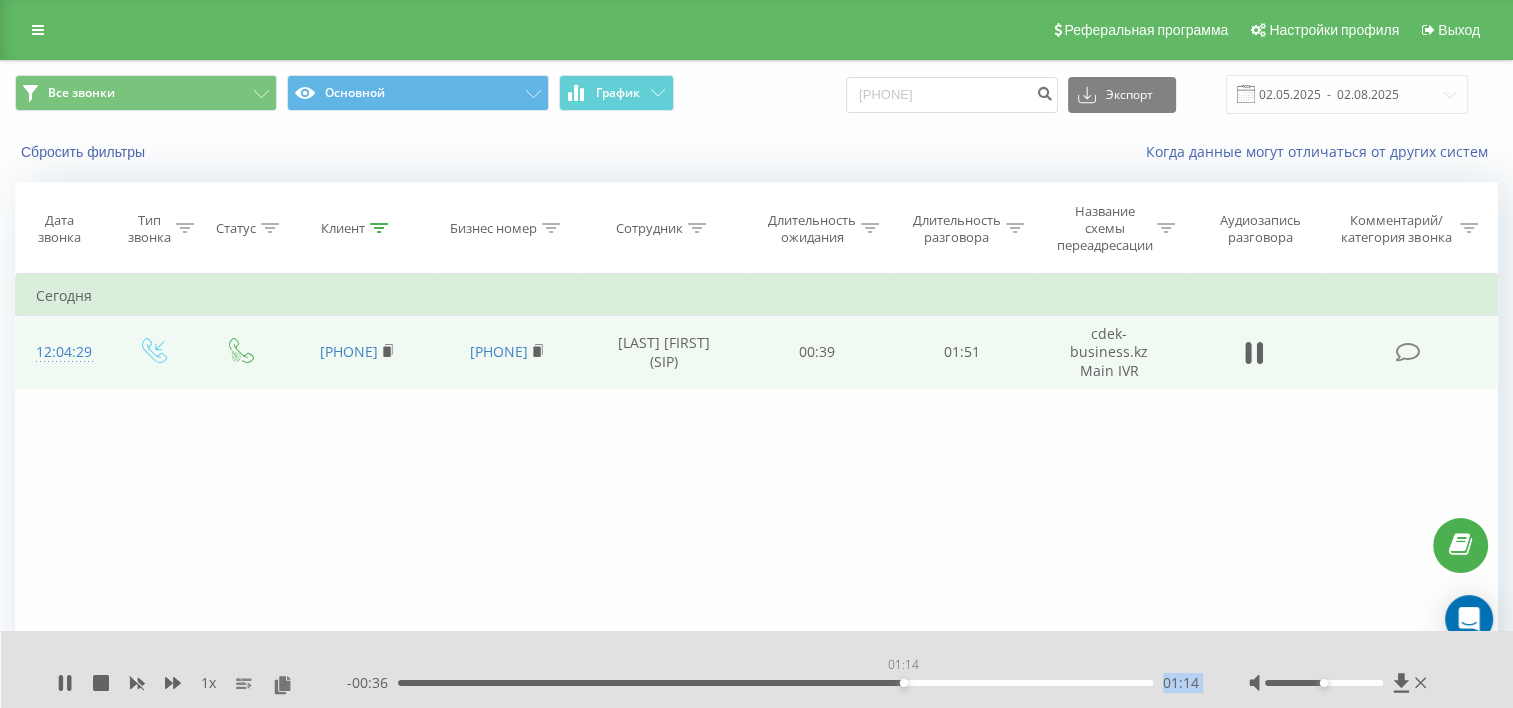 click on "01:14" at bounding box center (775, 683) 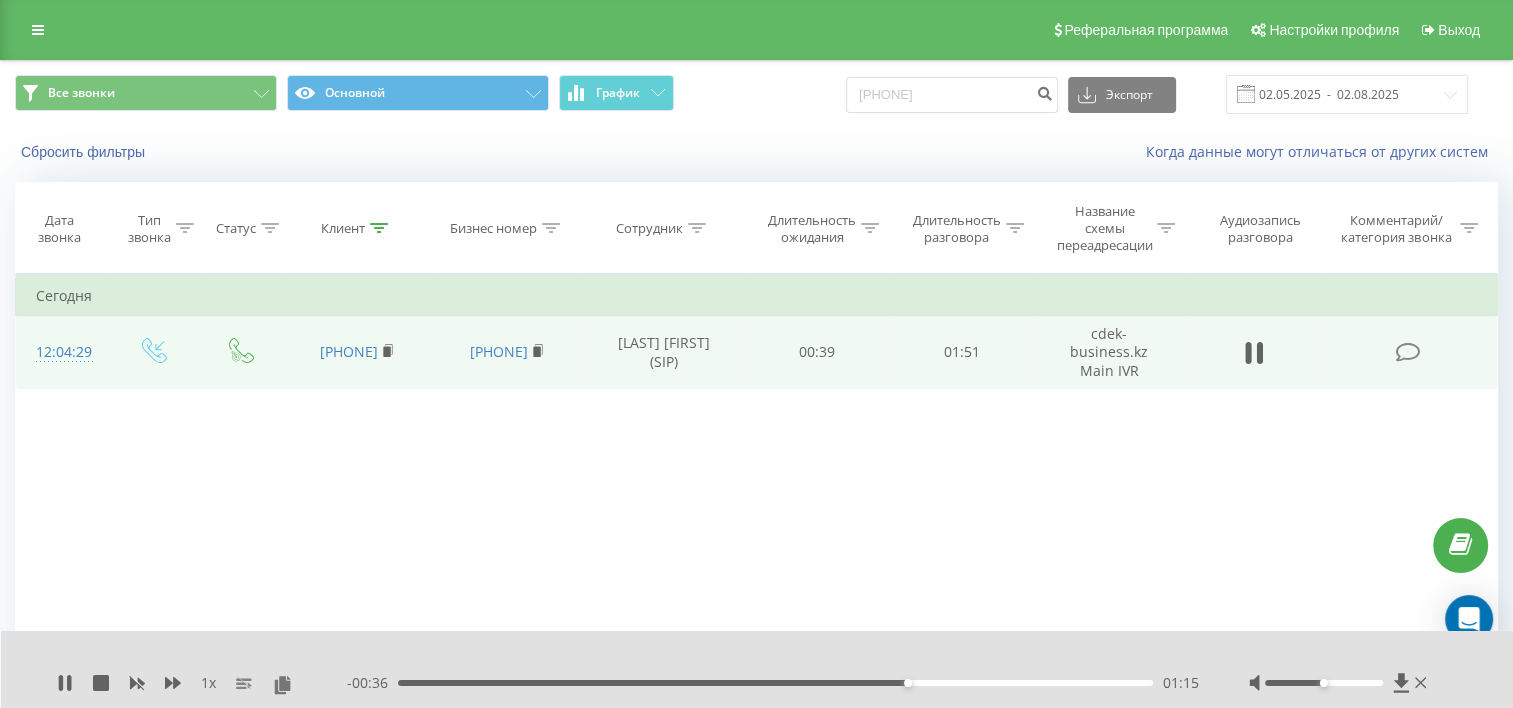 click on "- 00:36 01:15   01:15" at bounding box center (773, 683) 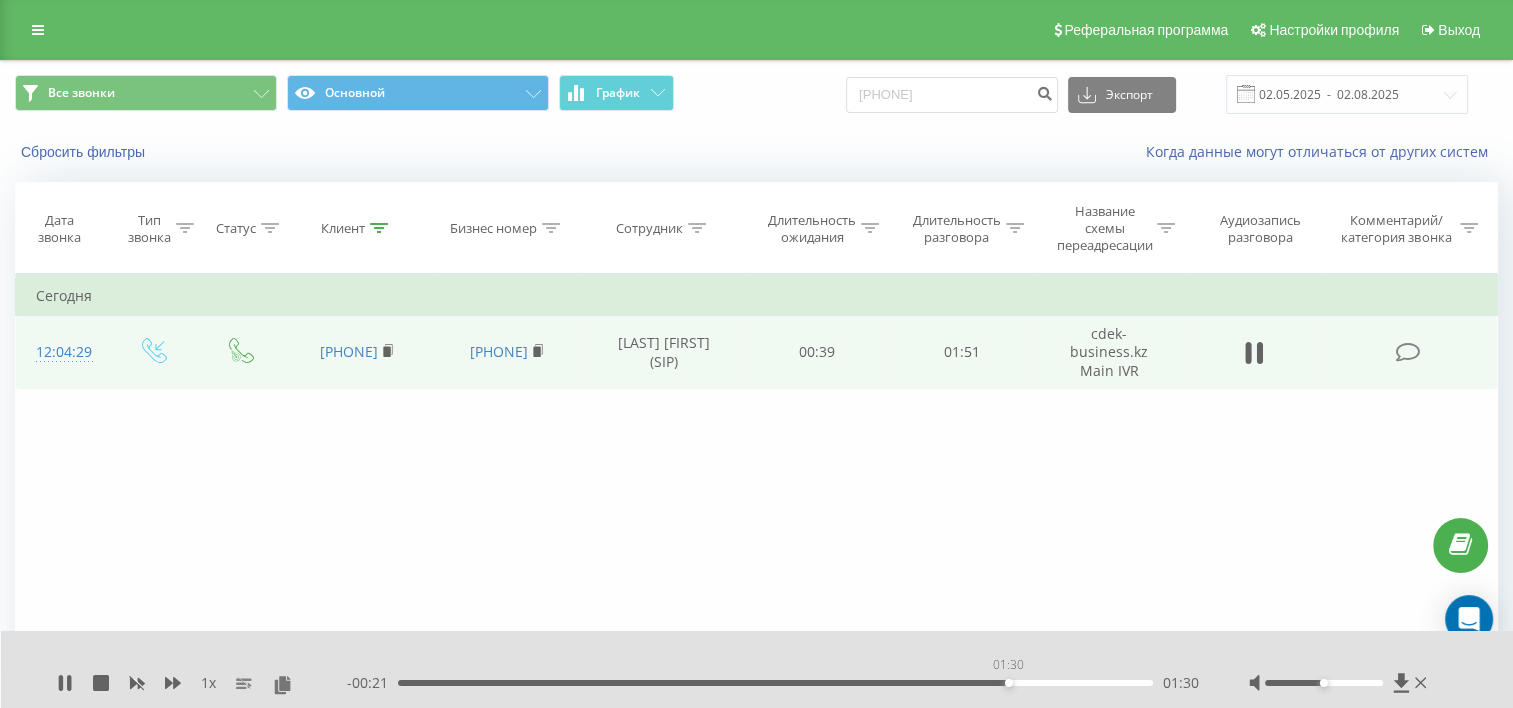 click on "01:30" at bounding box center [775, 683] 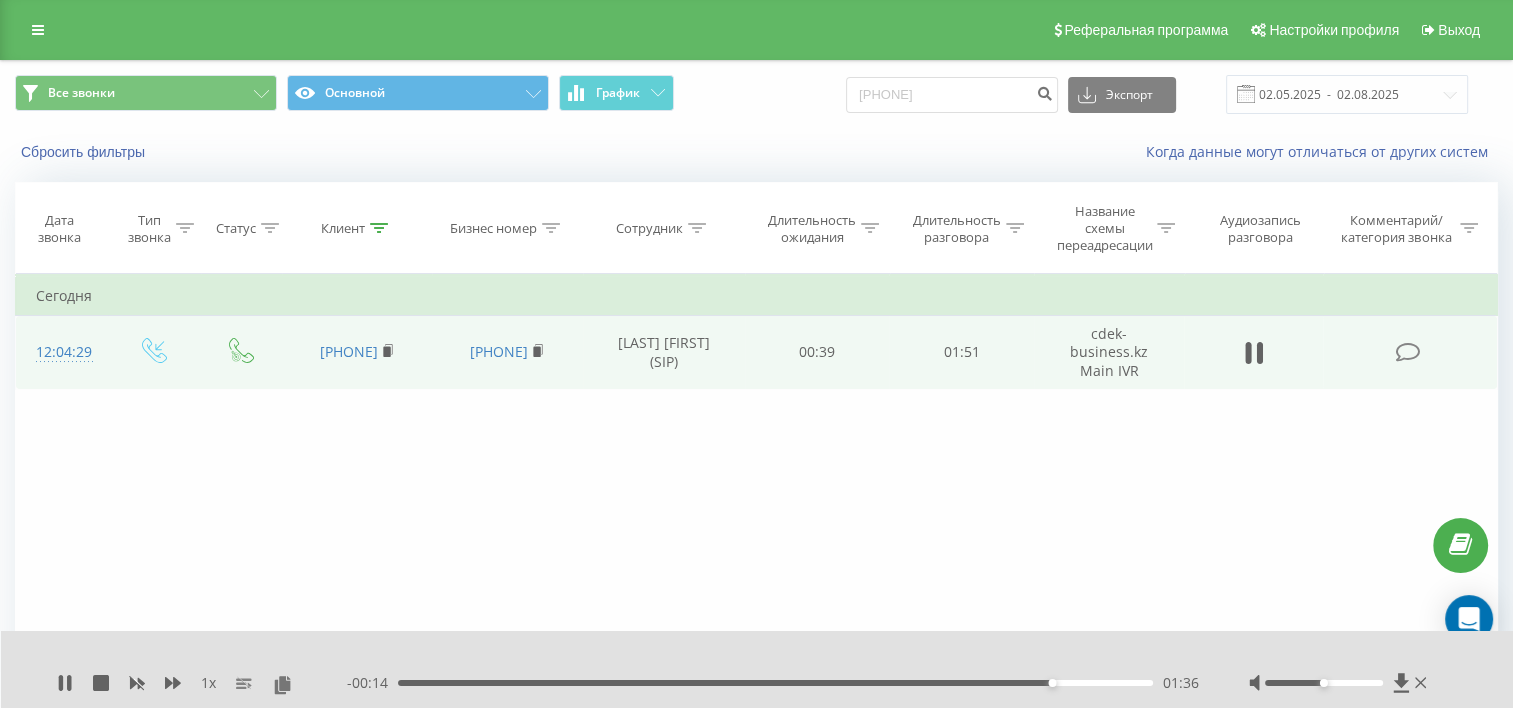click on "01:36" at bounding box center [775, 683] 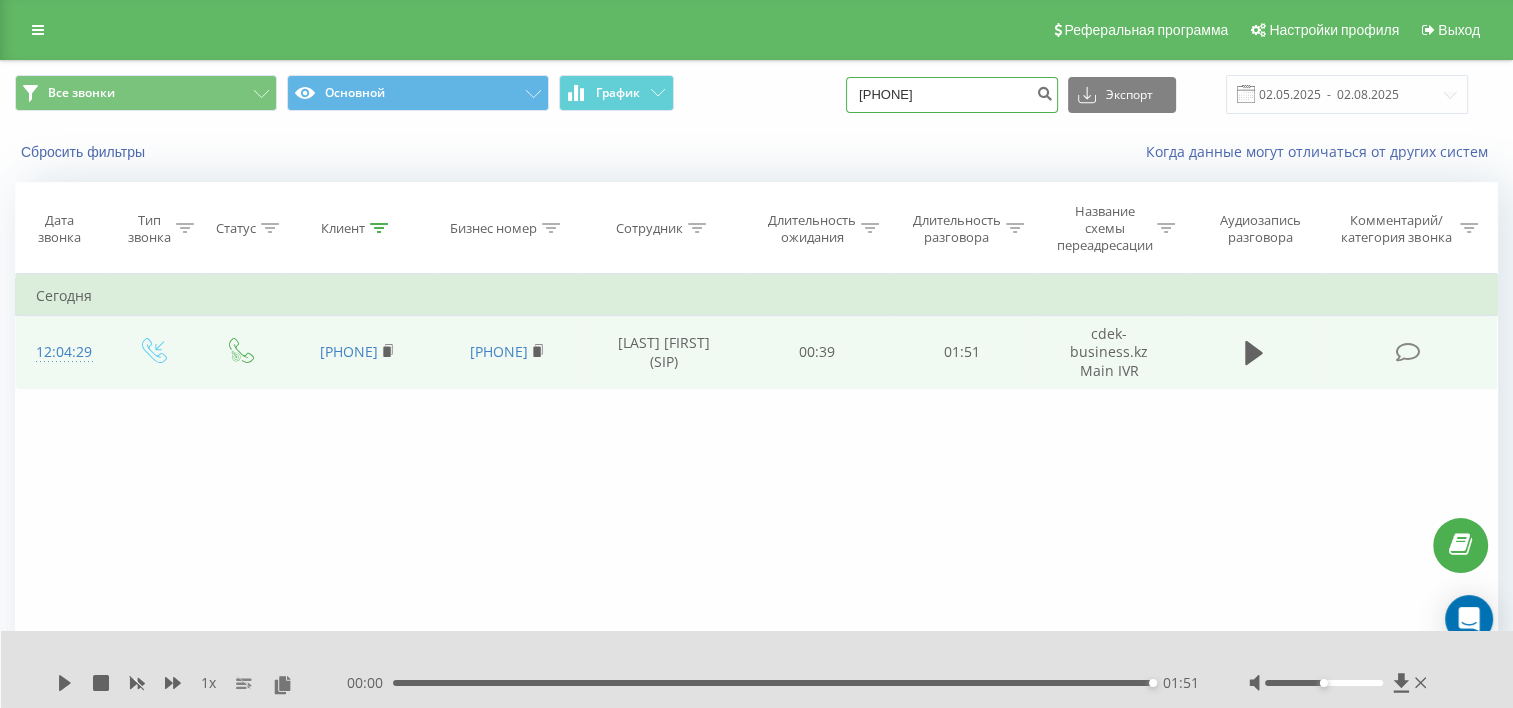 click on "7082190108" at bounding box center [952, 95] 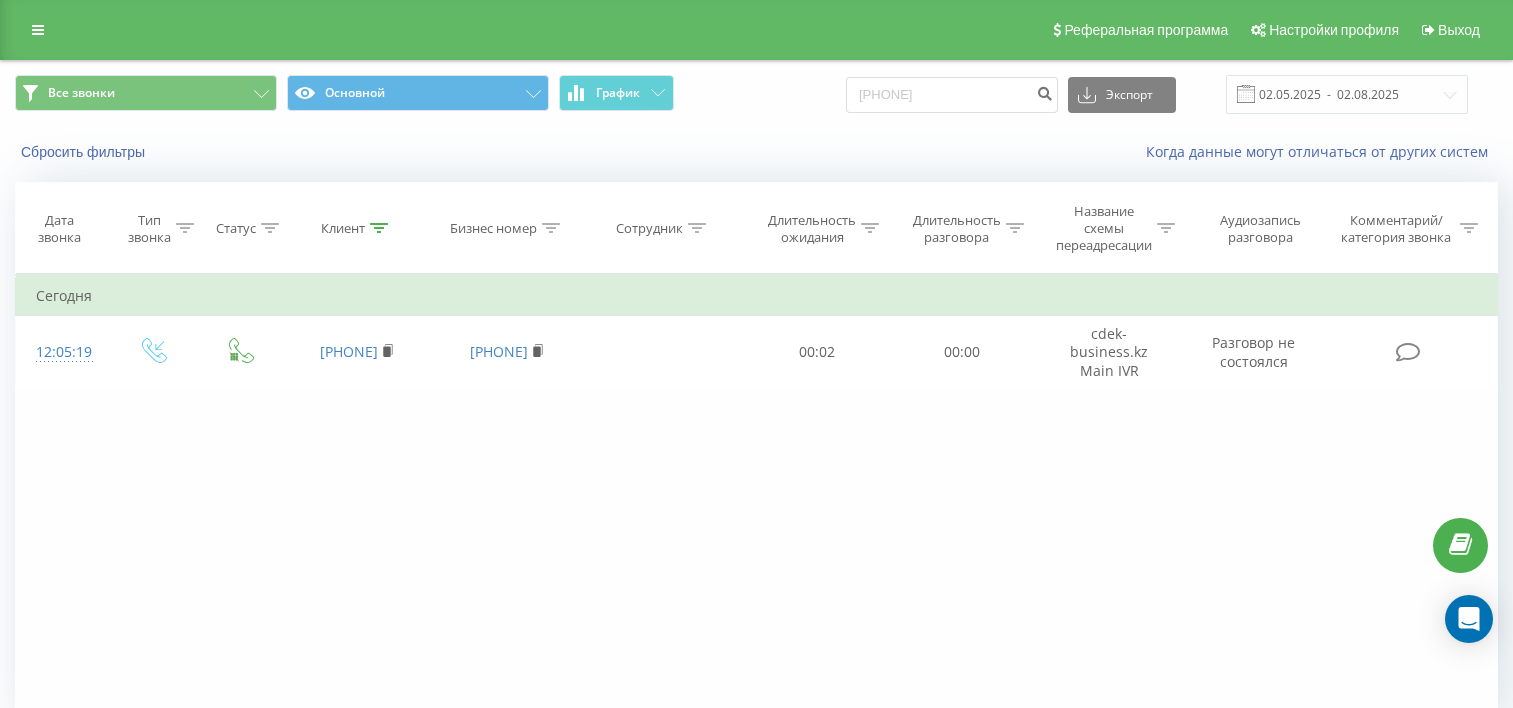 scroll, scrollTop: 0, scrollLeft: 0, axis: both 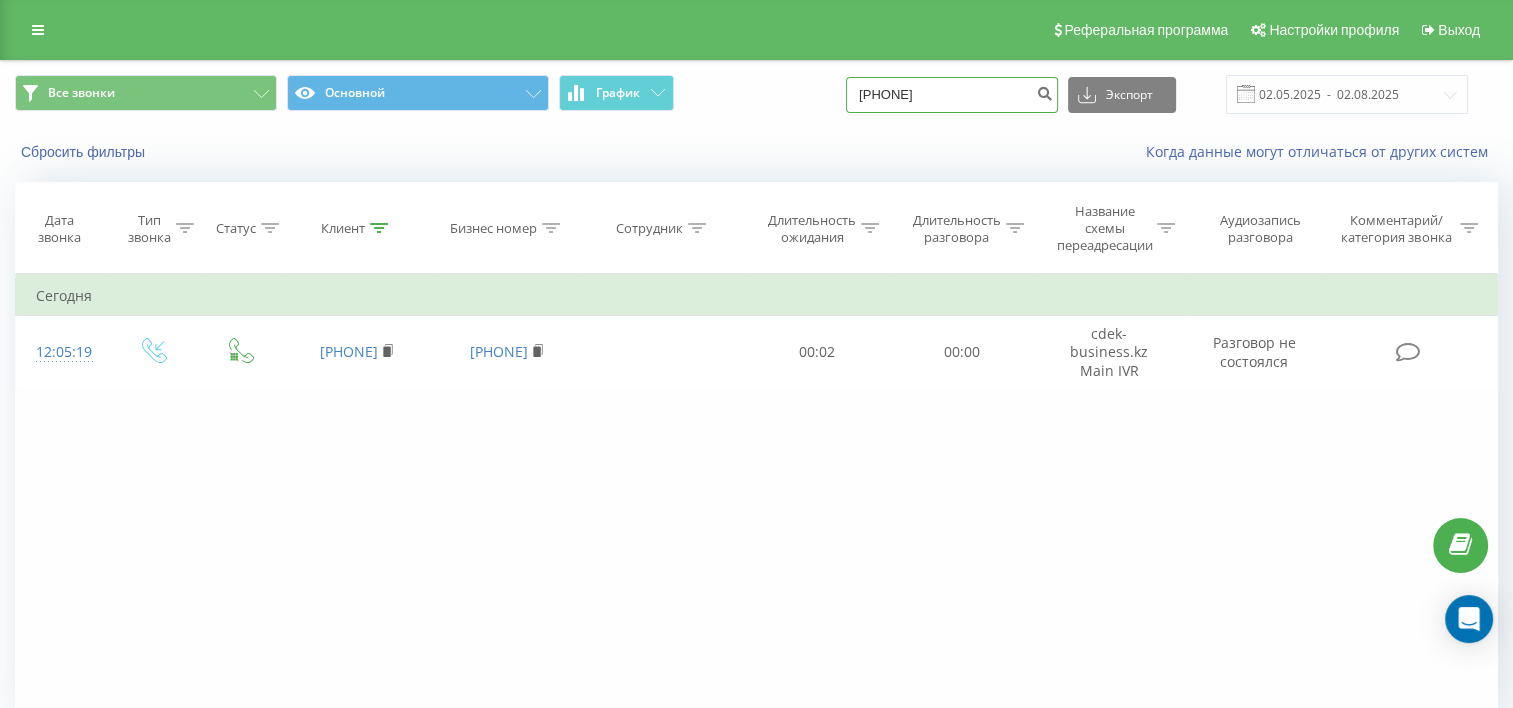 click on "[PHONE]" at bounding box center (952, 95) 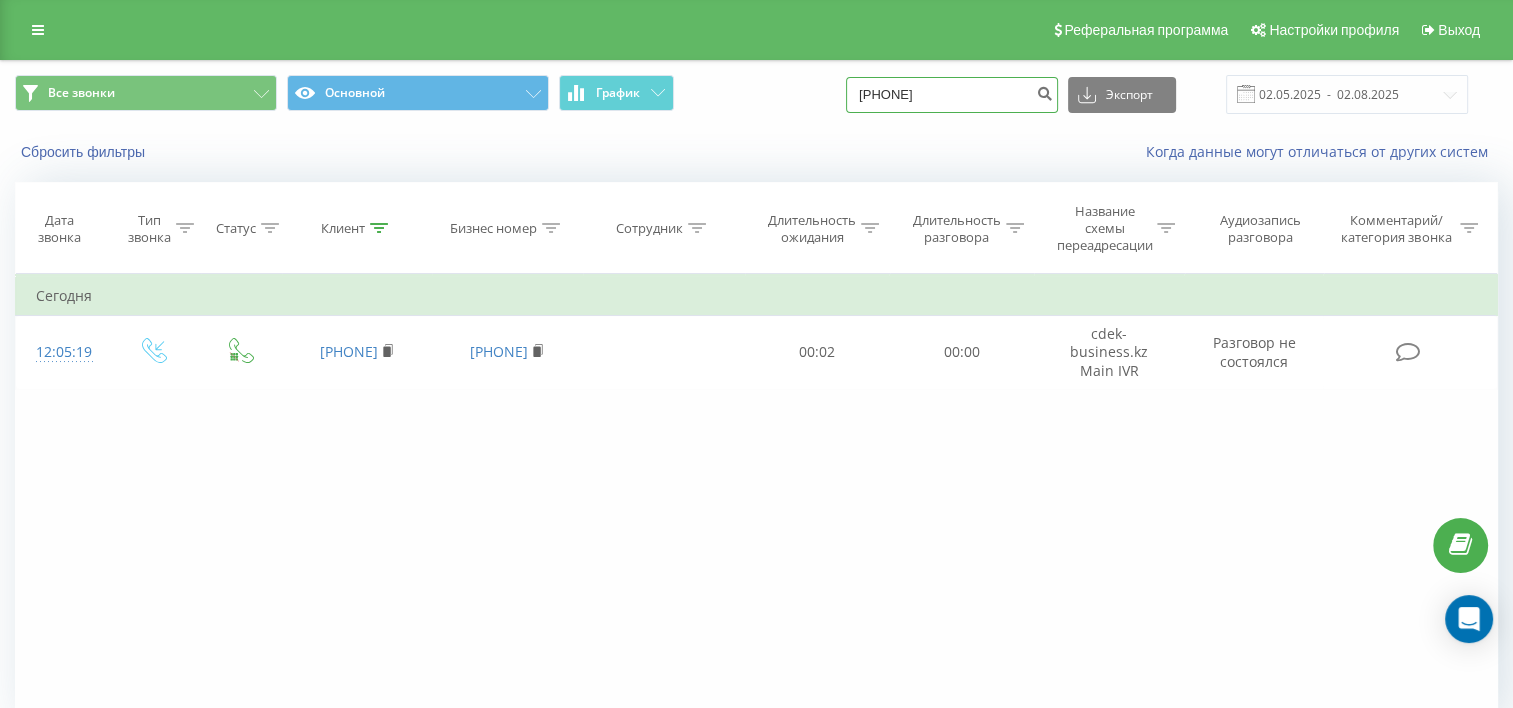 type on "7026149599" 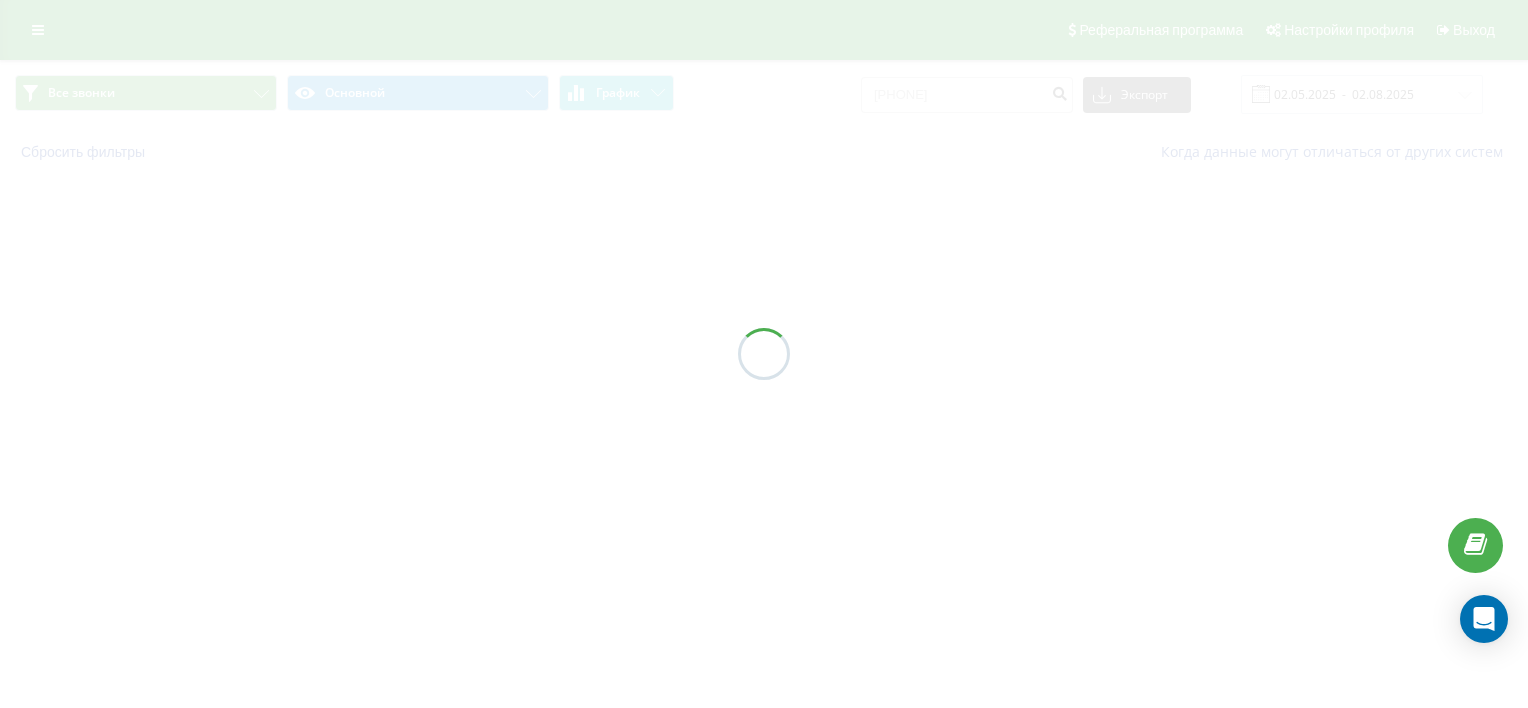 scroll, scrollTop: 0, scrollLeft: 0, axis: both 